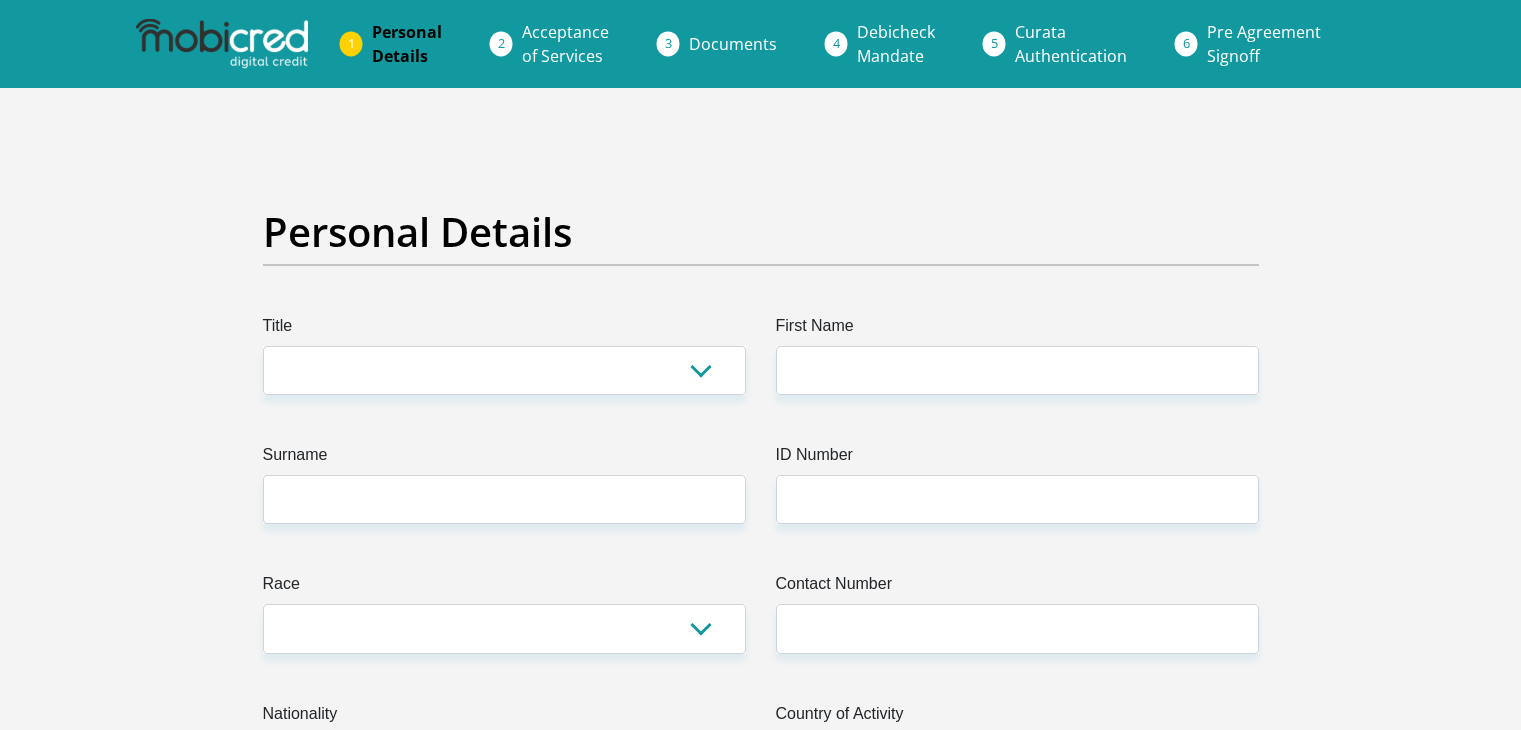 scroll, scrollTop: 0, scrollLeft: 0, axis: both 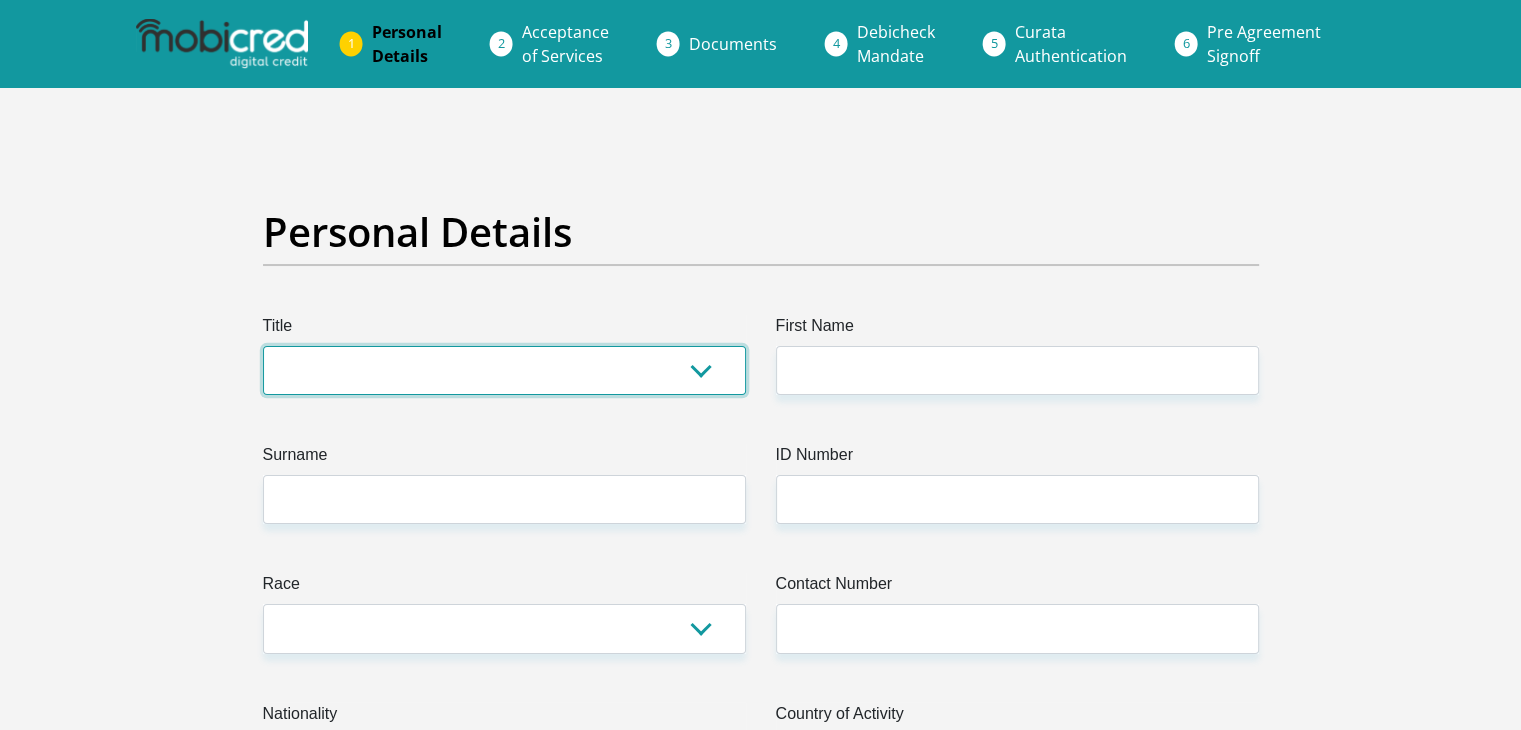 click on "Mr
Ms
Mrs
Dr
Other" at bounding box center (504, 370) 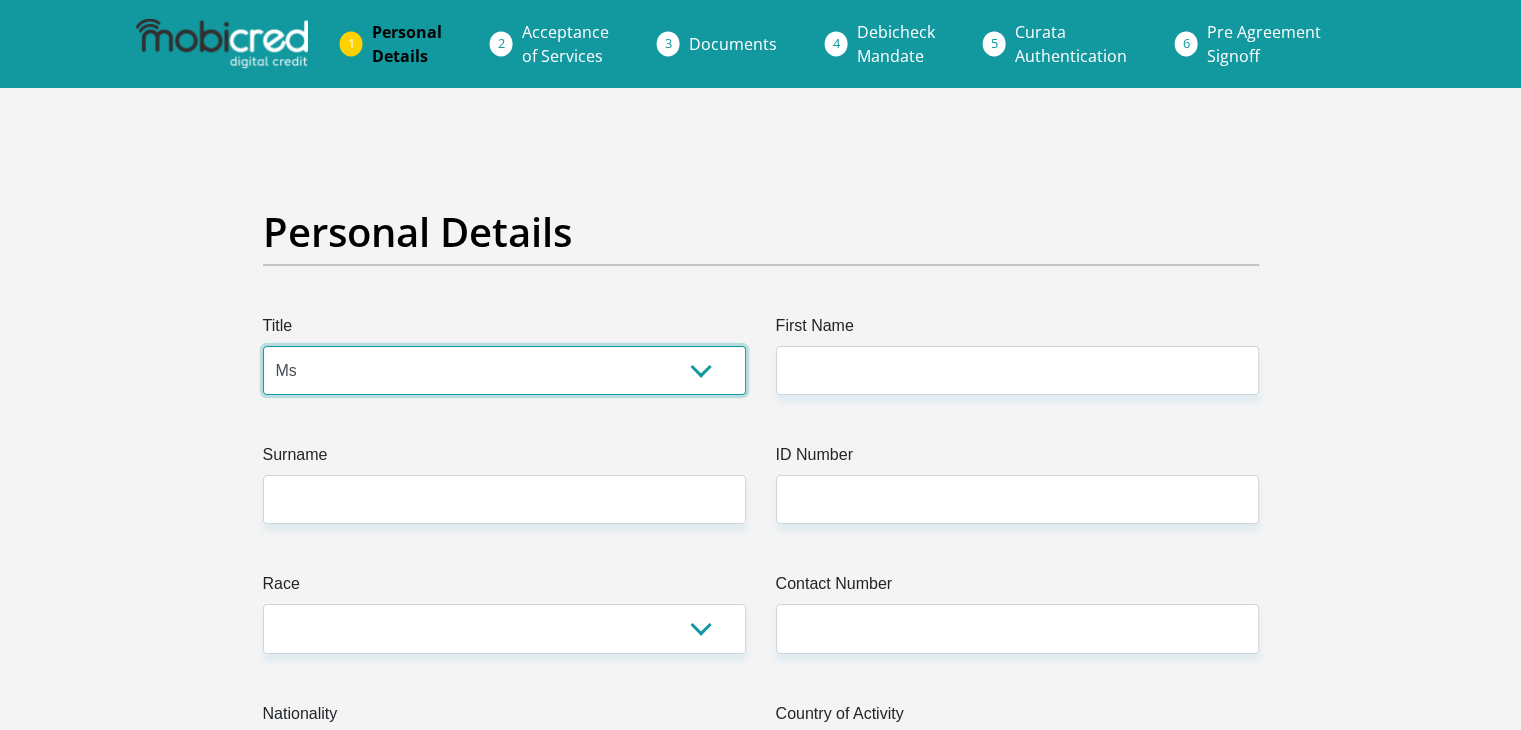 click on "Mr
Ms
Mrs
Dr
Other" at bounding box center [504, 370] 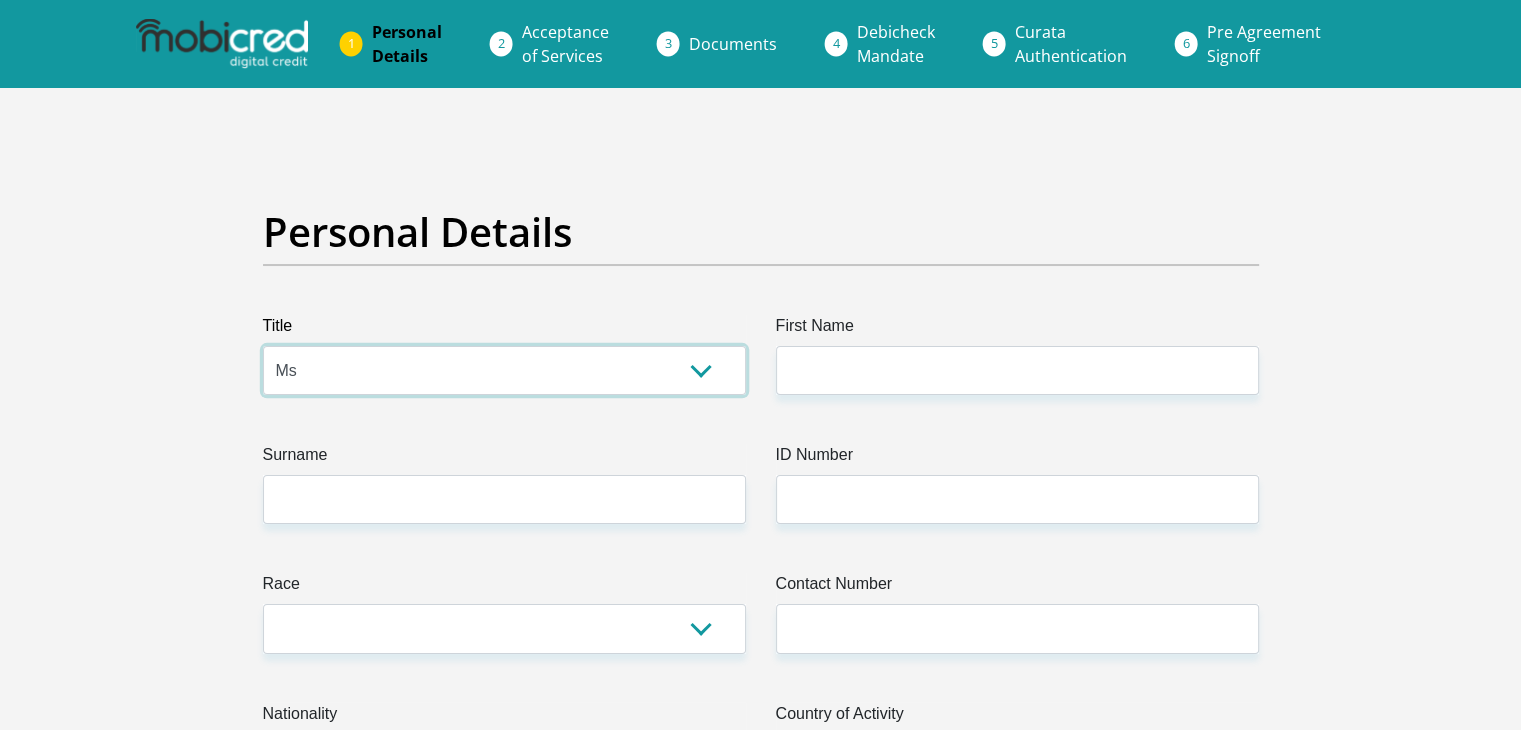click on "Mr
Ms
Mrs
Dr
Other" at bounding box center [504, 370] 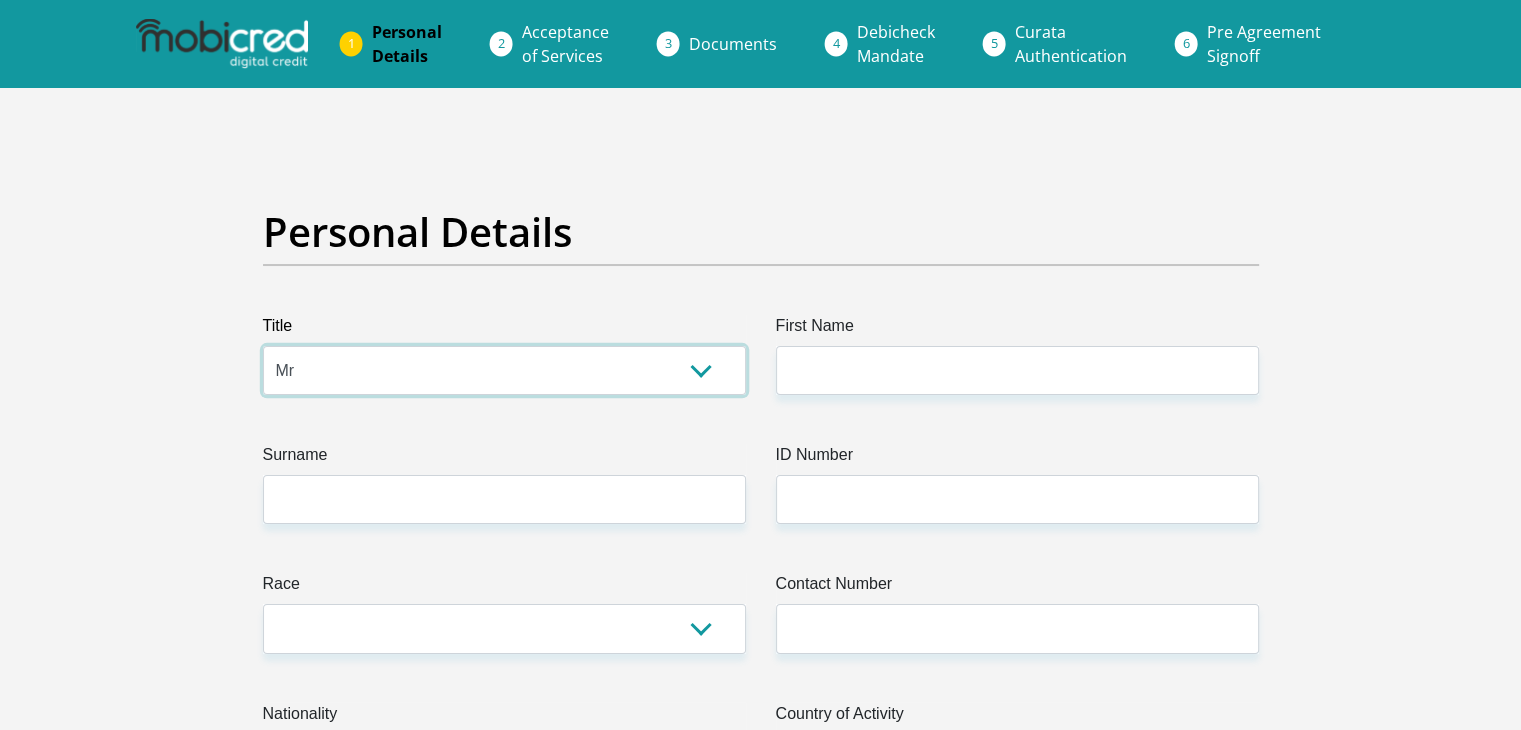click on "Mr
Ms
Mrs
Dr
Other" at bounding box center [504, 370] 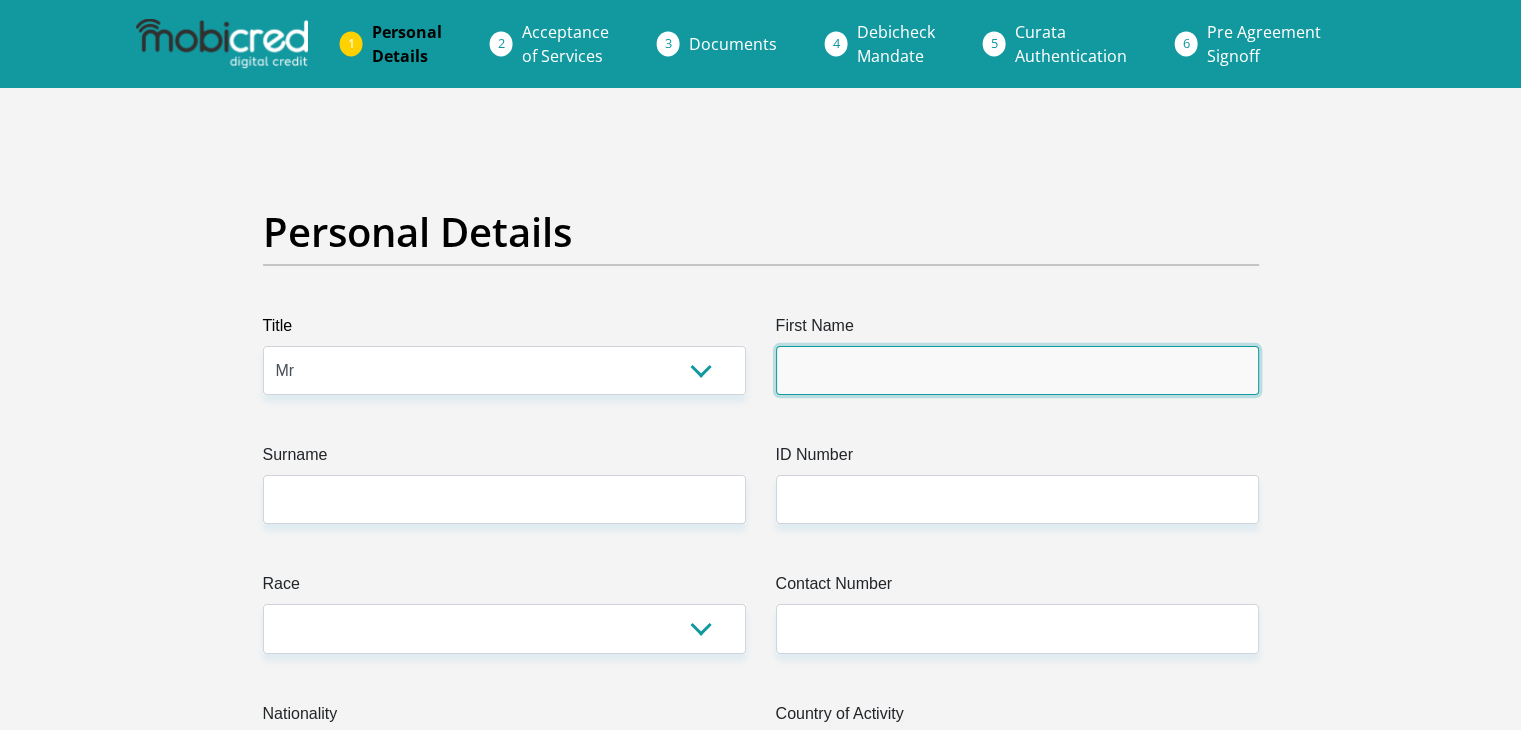 click on "First Name" at bounding box center [1017, 370] 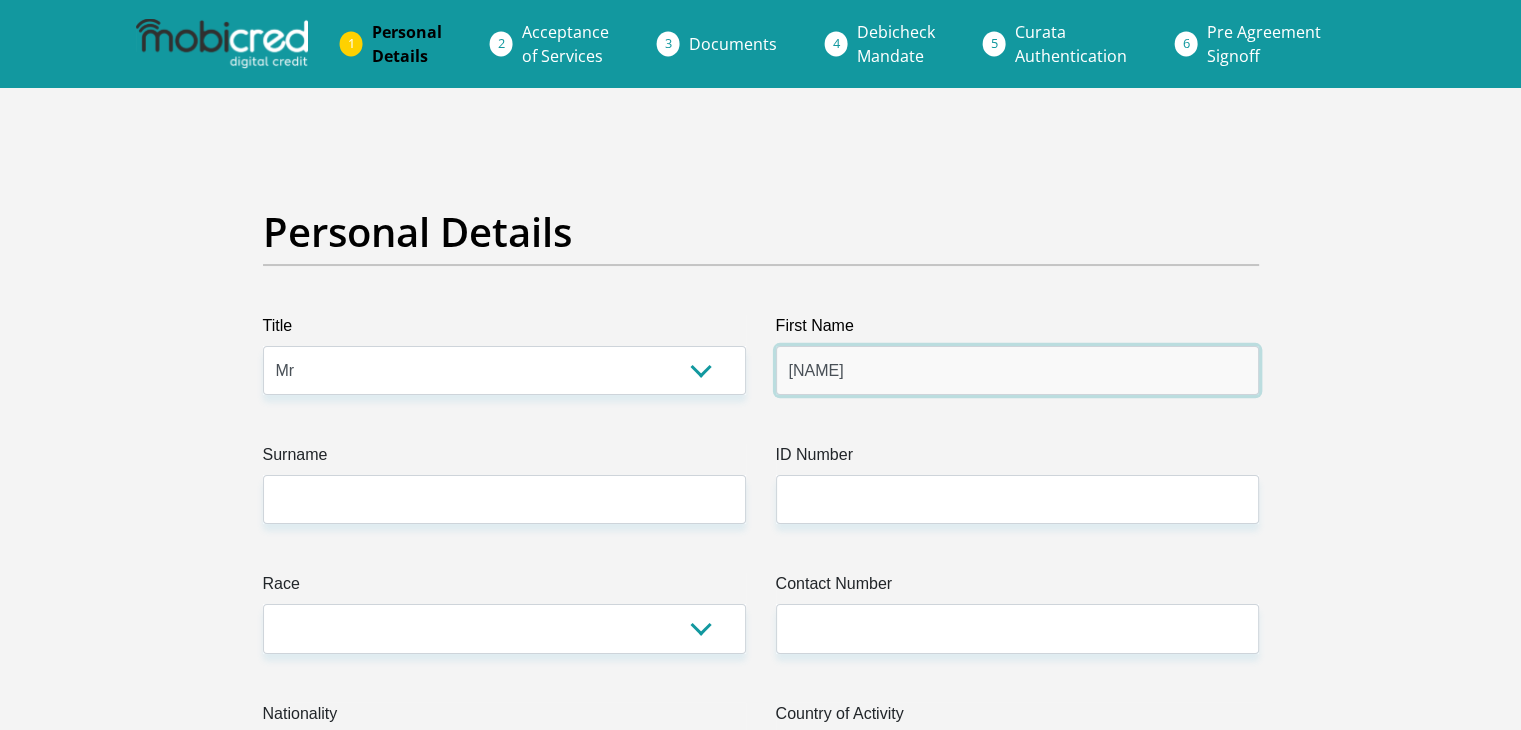 type on "[NAME]" 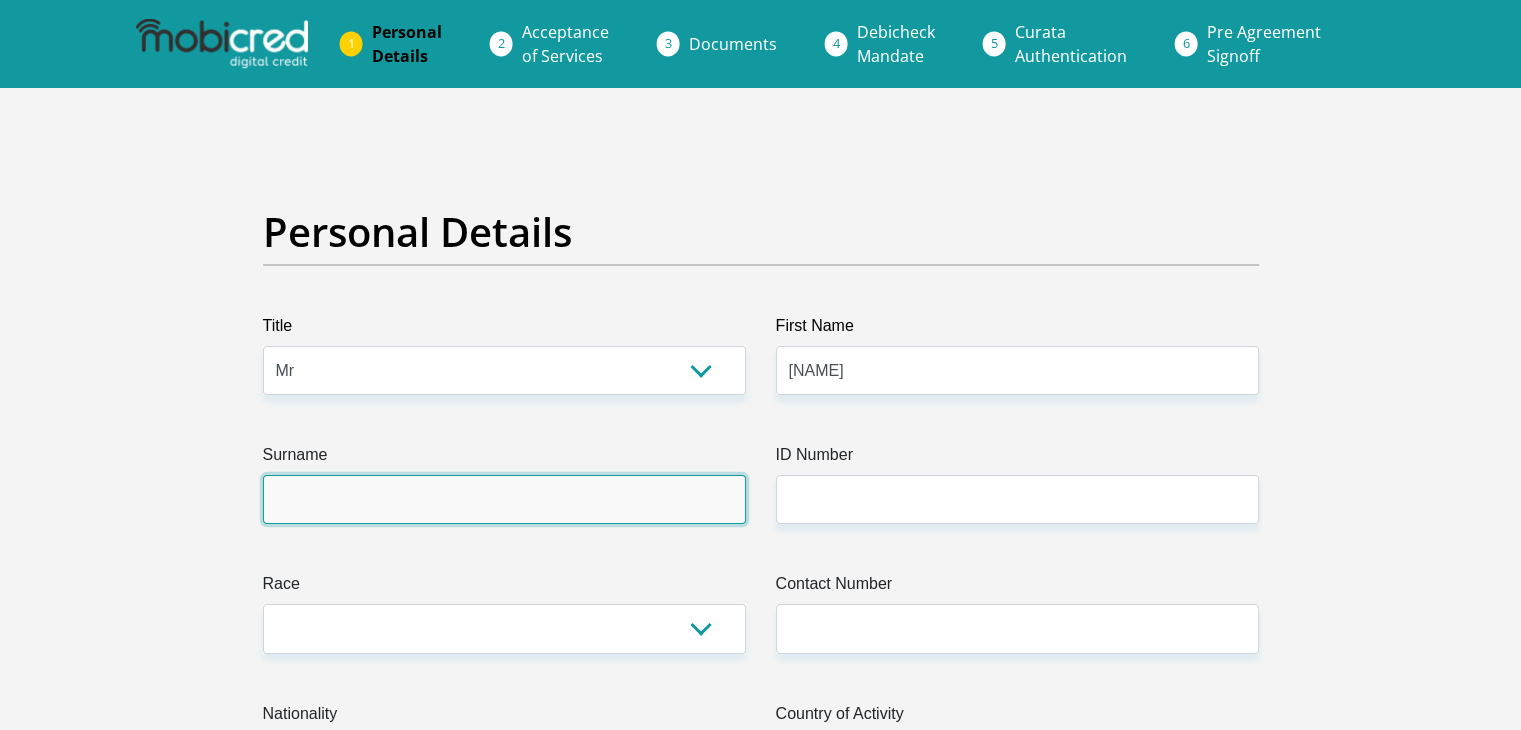 click on "Surname" at bounding box center (504, 499) 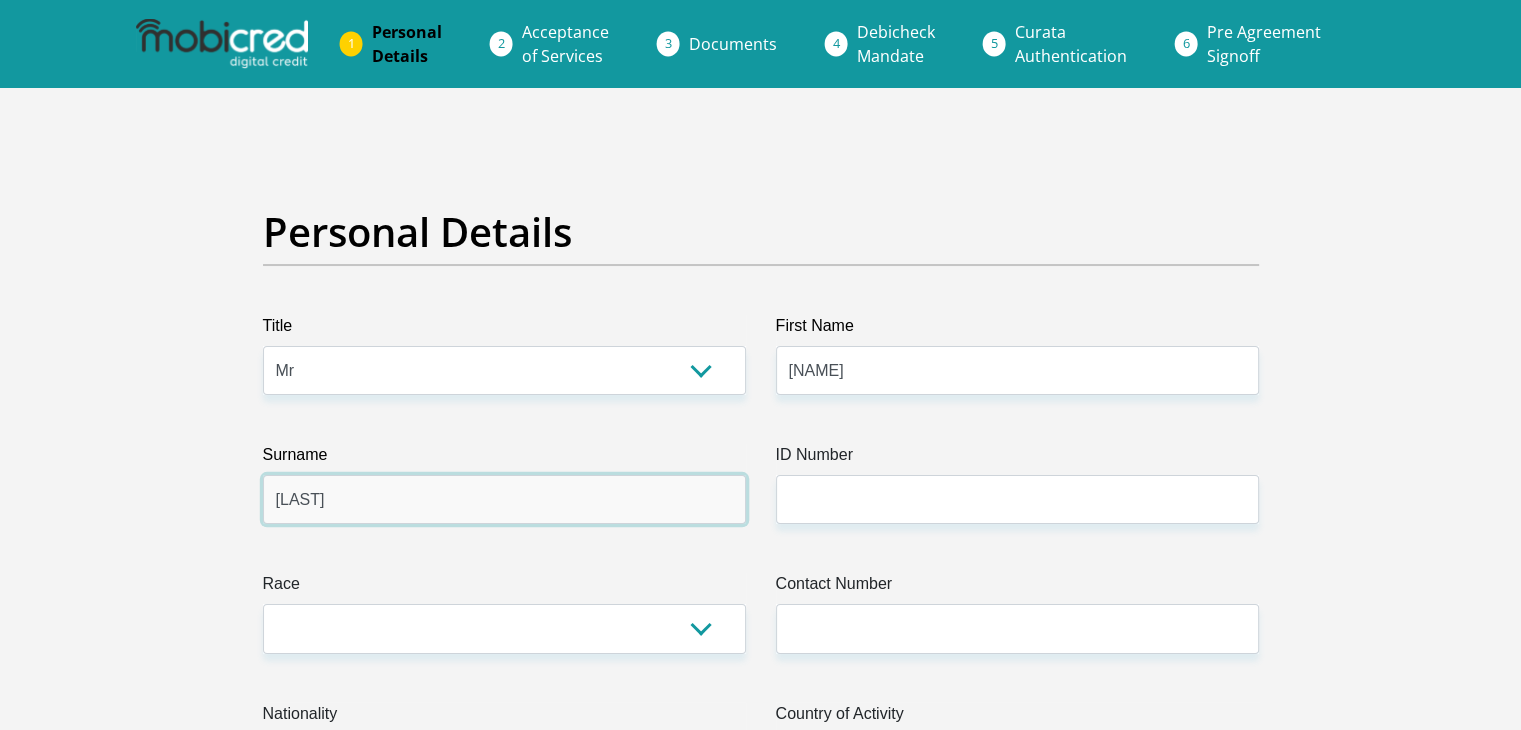 type on "[LAST]" 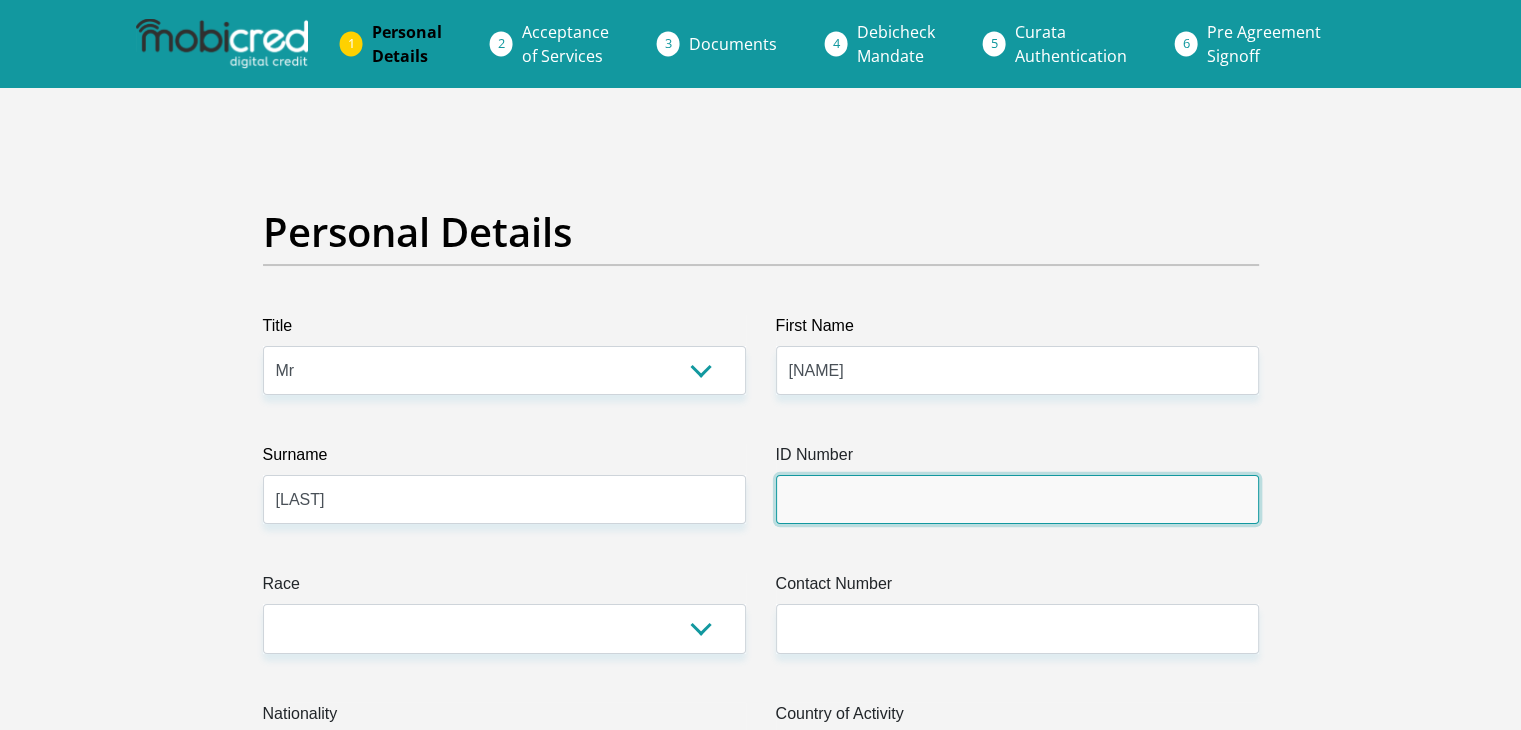 click on "ID Number" at bounding box center (1017, 499) 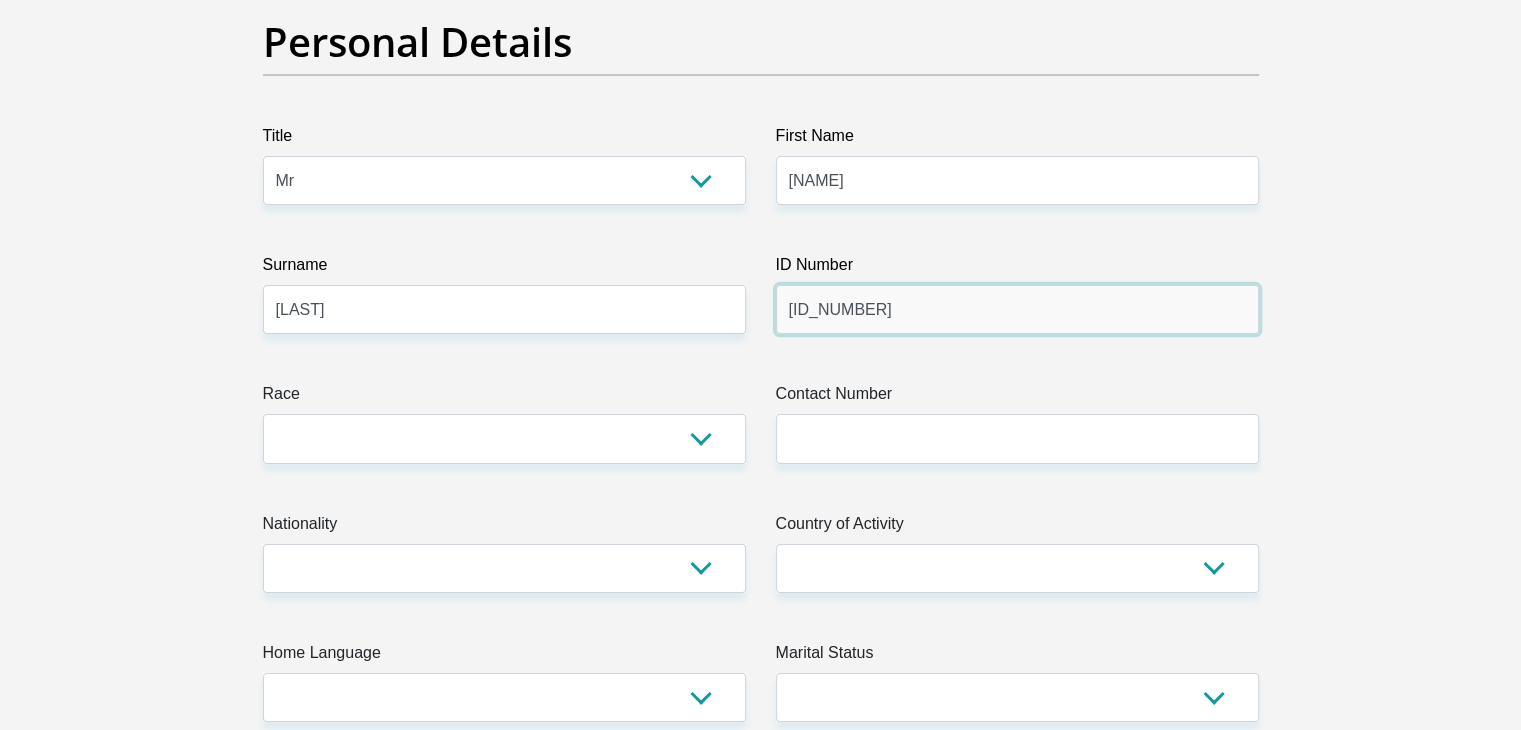 scroll, scrollTop: 191, scrollLeft: 0, axis: vertical 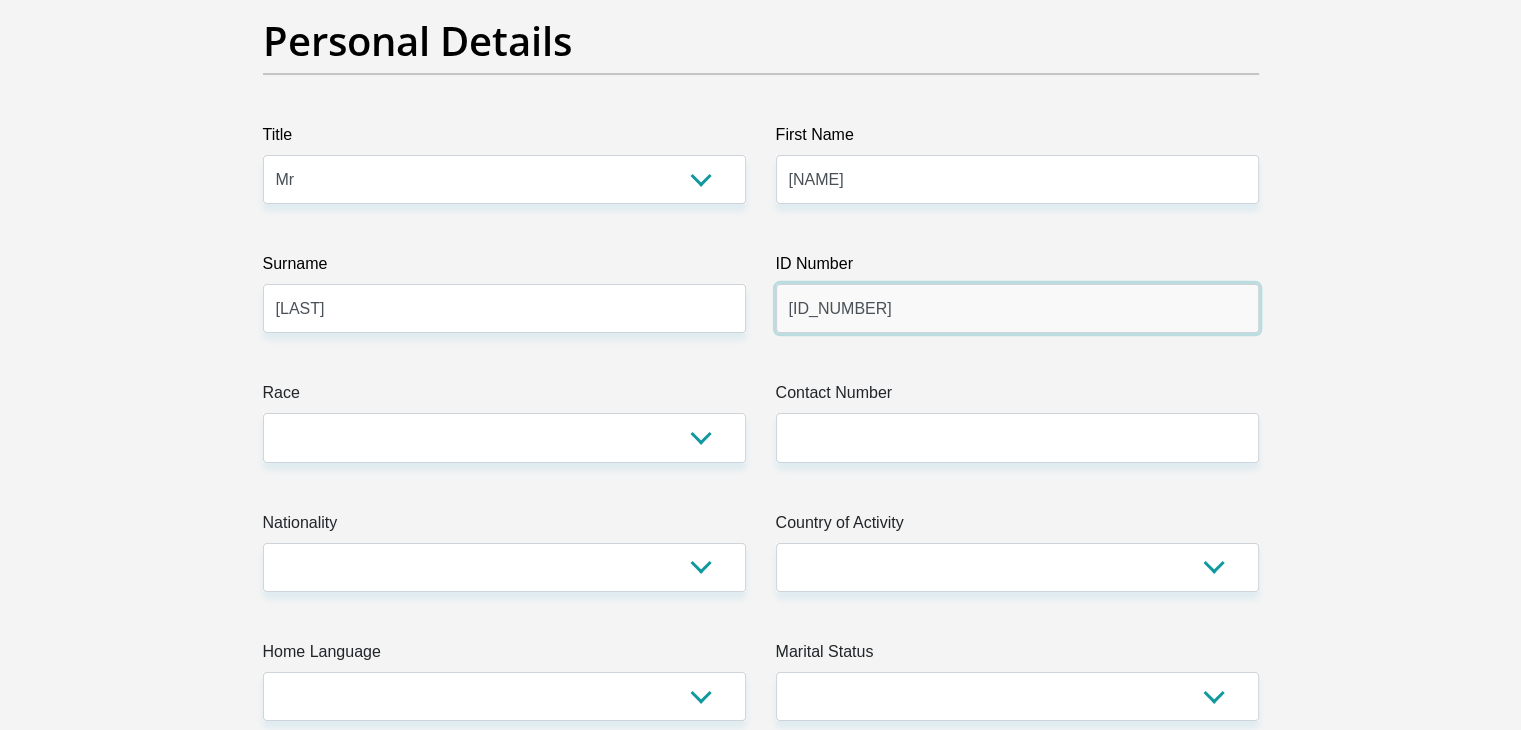 type on "[ID_NUMBER]" 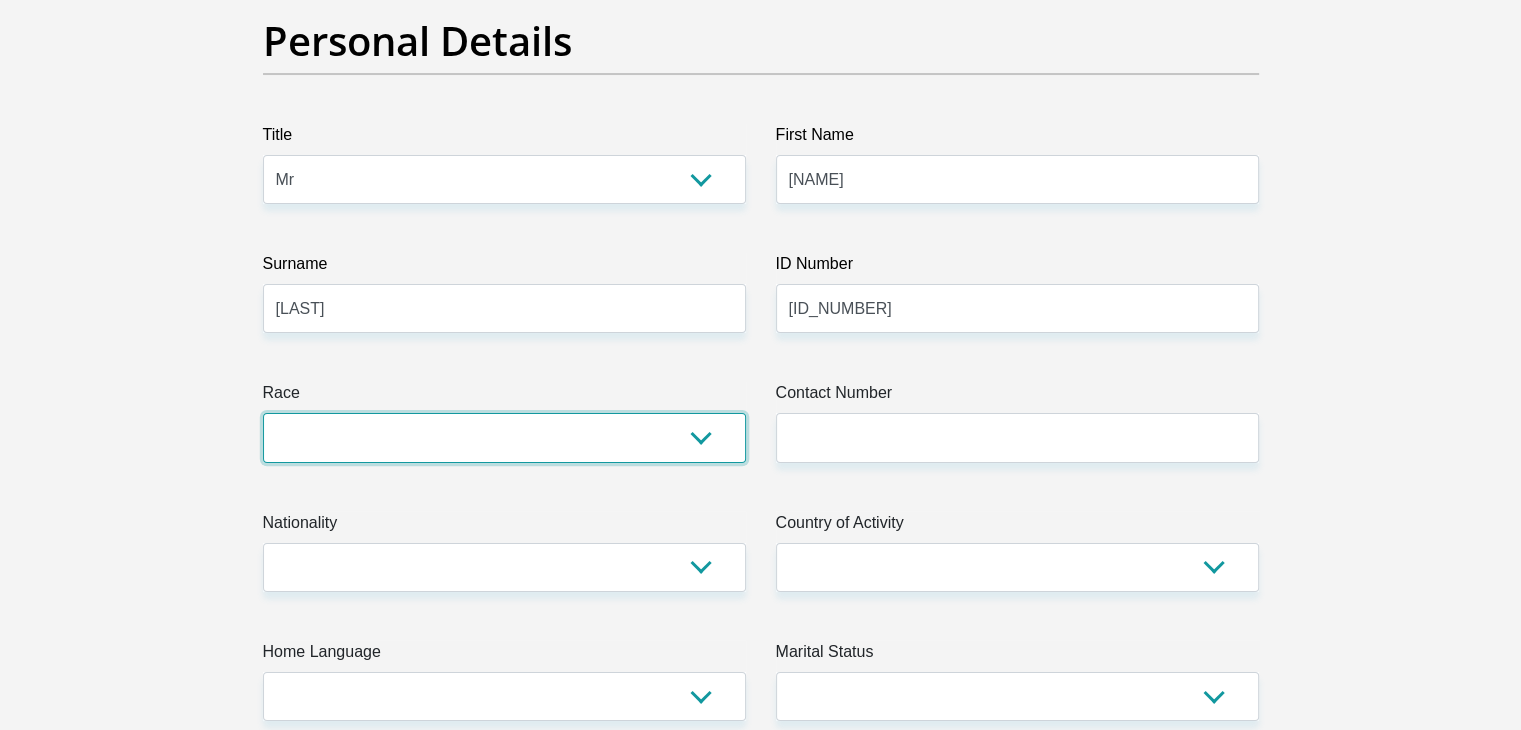 click on "Black
Coloured
Indian
White
Other" at bounding box center (504, 437) 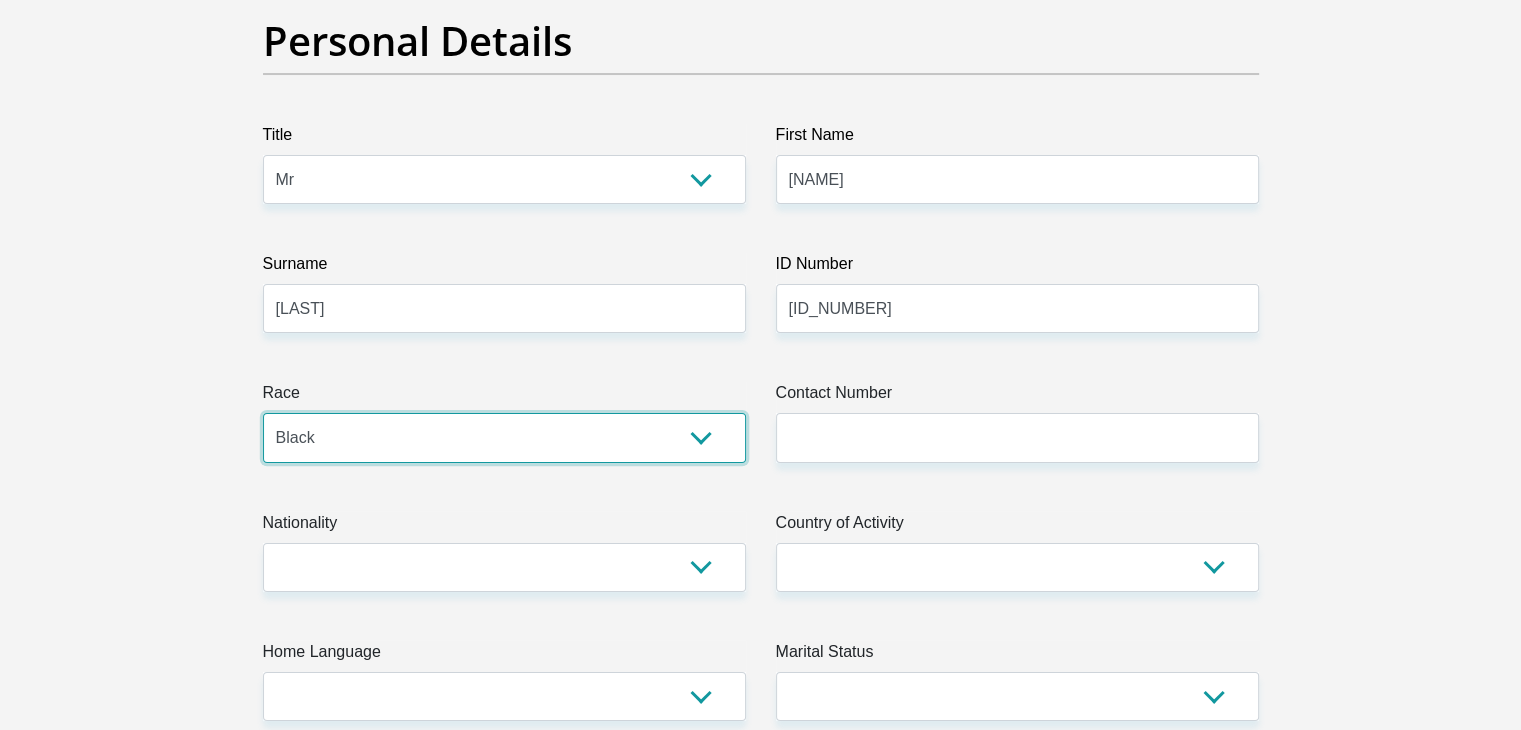 click on "Black
Coloured
Indian
White
Other" at bounding box center [504, 437] 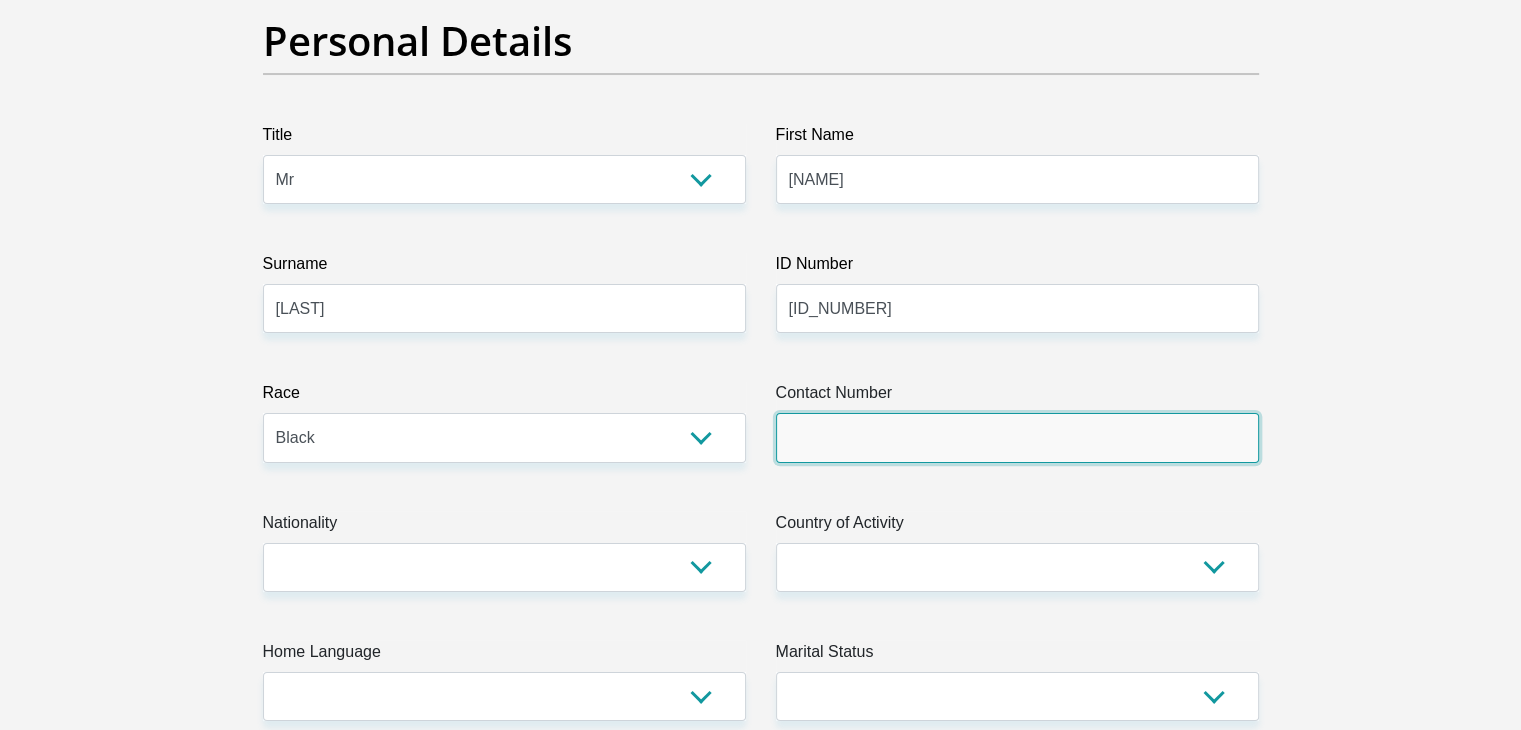 click on "Contact Number" at bounding box center [1017, 437] 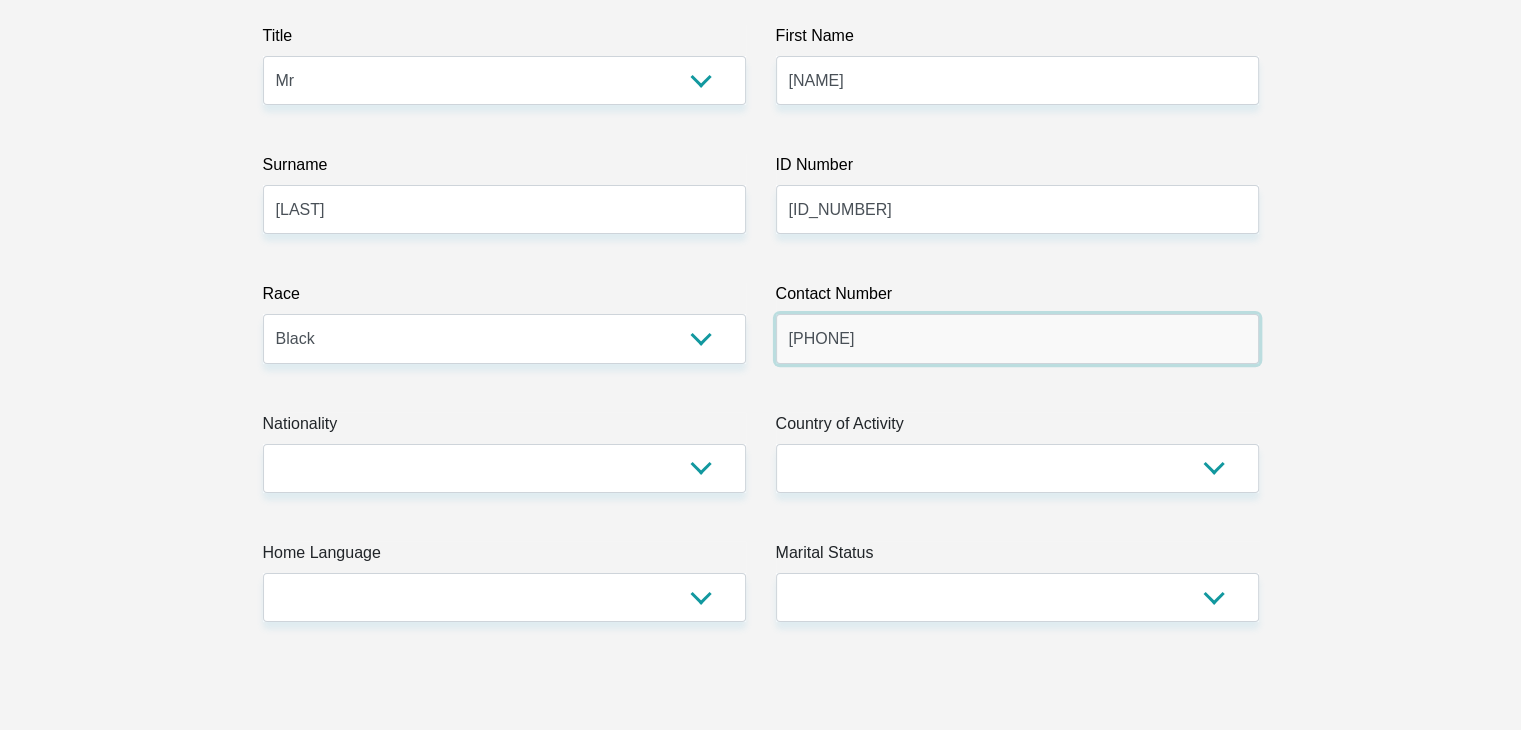 scroll, scrollTop: 292, scrollLeft: 0, axis: vertical 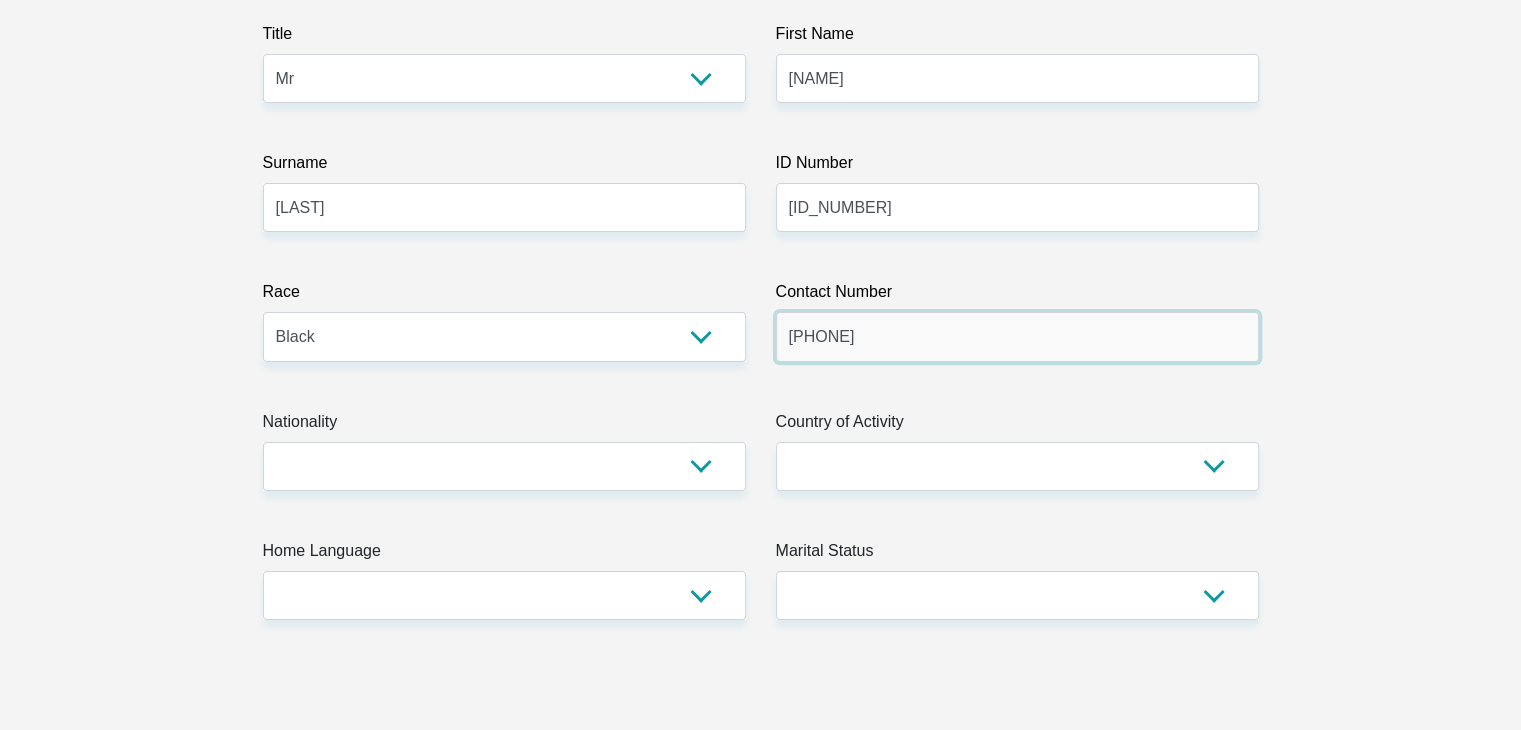 type on "[PHONE]" 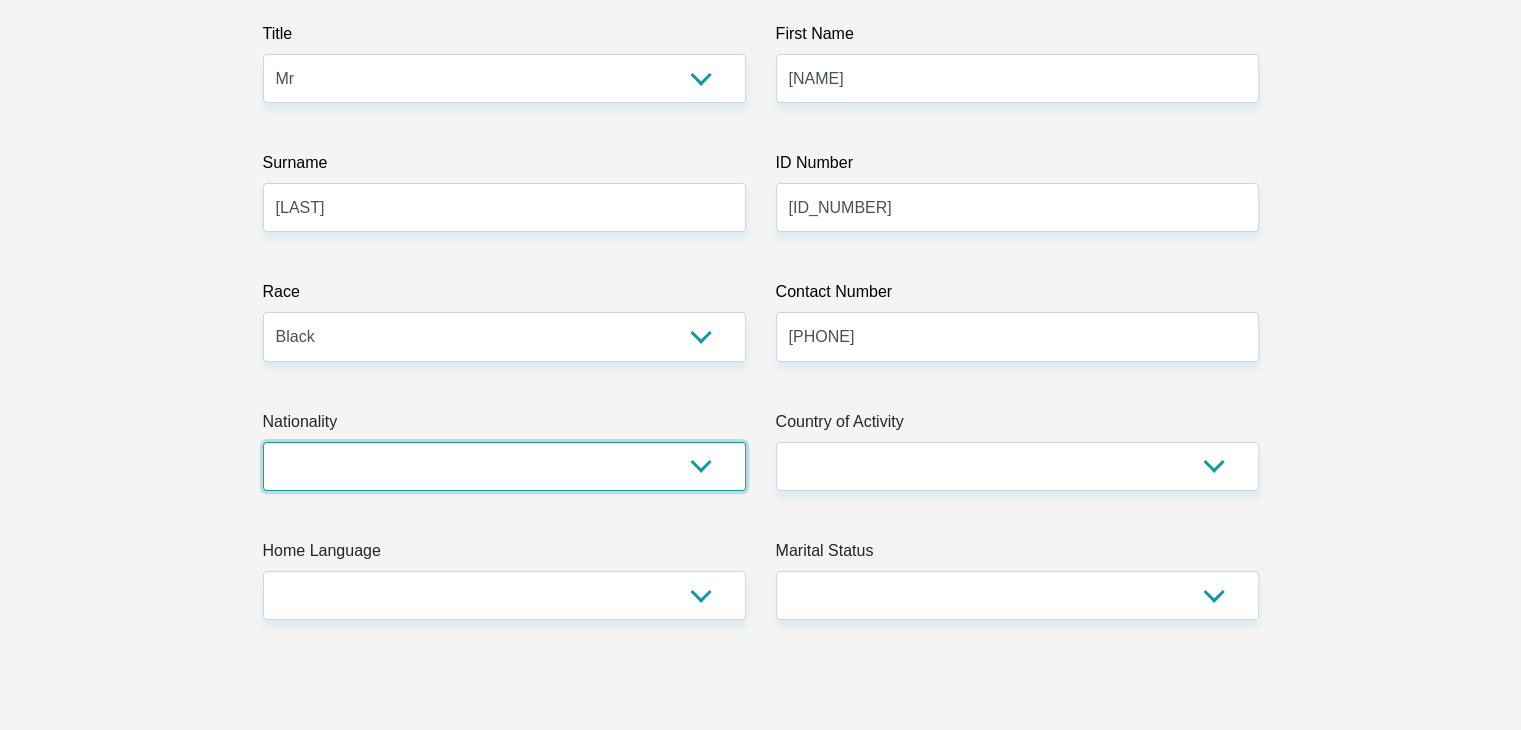 click on "South Africa
Afghanistan
Aland Islands
Albania
Algeria
America Samoa
American Virgin Islands
Andorra
Angola
Anguilla
Antarctica
Antigua and Barbuda
Argentina
Armenia
Aruba
Ascension Island
Australia
Austria
Azerbaijan
Bahamas
Bahrain
Bangladesh
Barbados
Chad" at bounding box center (504, 466) 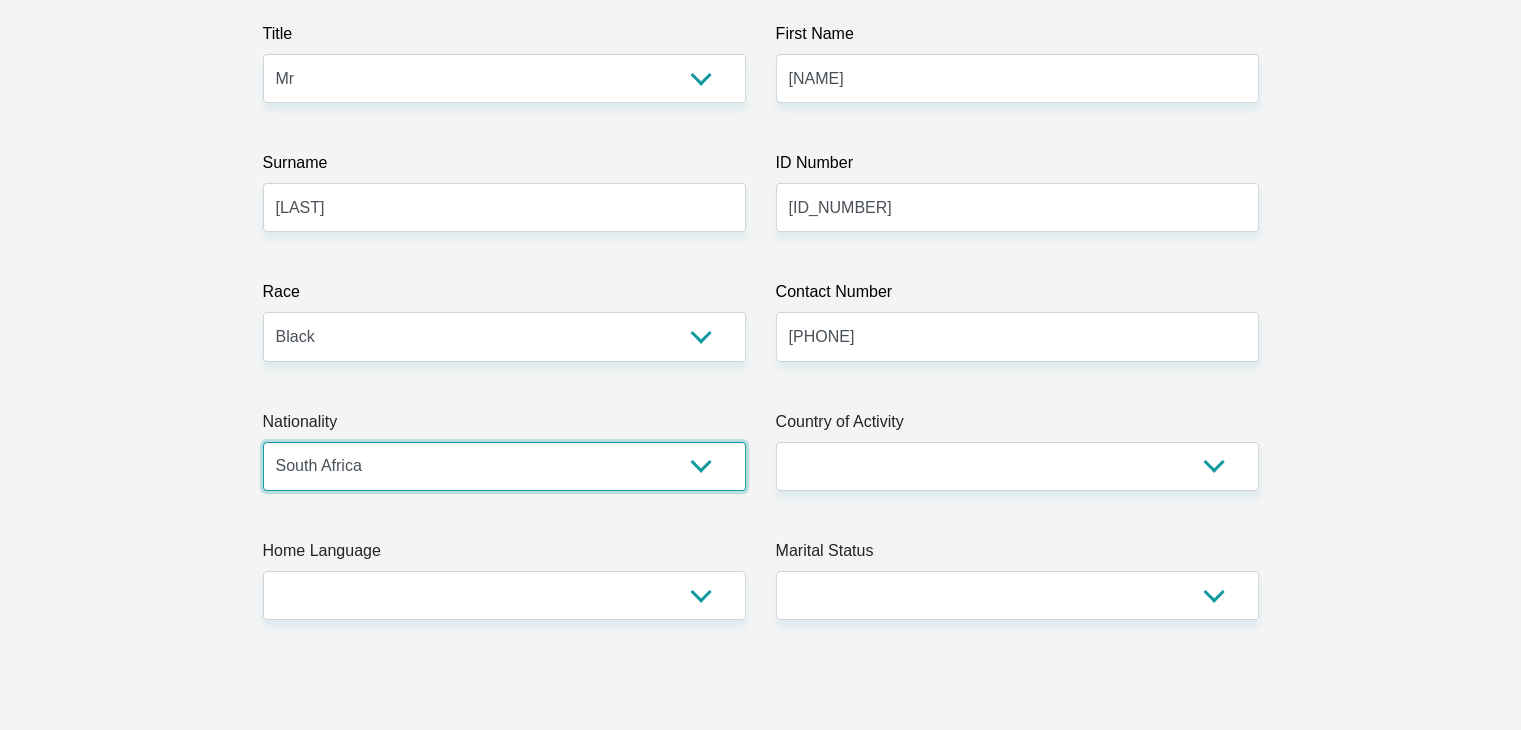 click on "South Africa
Afghanistan
Aland Islands
Albania
Algeria
America Samoa
American Virgin Islands
Andorra
Angola
Anguilla
Antarctica
Antigua and Barbuda
Argentina
Armenia
Aruba
Ascension Island
Australia
Austria
Azerbaijan
Bahamas
Bahrain
Bangladesh
Barbados
Chad" at bounding box center (504, 466) 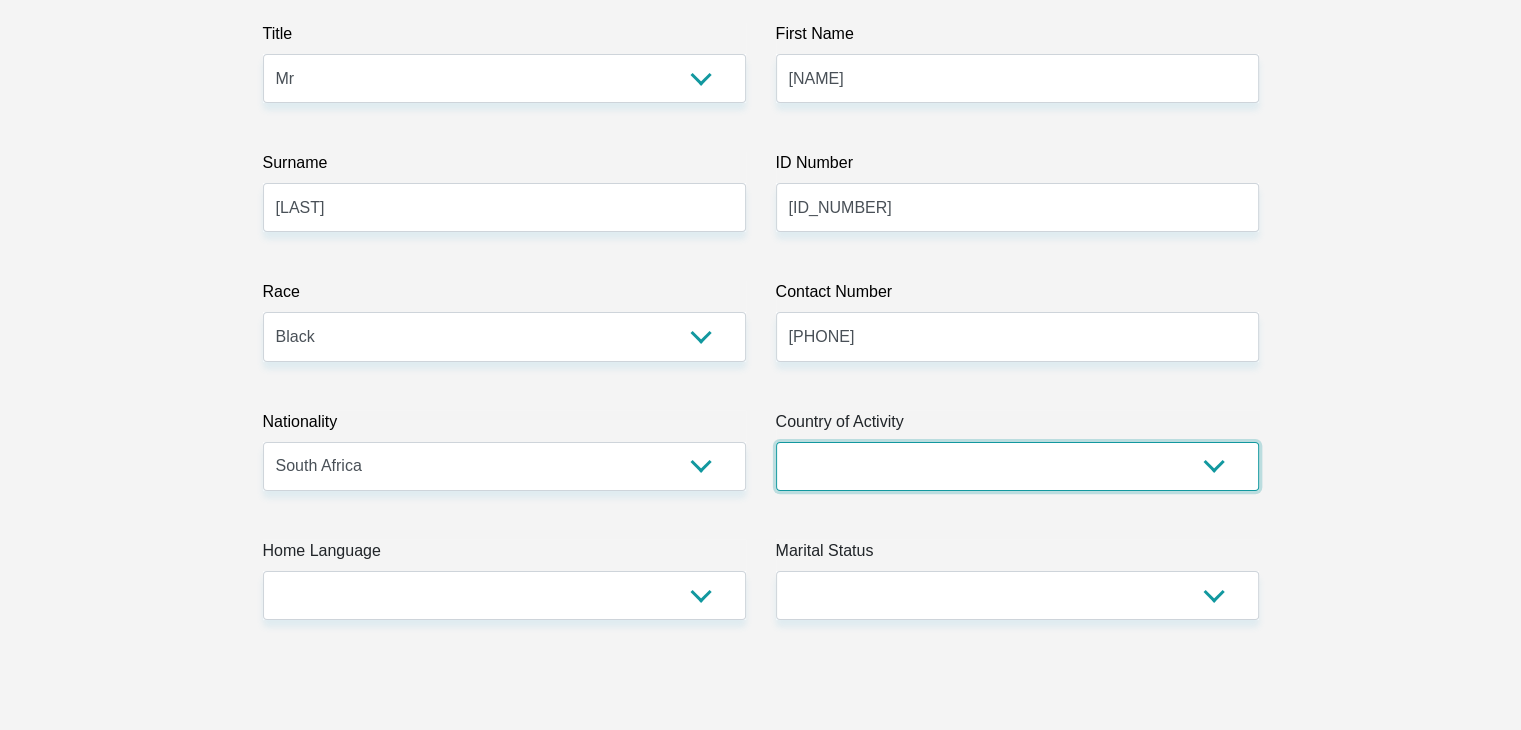 click on "South Africa
Afghanistan
Aland Islands
Albania
Algeria
America Samoa
American Virgin Islands
Andorra
Angola
Anguilla
Antarctica
Antigua and Barbuda
Argentina
Armenia
Aruba
Ascension Island
Australia
Austria
Azerbaijan
Chad" at bounding box center [1017, 466] 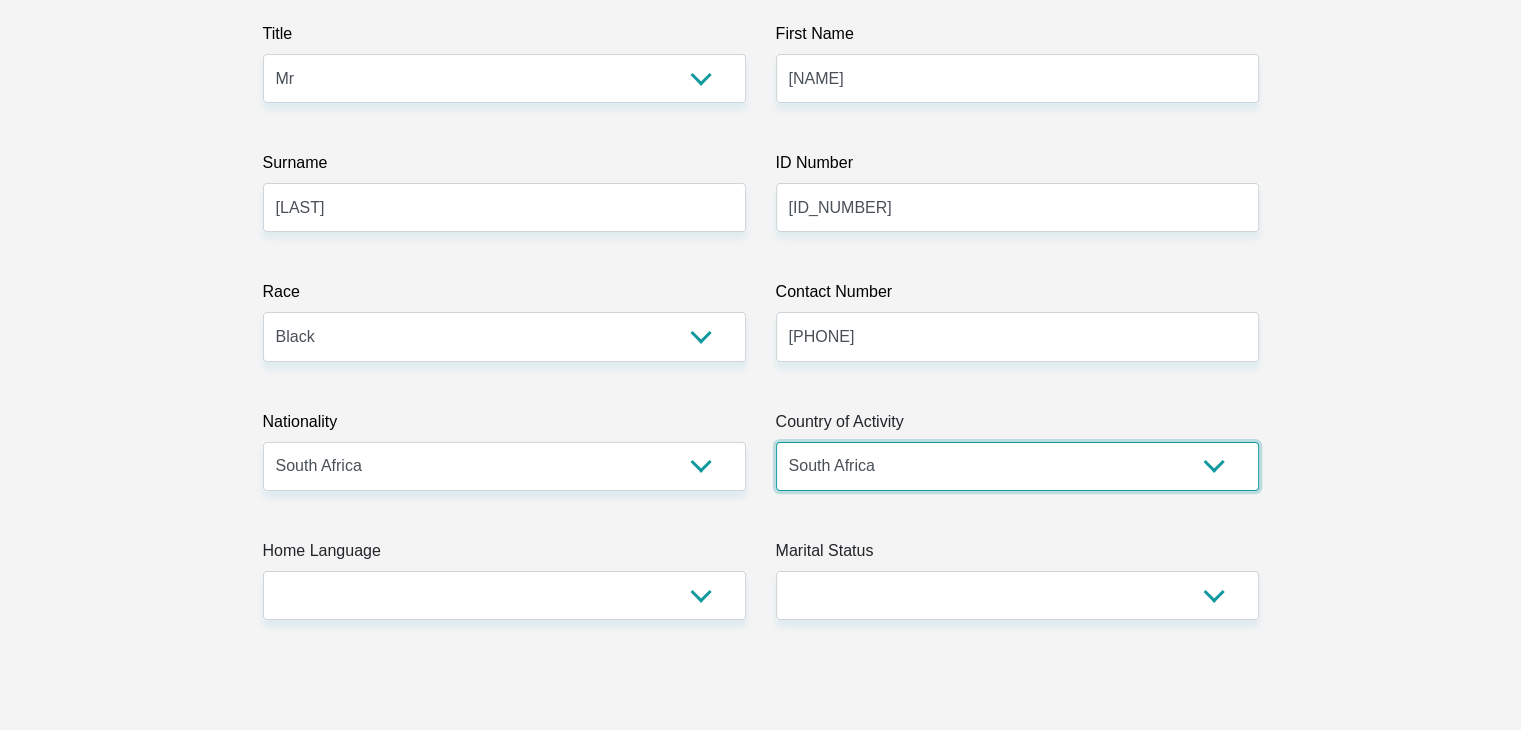 click on "South Africa
Afghanistan
Aland Islands
Albania
Algeria
America Samoa
American Virgin Islands
Andorra
Angola
Anguilla
Antarctica
Antigua and Barbuda
Argentina
Armenia
Aruba
Ascension Island
Australia
Austria
Azerbaijan
Chad" at bounding box center (1017, 466) 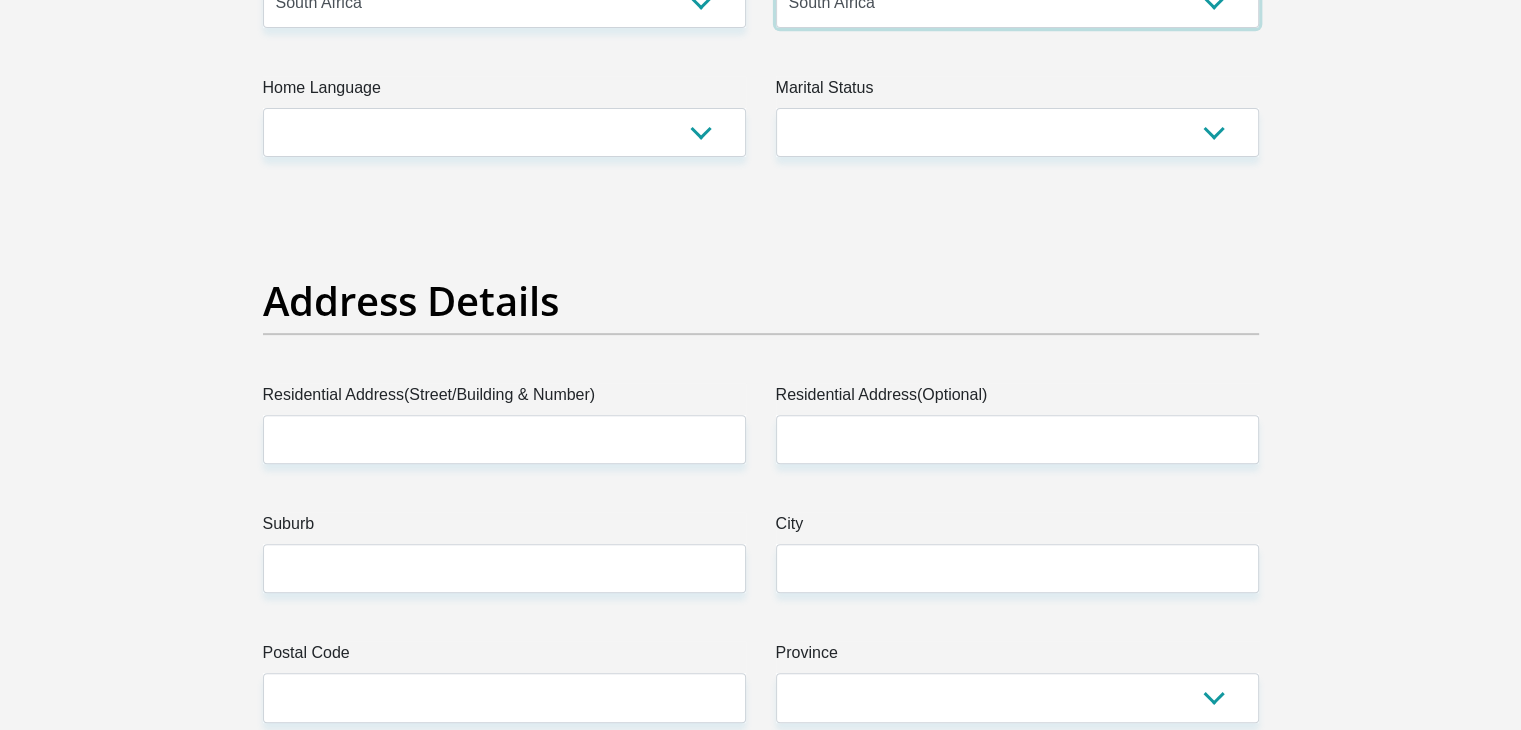 scroll, scrollTop: 787, scrollLeft: 0, axis: vertical 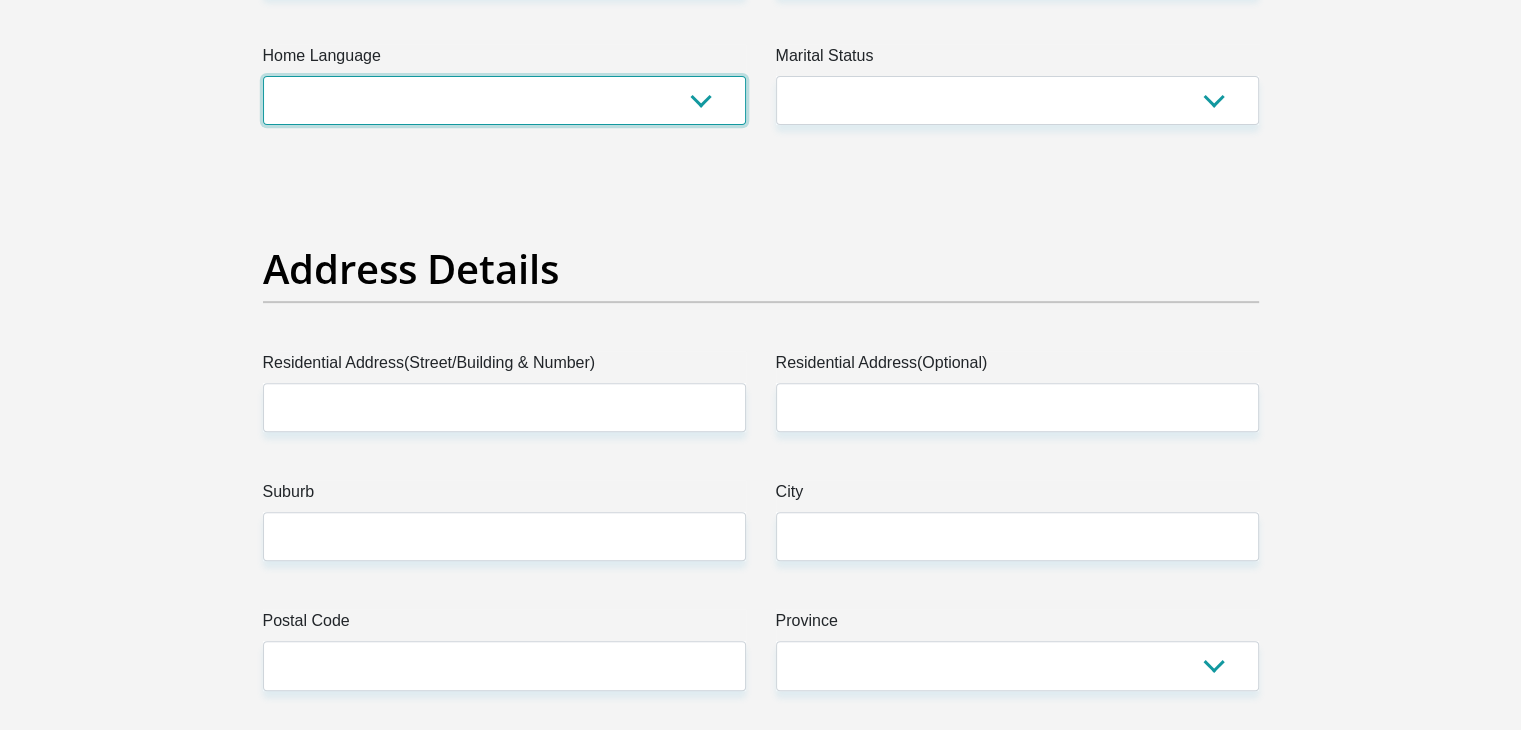 click on "Afrikaans
English
Sepedi
South Ndebele
Southern Sotho
Swati
Tsonga
Tswana
Venda
Xhosa
Zulu
Other" at bounding box center [504, 100] 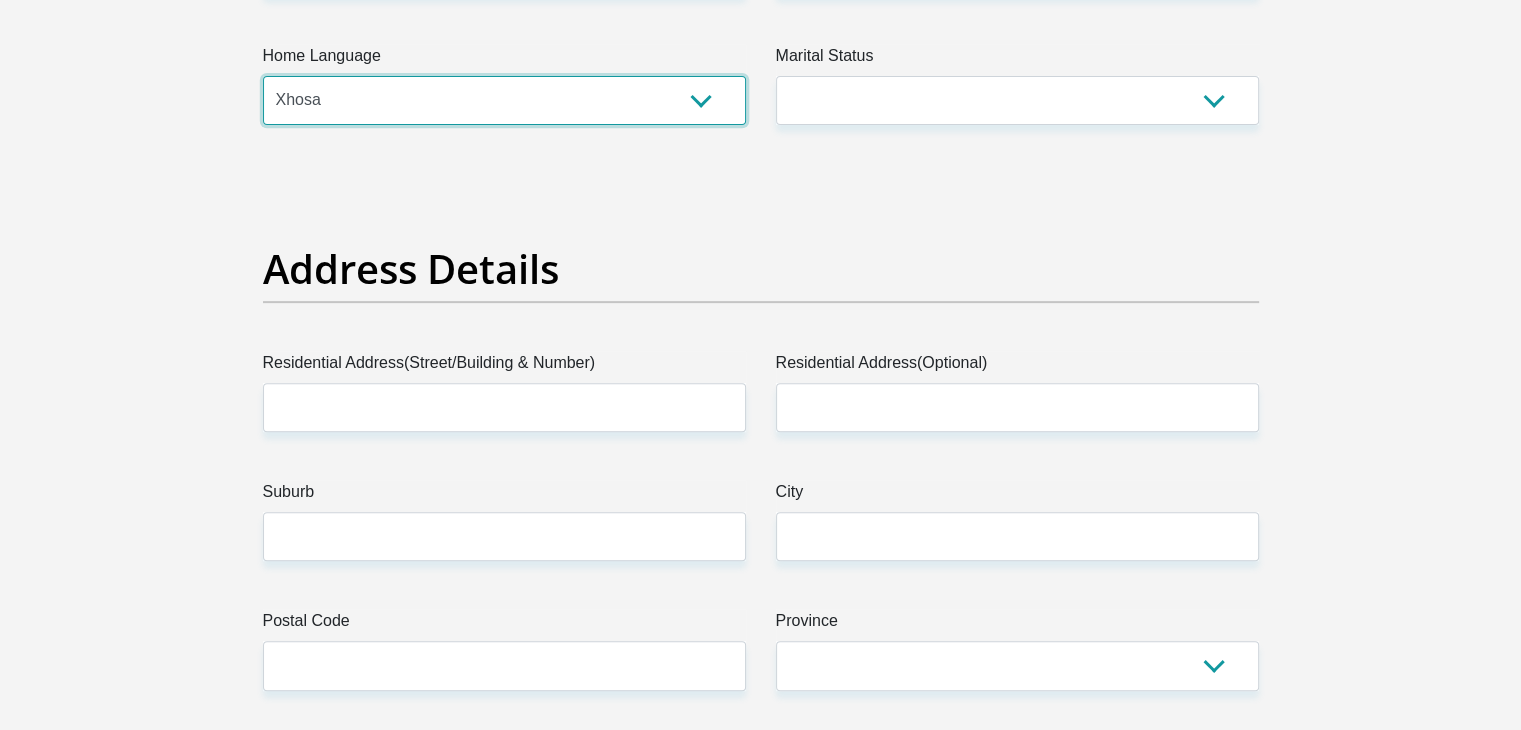 click on "Afrikaans
English
Sepedi
South Ndebele
Southern Sotho
Swati
Tsonga
Tswana
Venda
Xhosa
Zulu
Other" at bounding box center (504, 100) 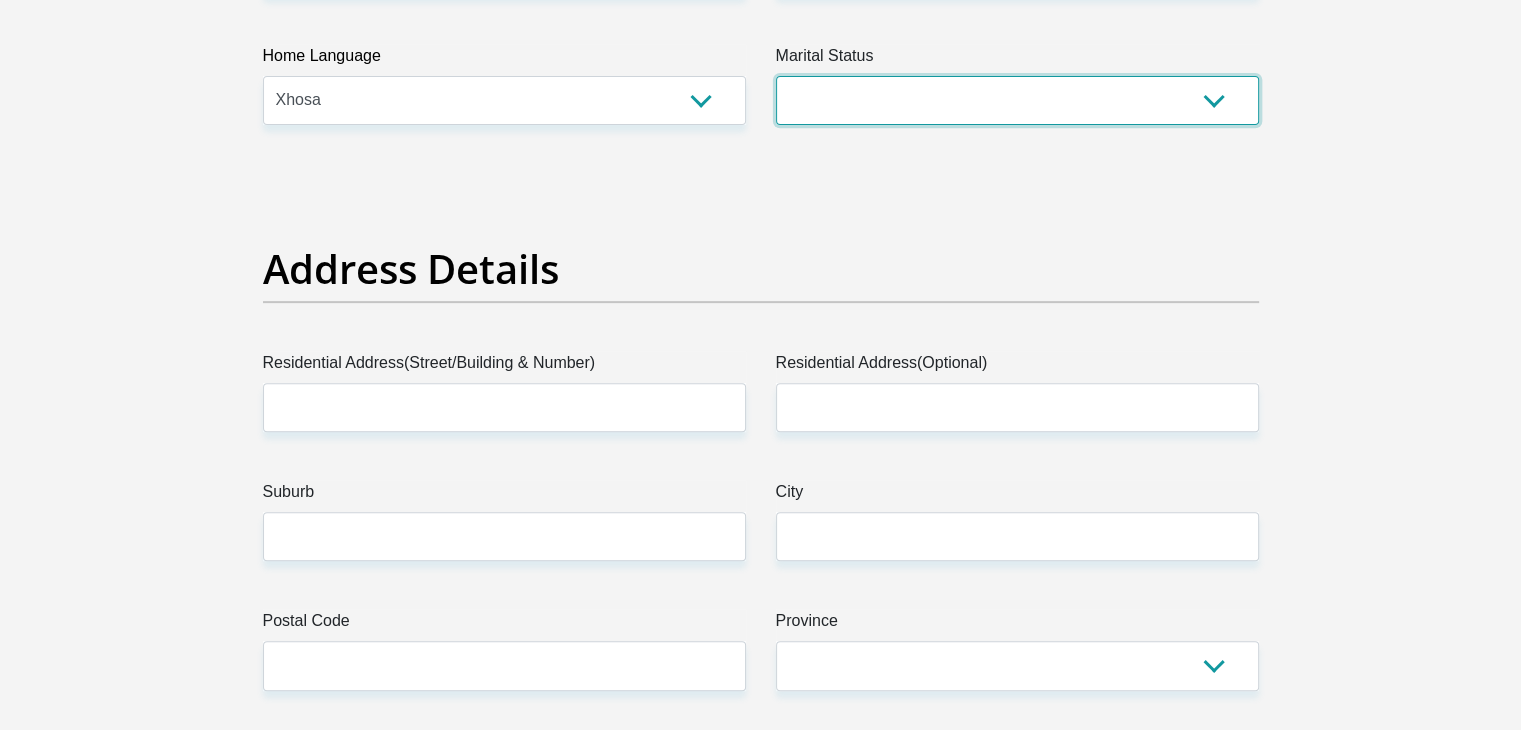 click on "Married ANC
Single
Divorced
Widowed
Married COP or Customary Law" at bounding box center (1017, 100) 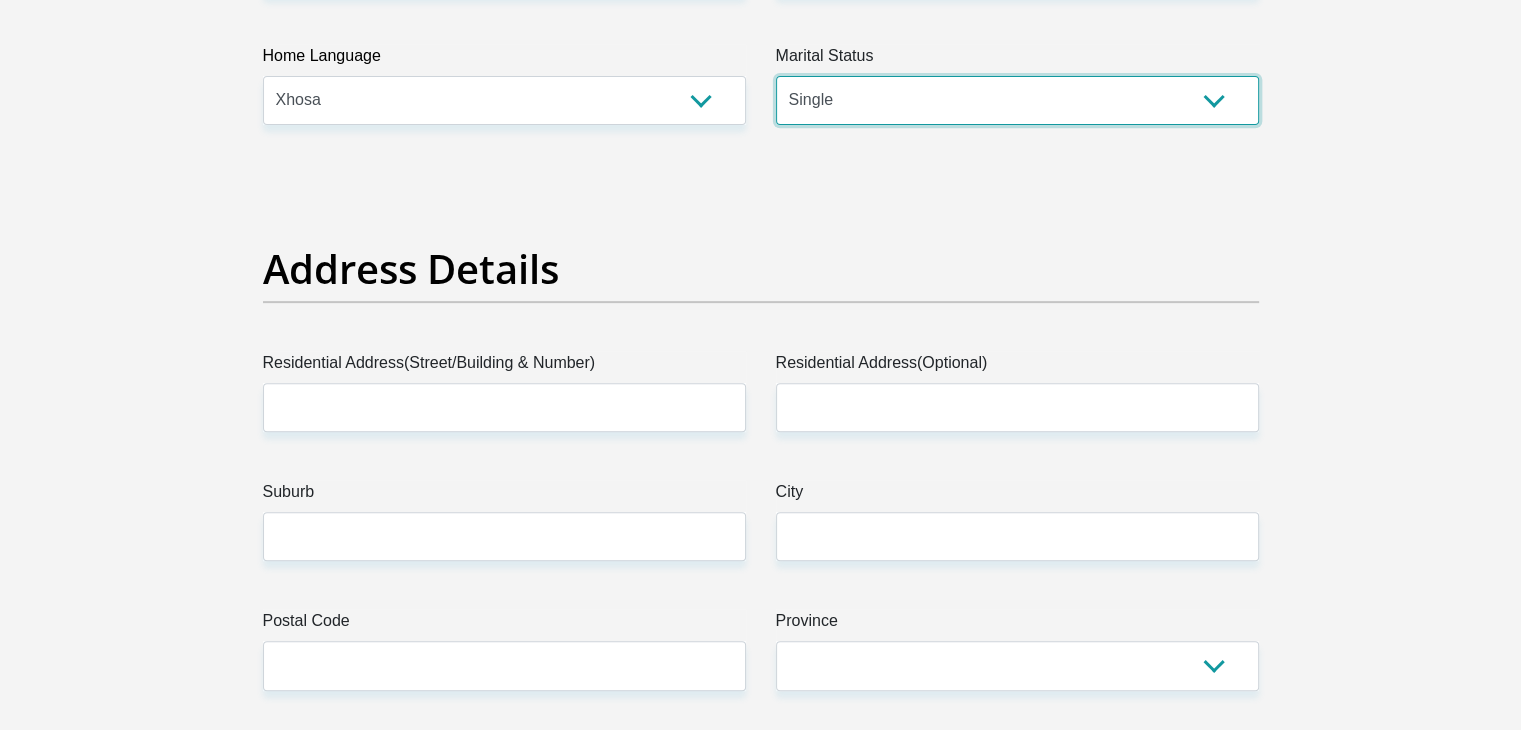 click on "Married ANC
Single
Divorced
Widowed
Married COP or Customary Law" at bounding box center [1017, 100] 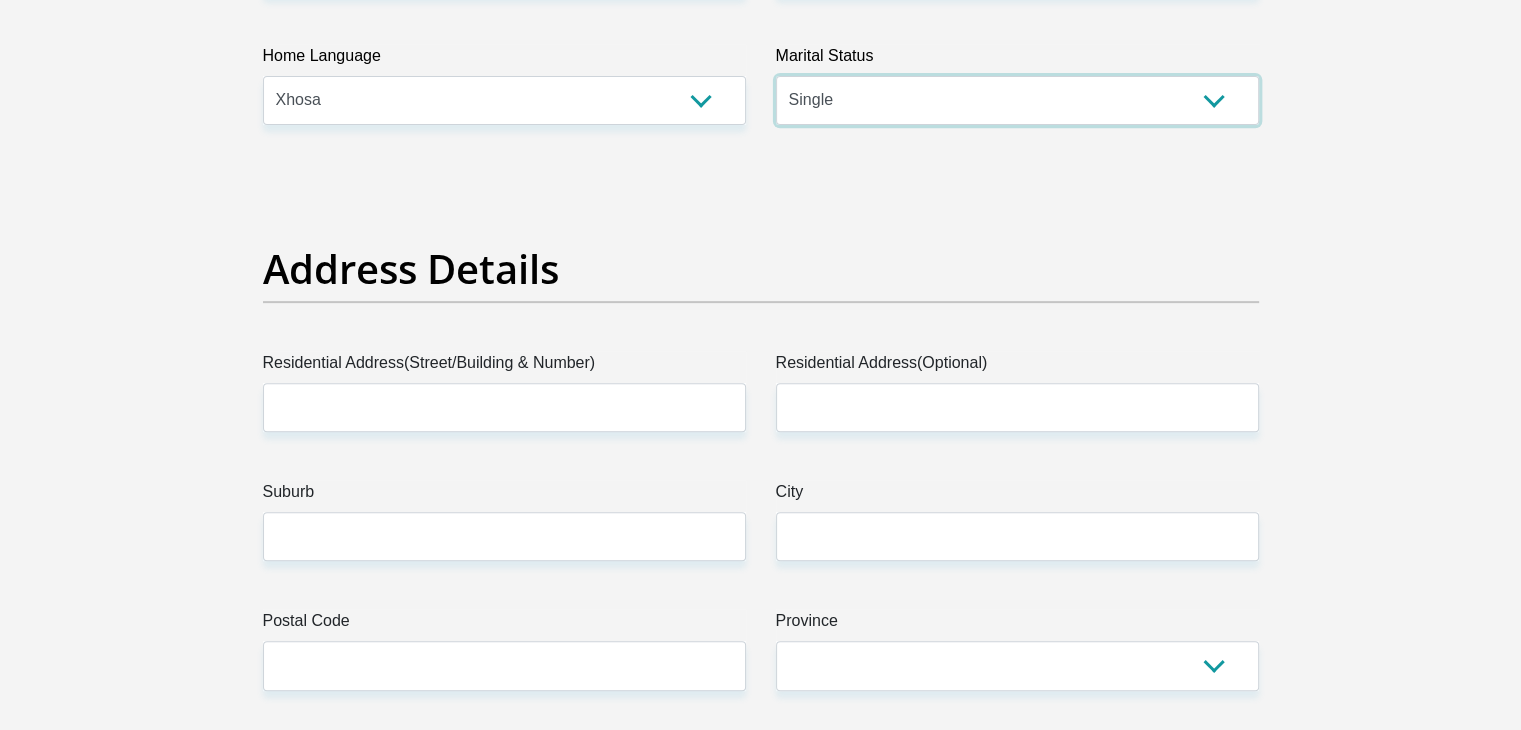 scroll, scrollTop: 892, scrollLeft: 0, axis: vertical 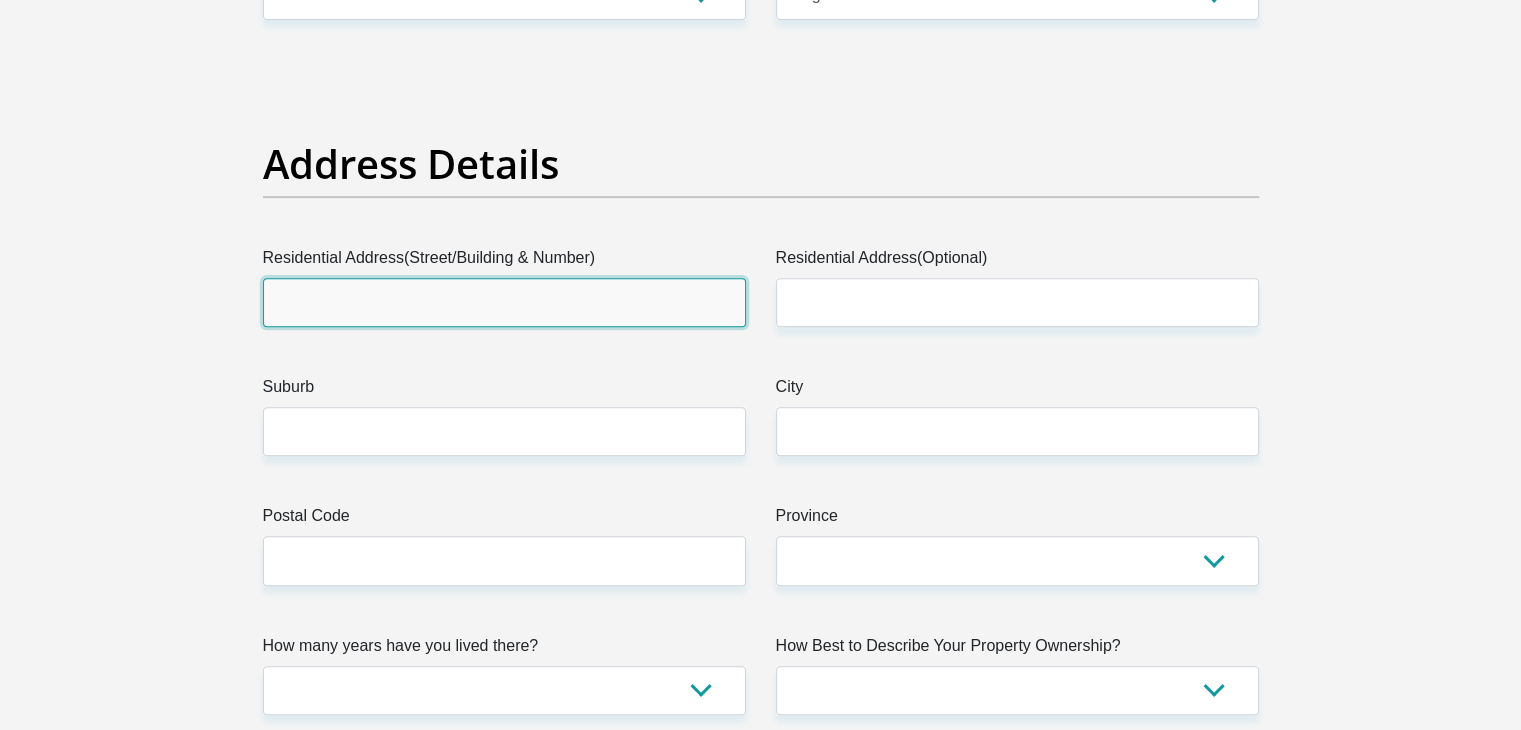 click on "Residential Address(Street/Building & Number)" at bounding box center [504, 302] 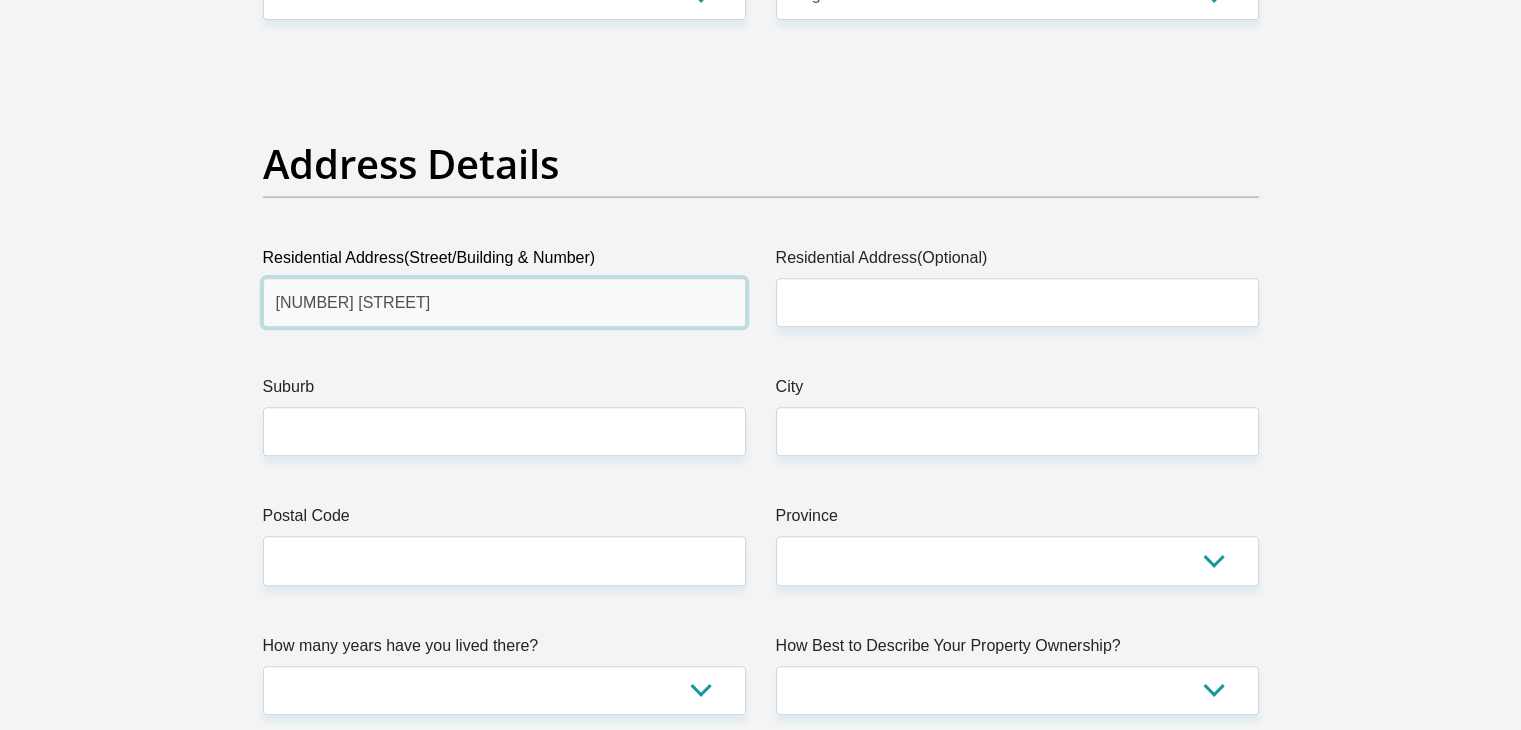 type on "[NUMBER] [STREET]" 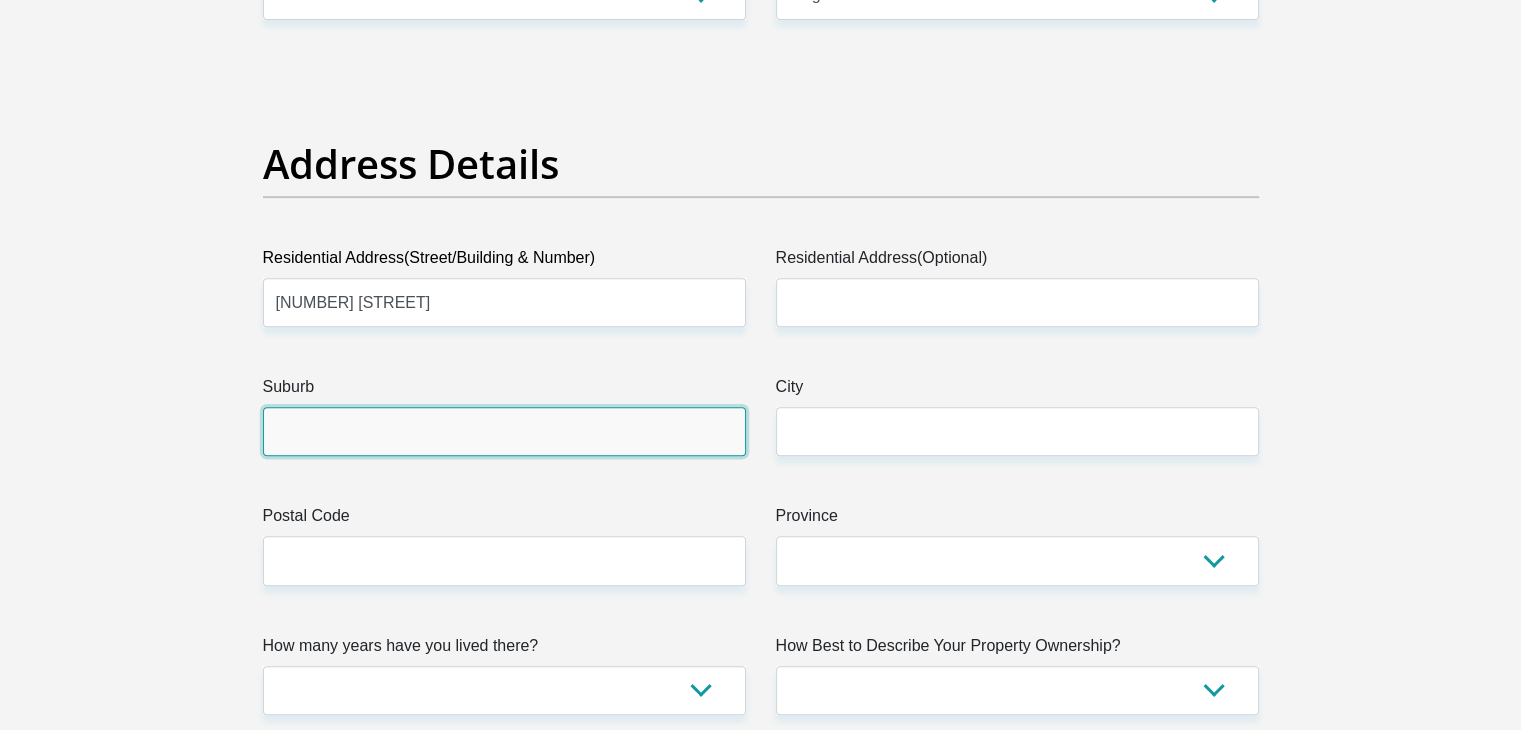 click on "Suburb" at bounding box center [504, 431] 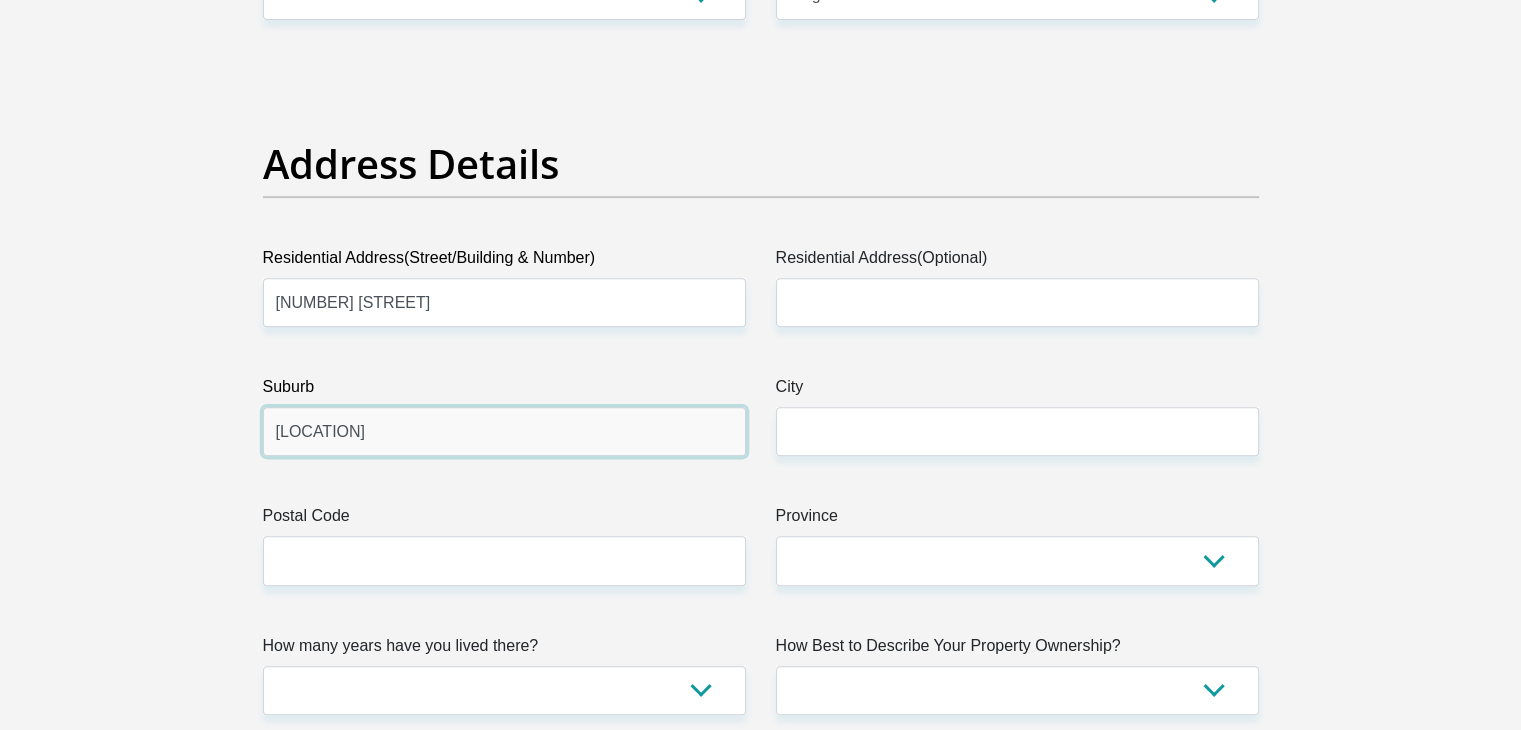 type on "[LOCATION]" 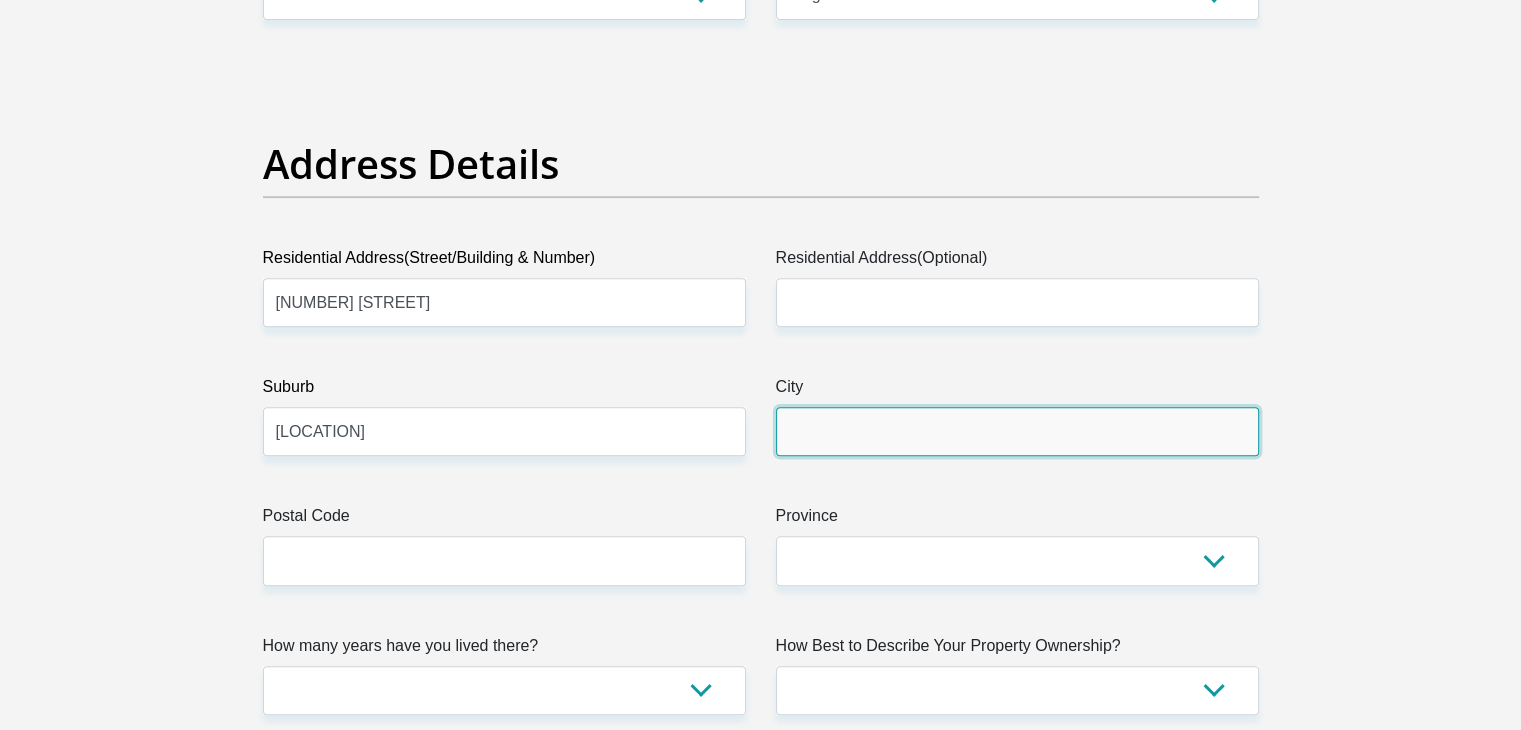 click on "City" at bounding box center (1017, 431) 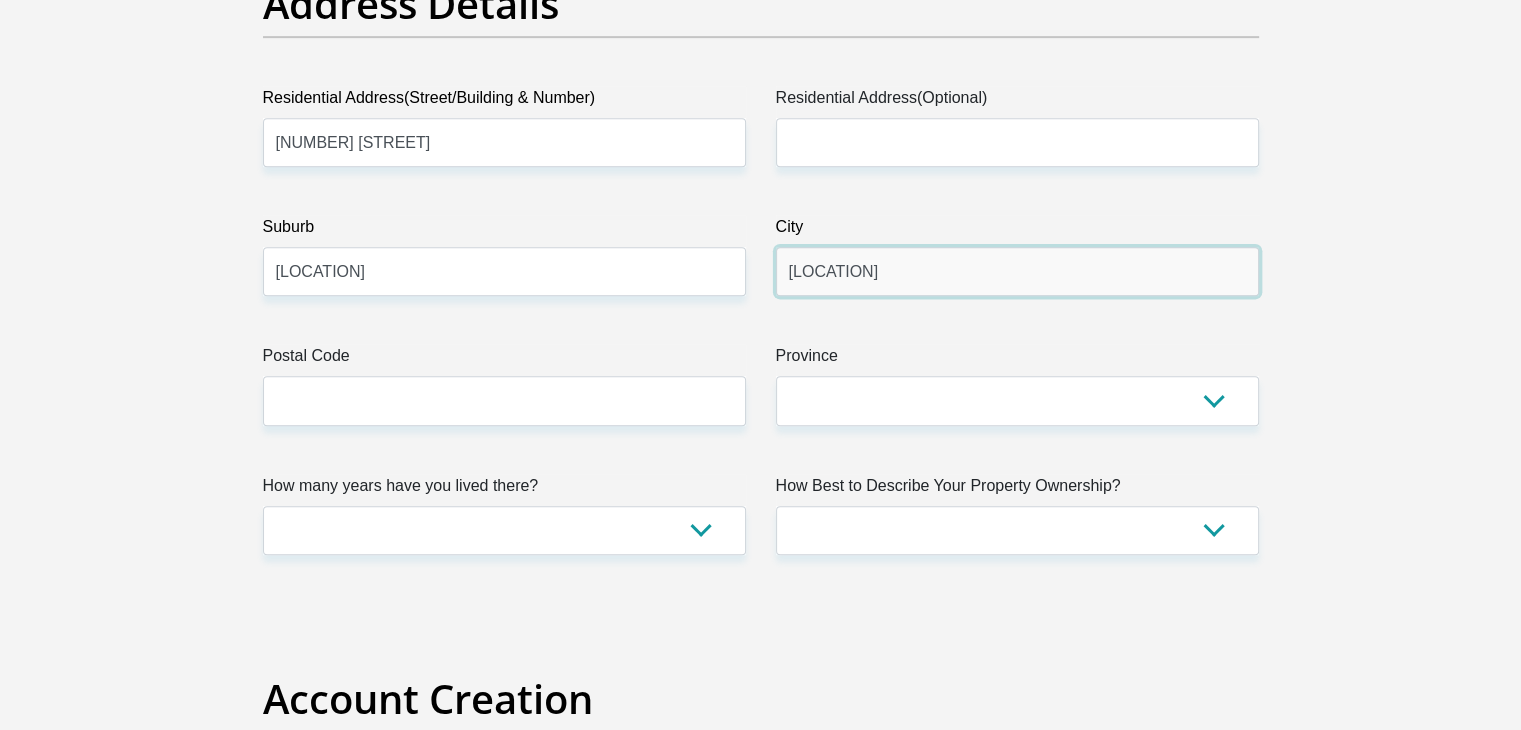 scroll, scrollTop: 1062, scrollLeft: 0, axis: vertical 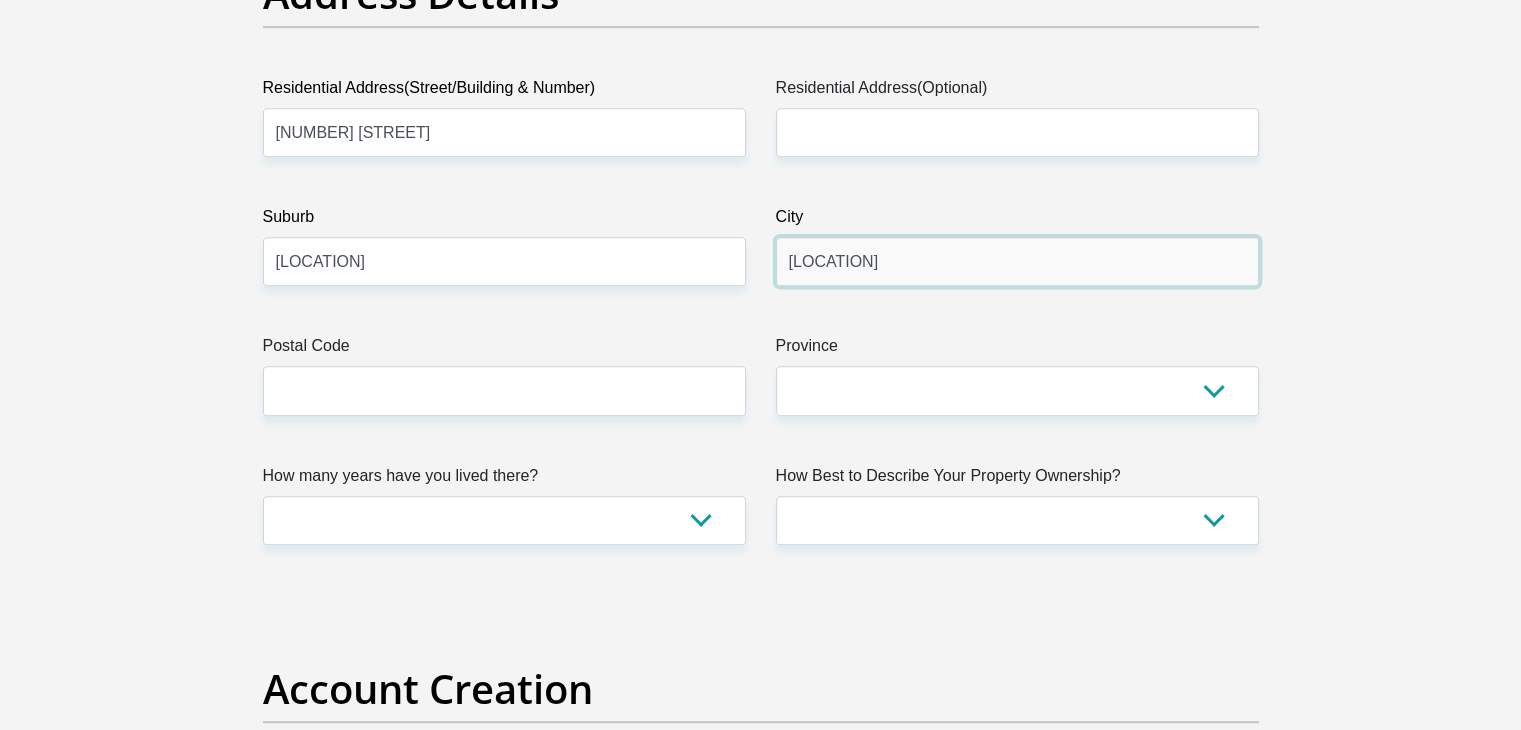 type on "[LOCATION]" 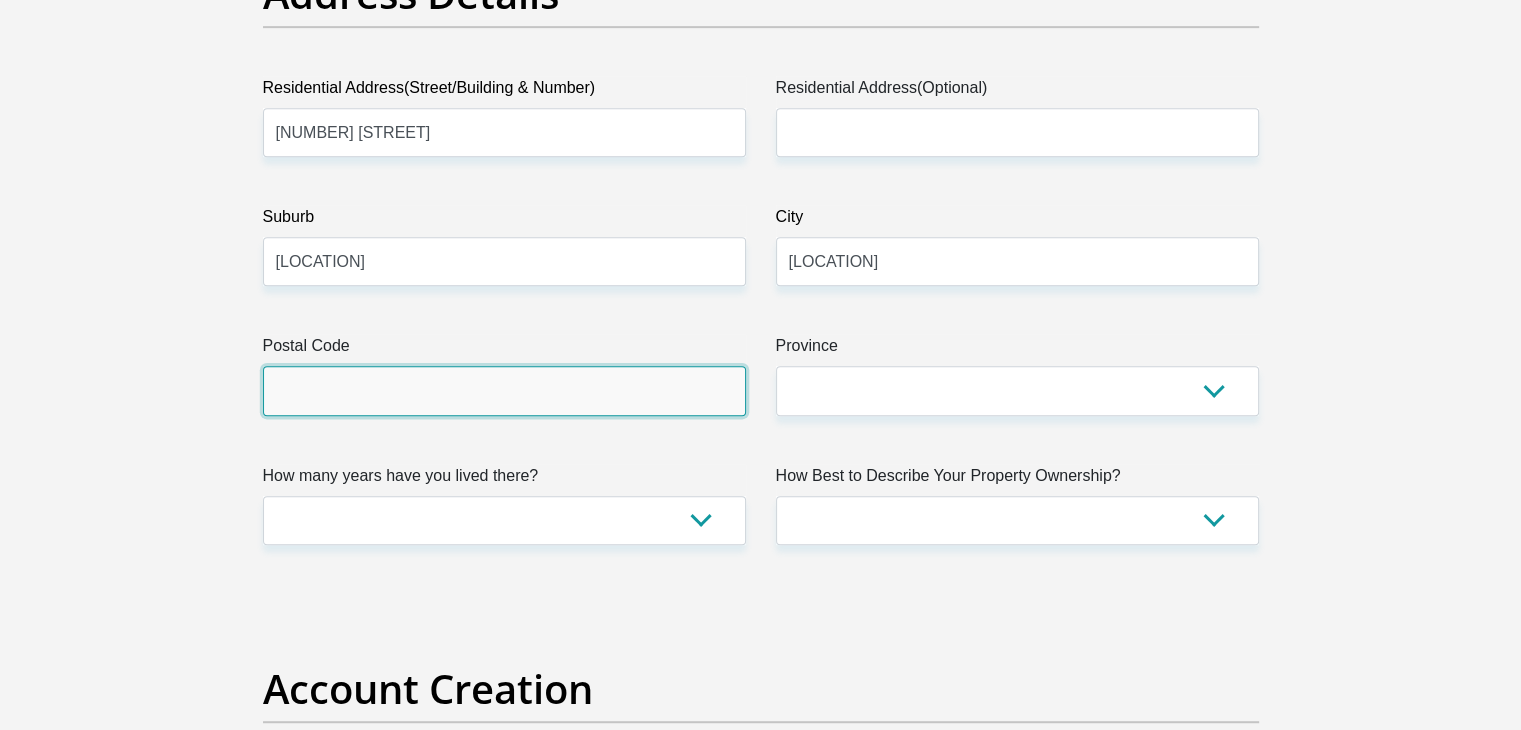 click on "Postal Code" at bounding box center (504, 390) 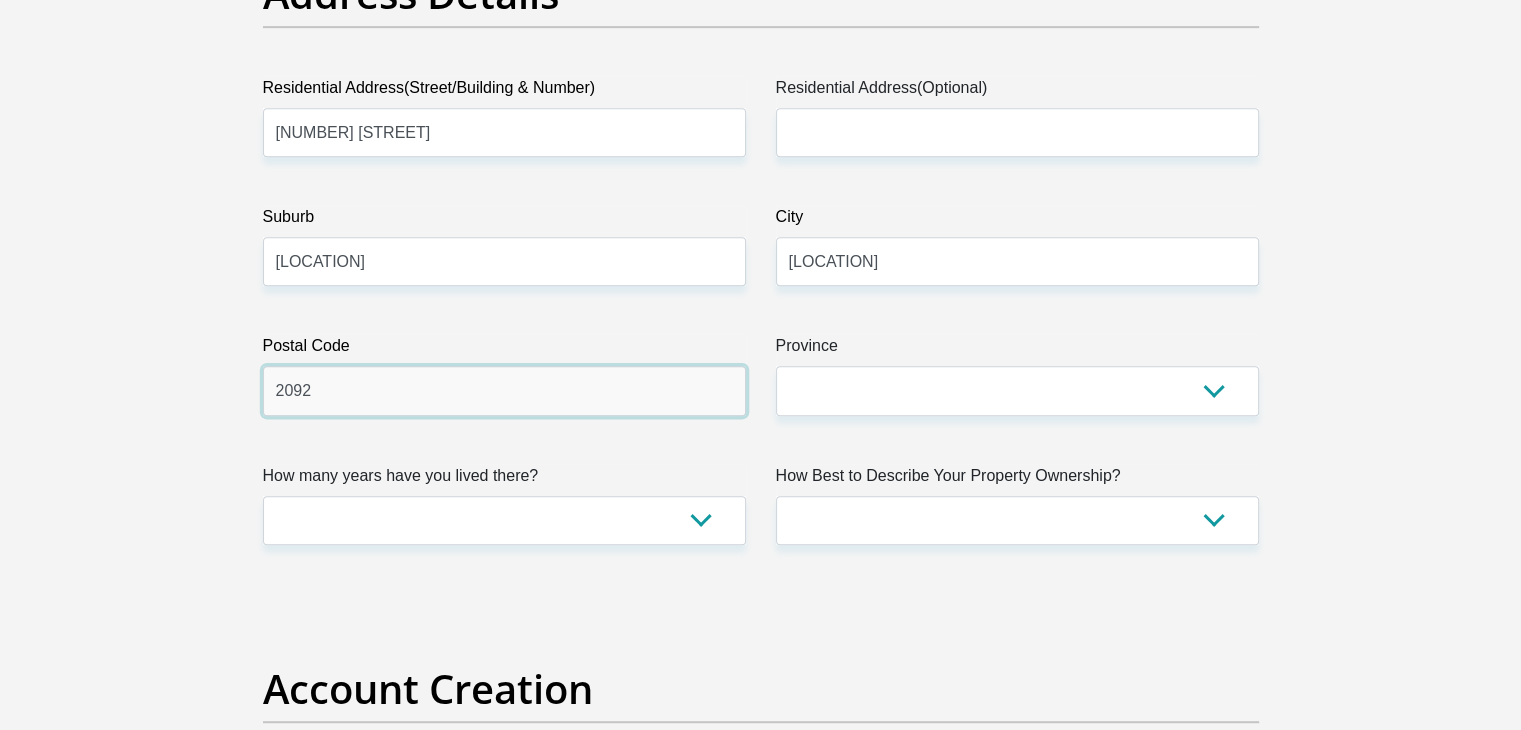 type on "2092" 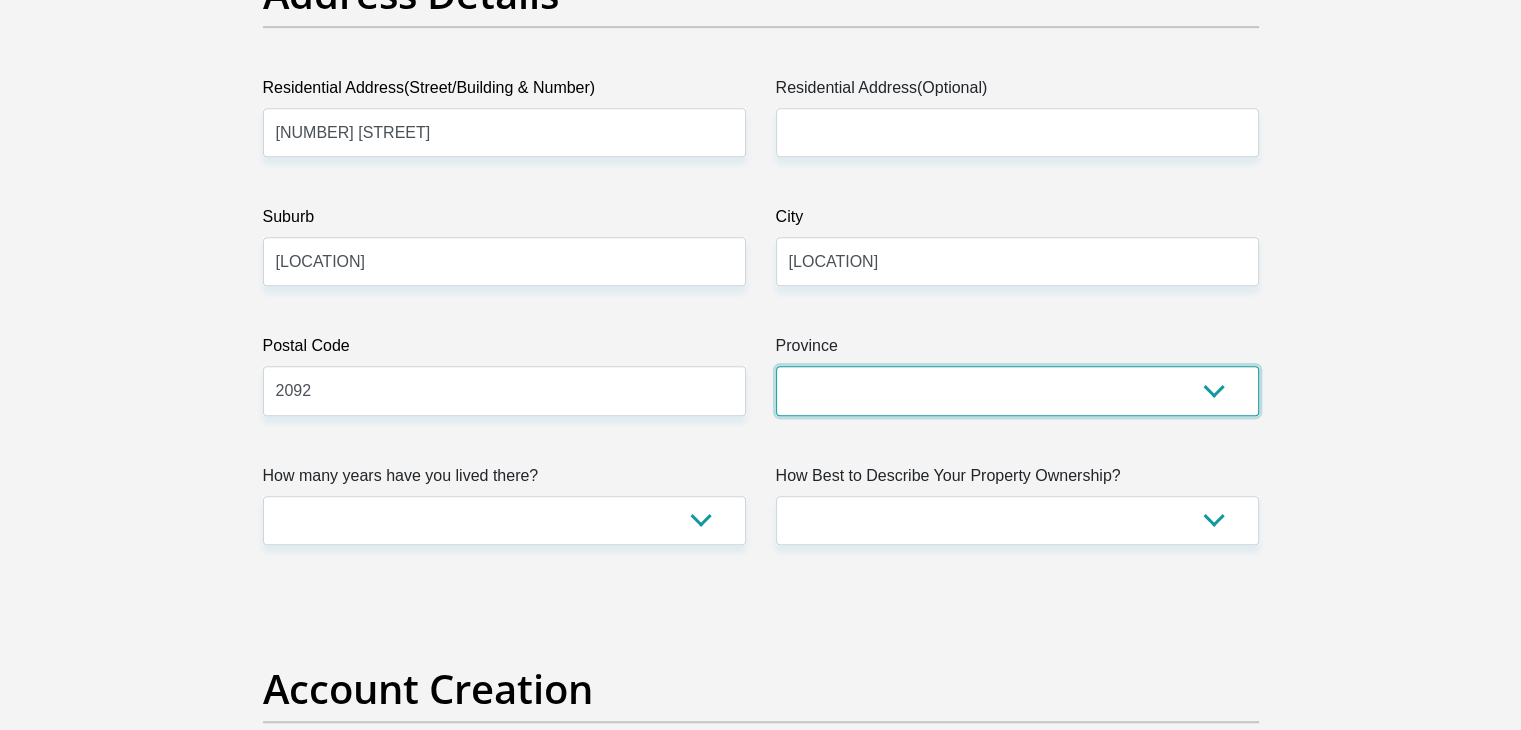 click on "Eastern Cape
Free State
Gauteng
KwaZulu-Natal
Limpopo
Mpumalanga
Northern Cape
North West
Western Cape" at bounding box center [1017, 390] 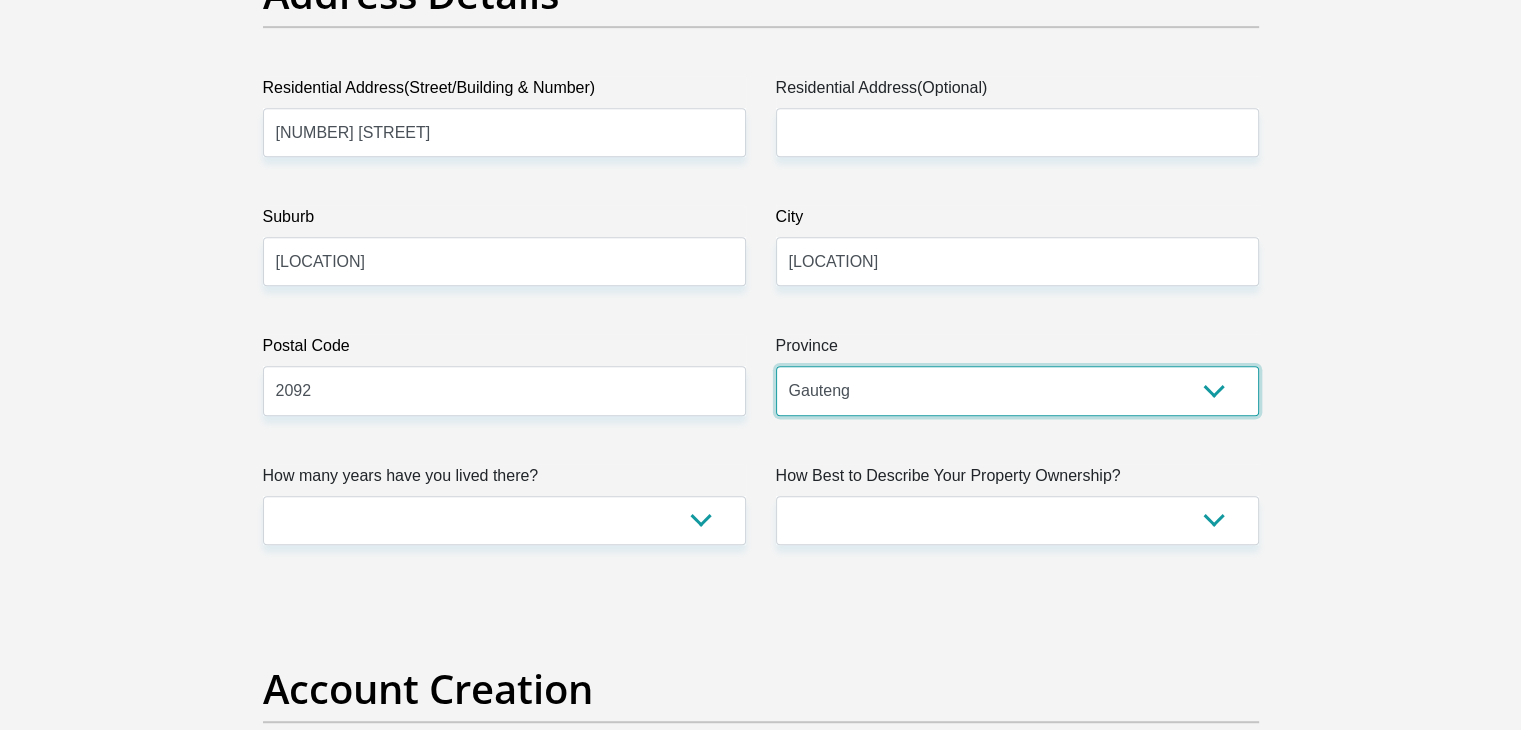 click on "Eastern Cape
Free State
Gauteng
KwaZulu-Natal
Limpopo
Mpumalanga
Northern Cape
North West
Western Cape" at bounding box center [1017, 390] 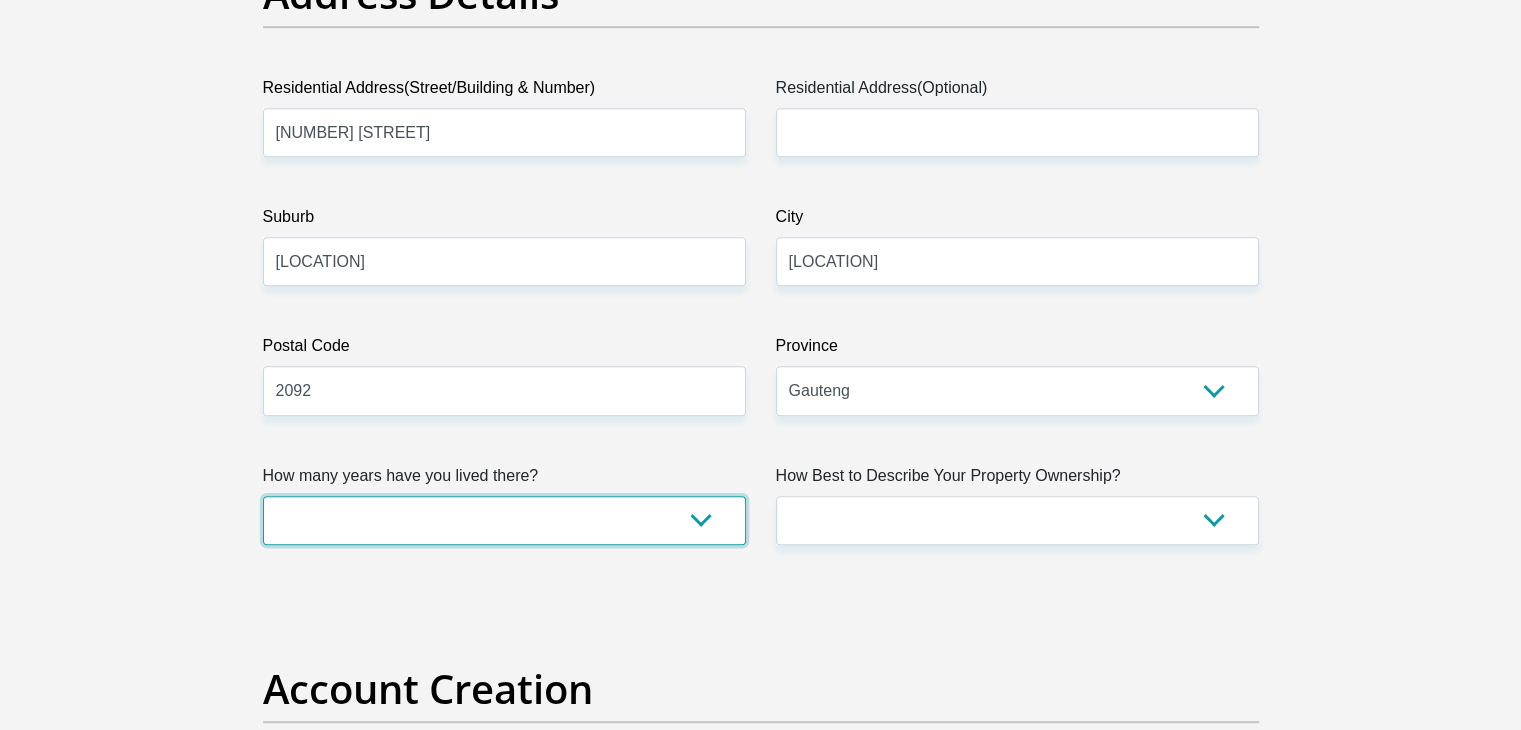 click on "less than 1 year
1-3 years
3-5 years
5+ years" at bounding box center [504, 520] 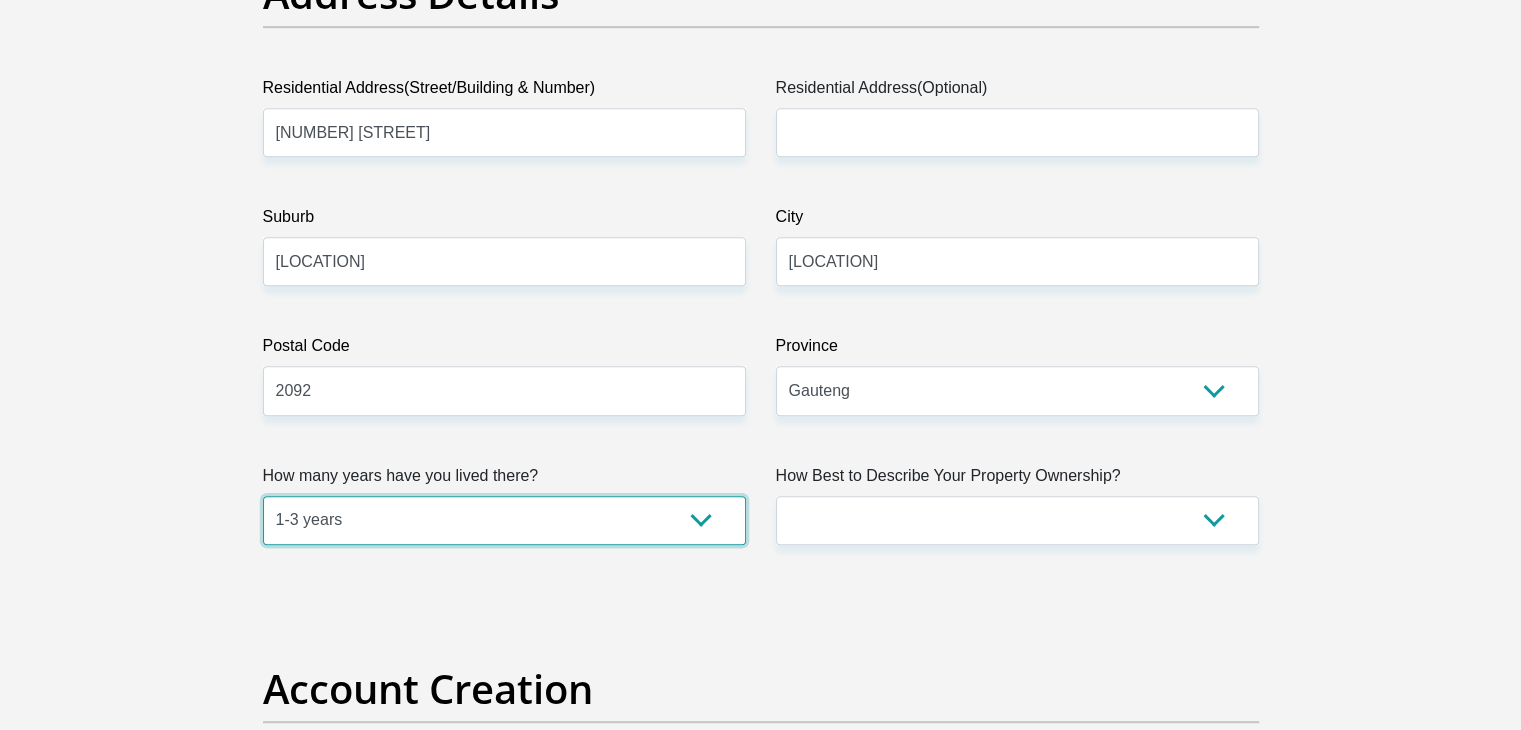 click on "less than 1 year
1-3 years
3-5 years
5+ years" at bounding box center (504, 520) 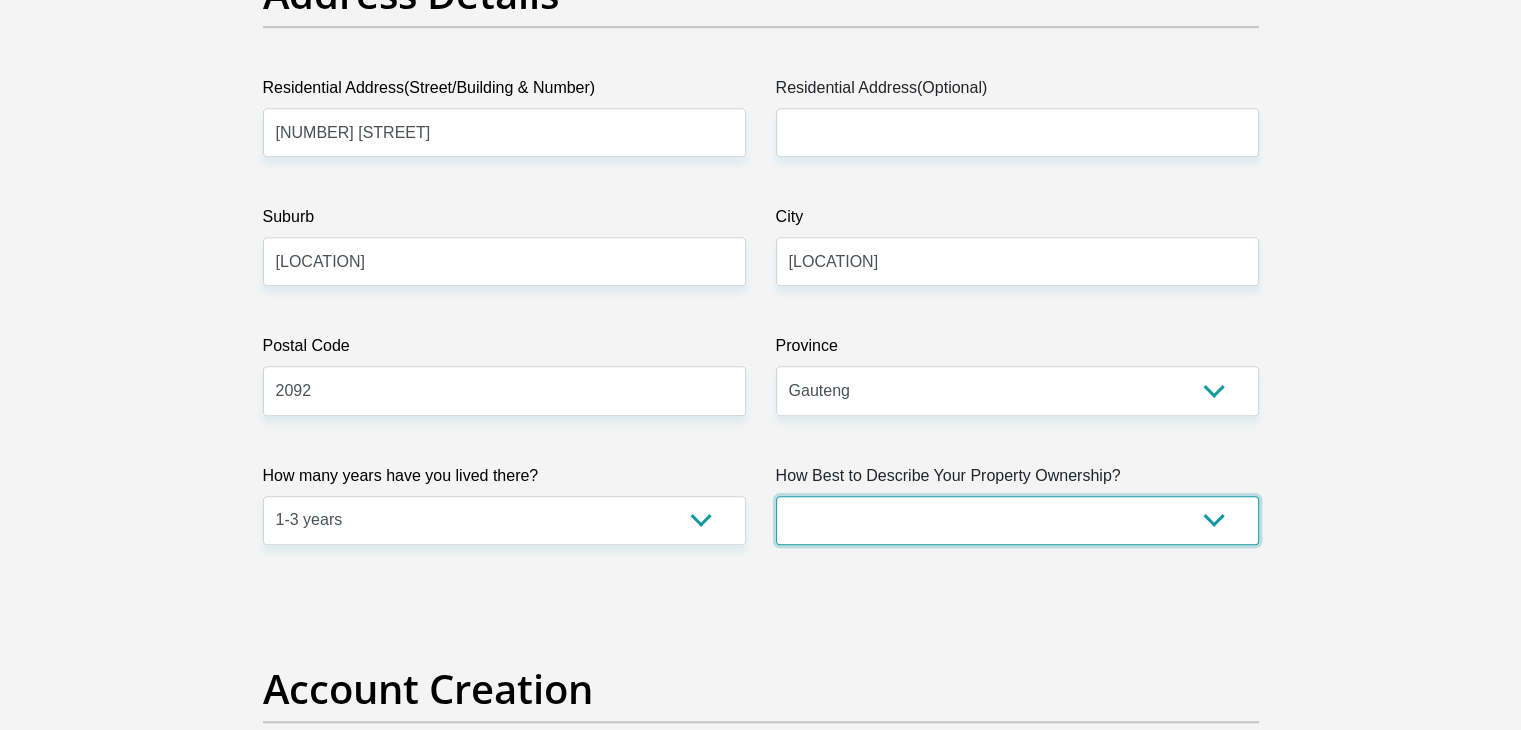 click on "Owned
Rented
Family Owned
Company Dwelling" at bounding box center (1017, 520) 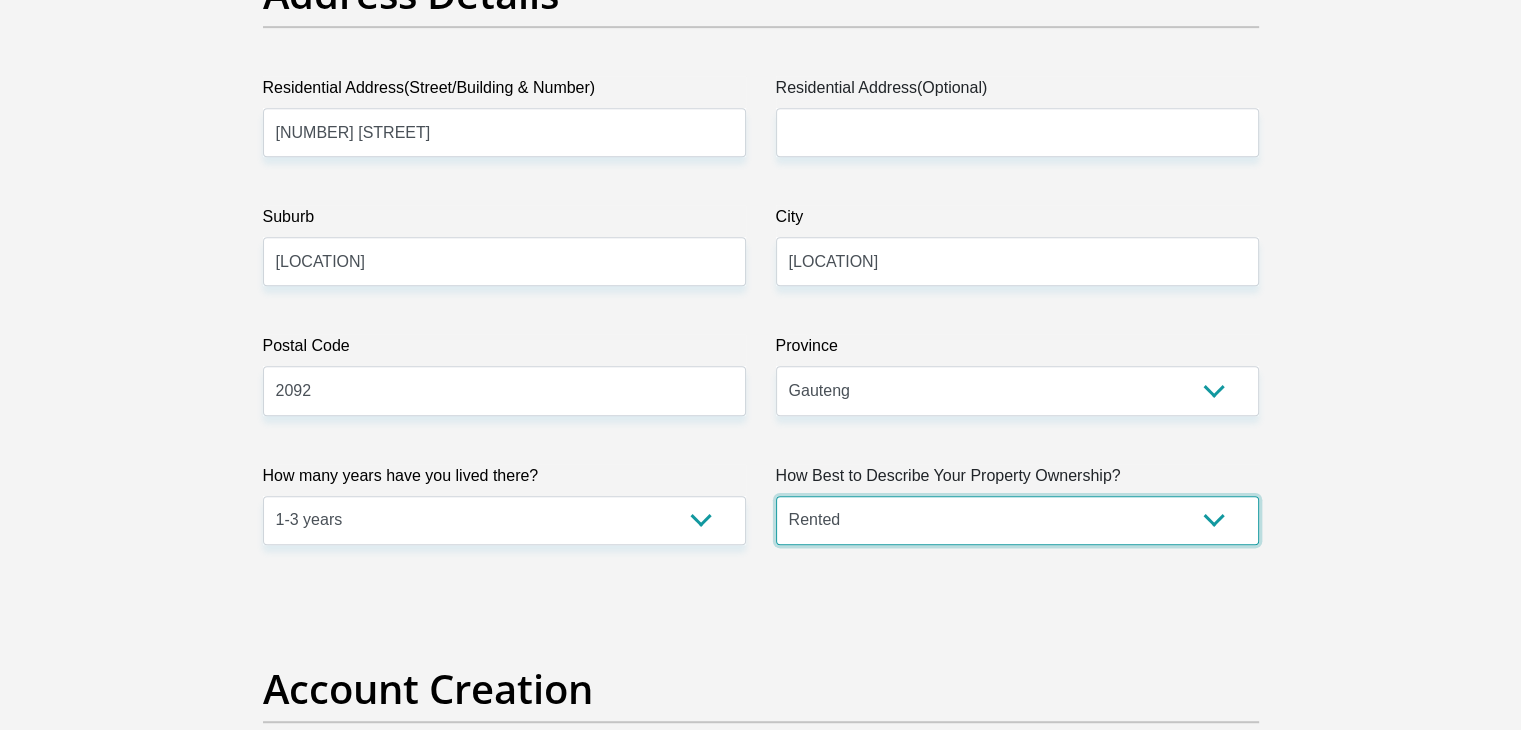 click on "Owned
Rented
Family Owned
Company Dwelling" at bounding box center [1017, 520] 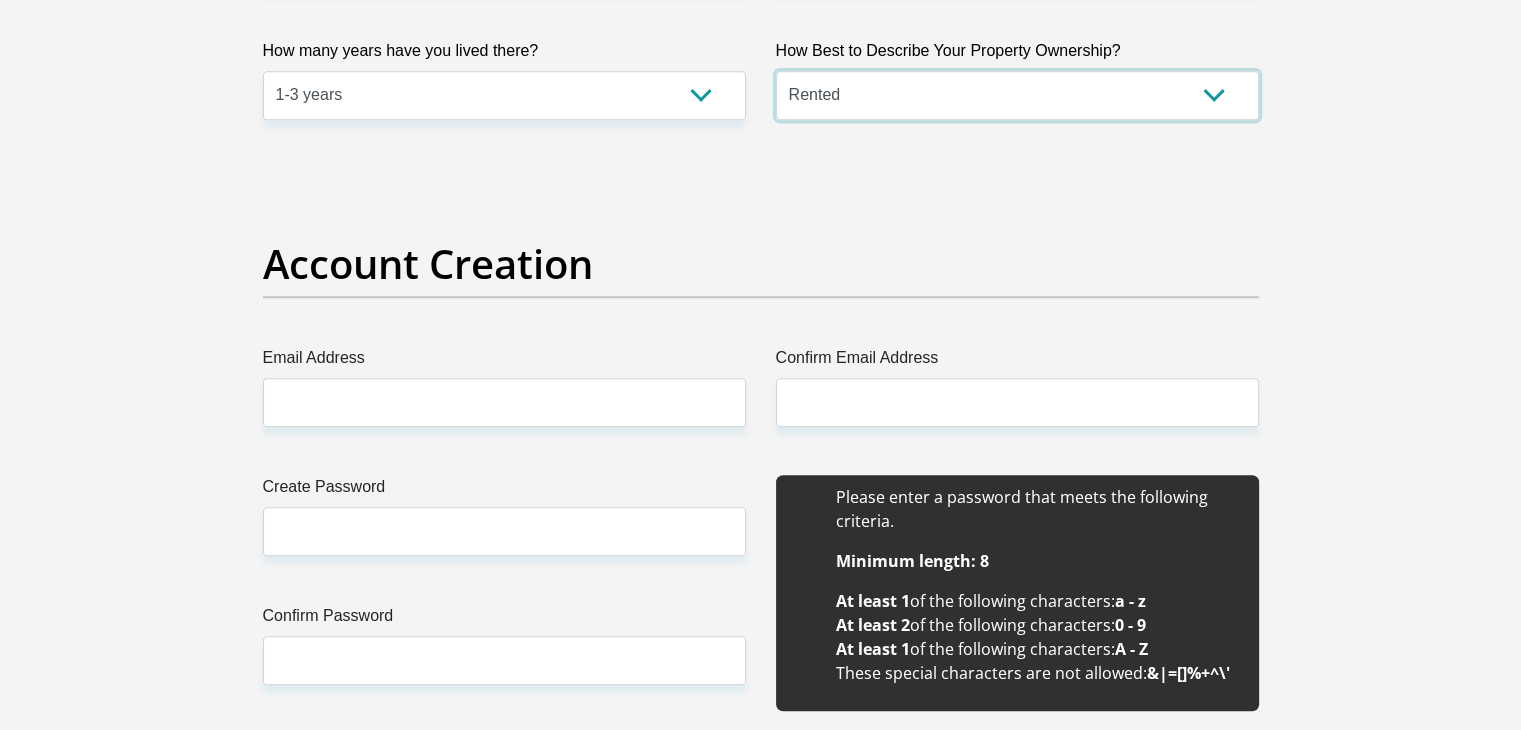 scroll, scrollTop: 1532, scrollLeft: 0, axis: vertical 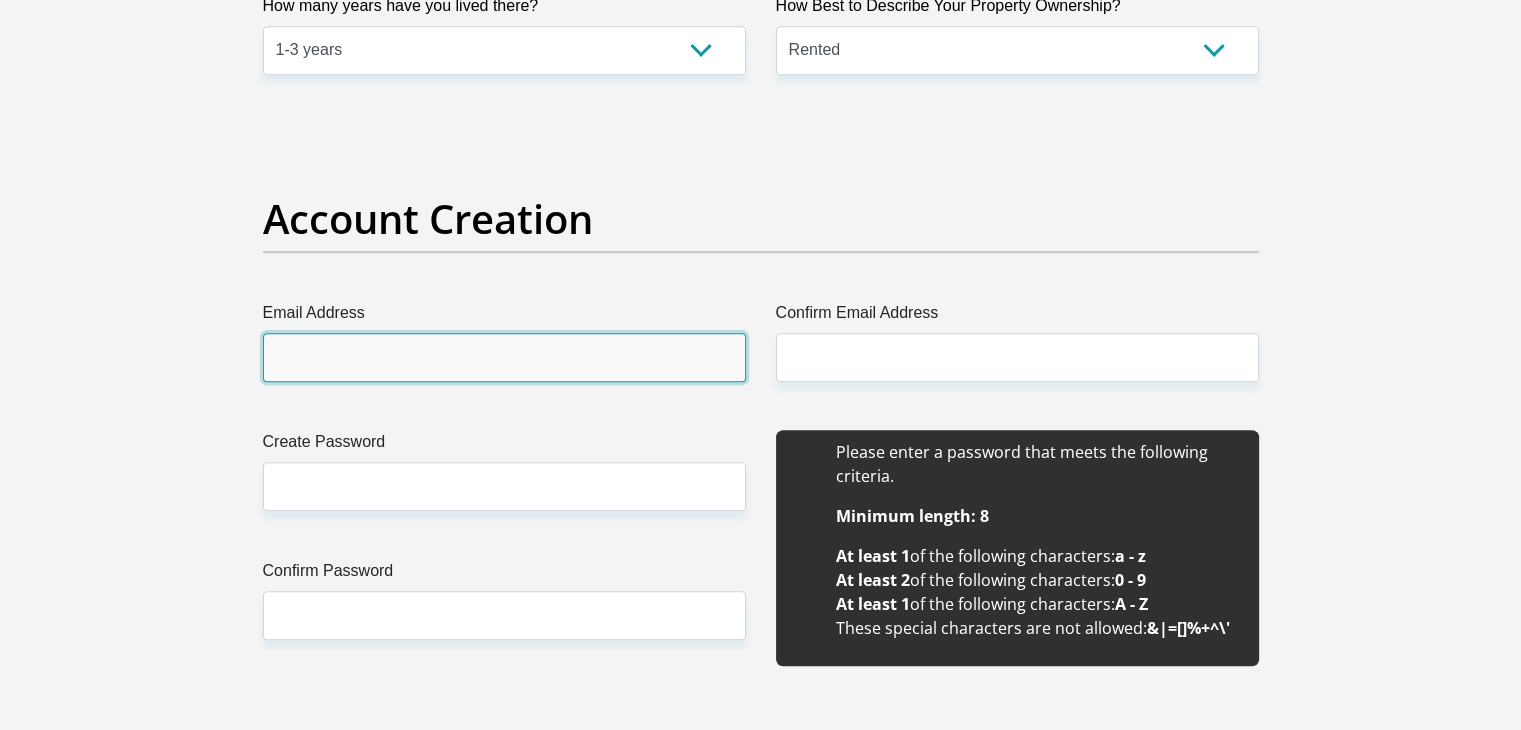 click on "Email Address" at bounding box center (504, 357) 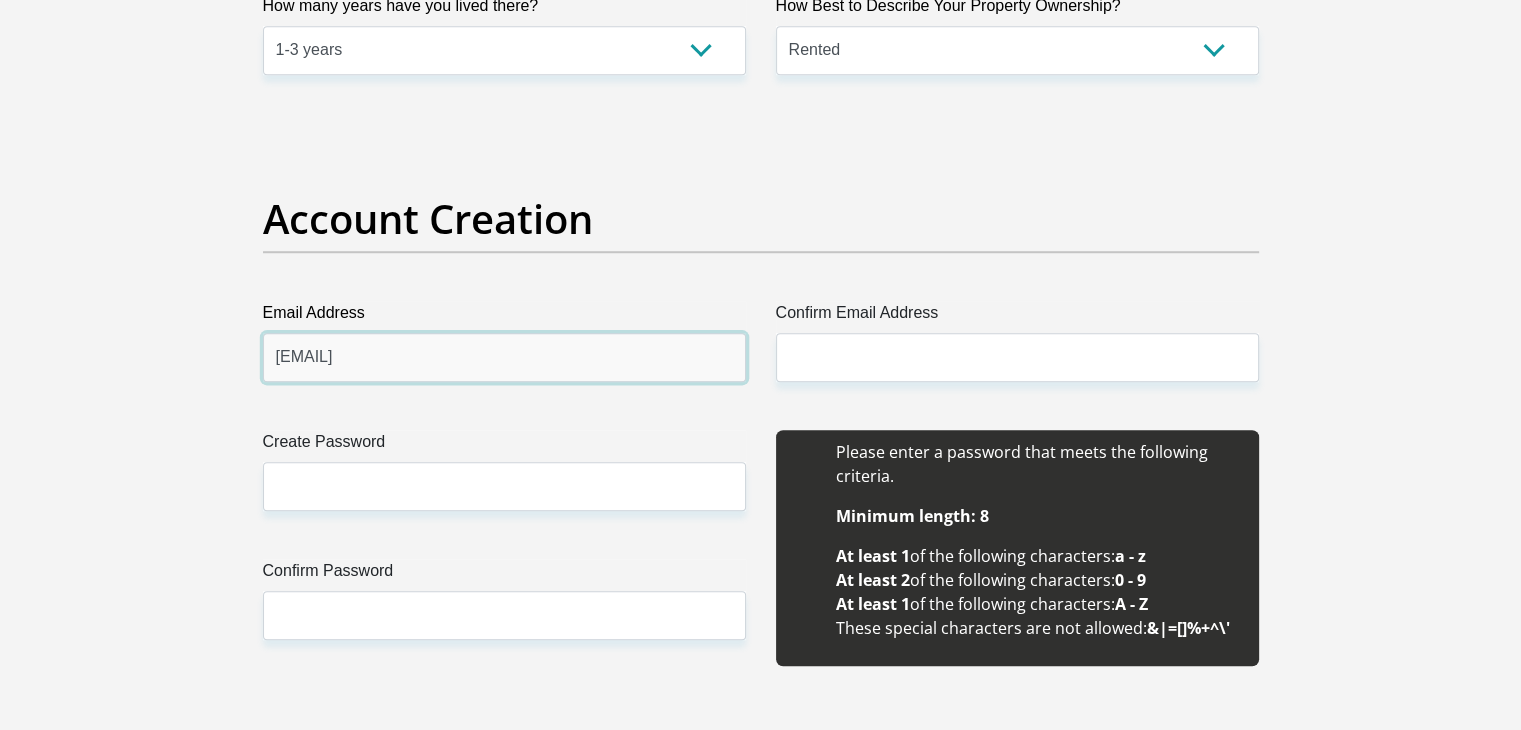 type on "[EMAIL]" 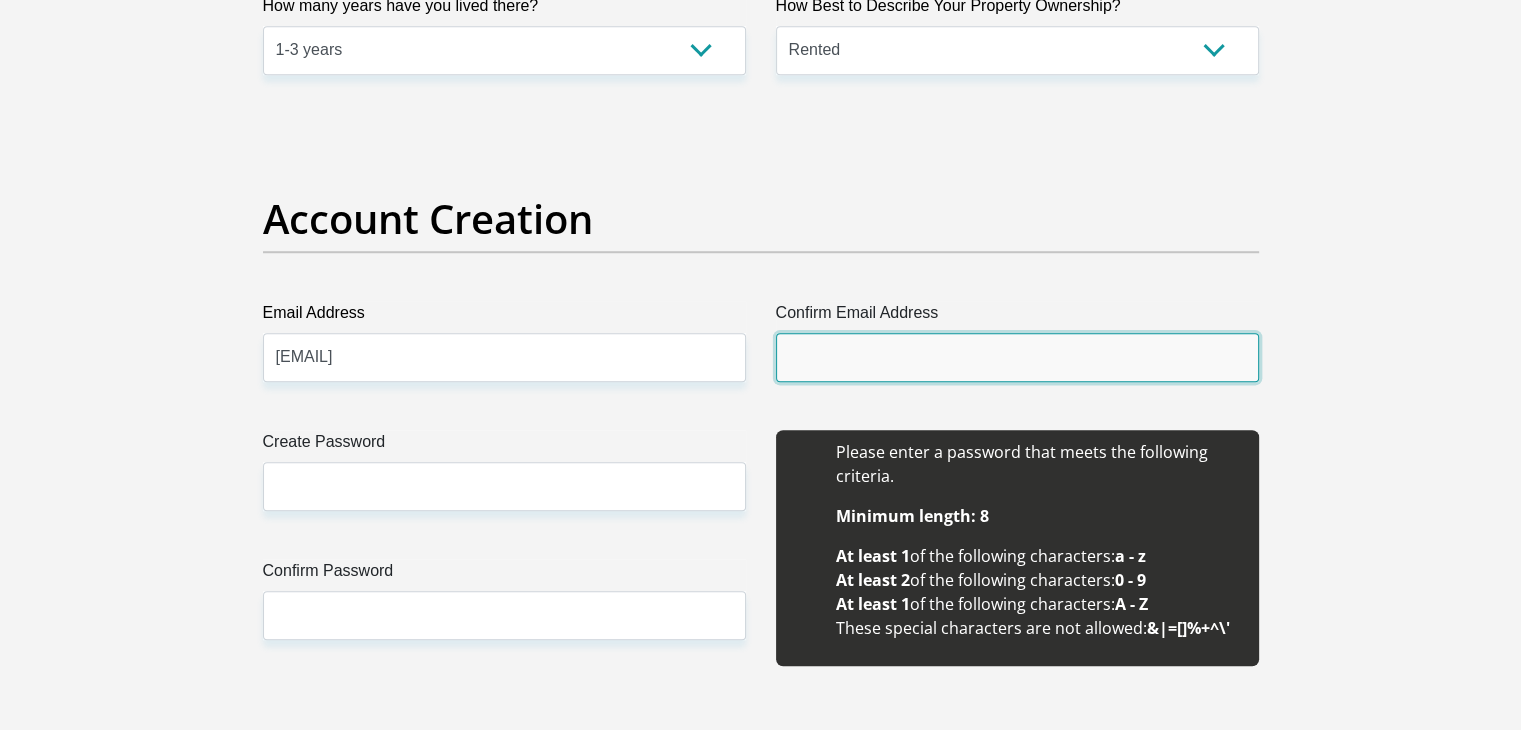 click on "Confirm Email Address" at bounding box center (1017, 357) 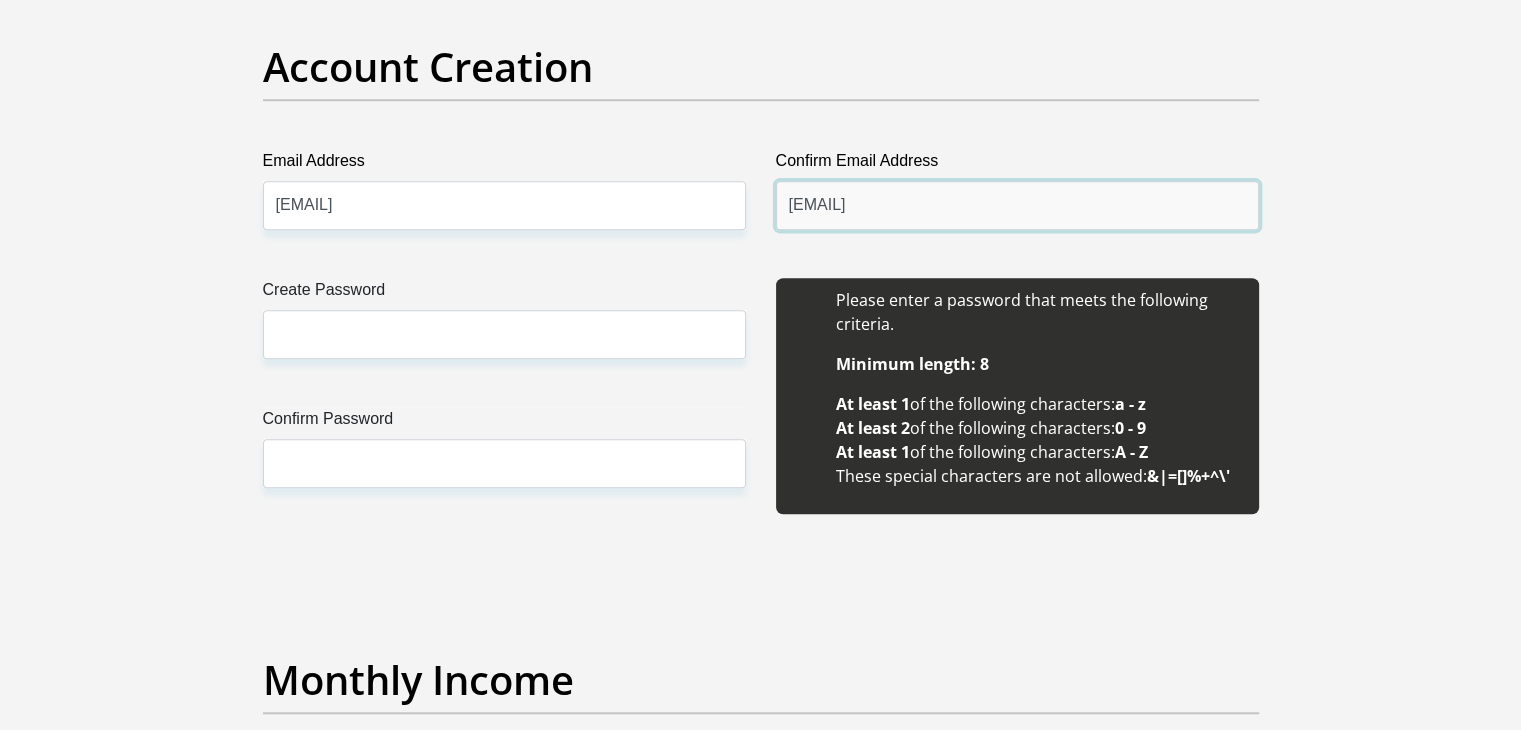 scroll, scrollTop: 1690, scrollLeft: 0, axis: vertical 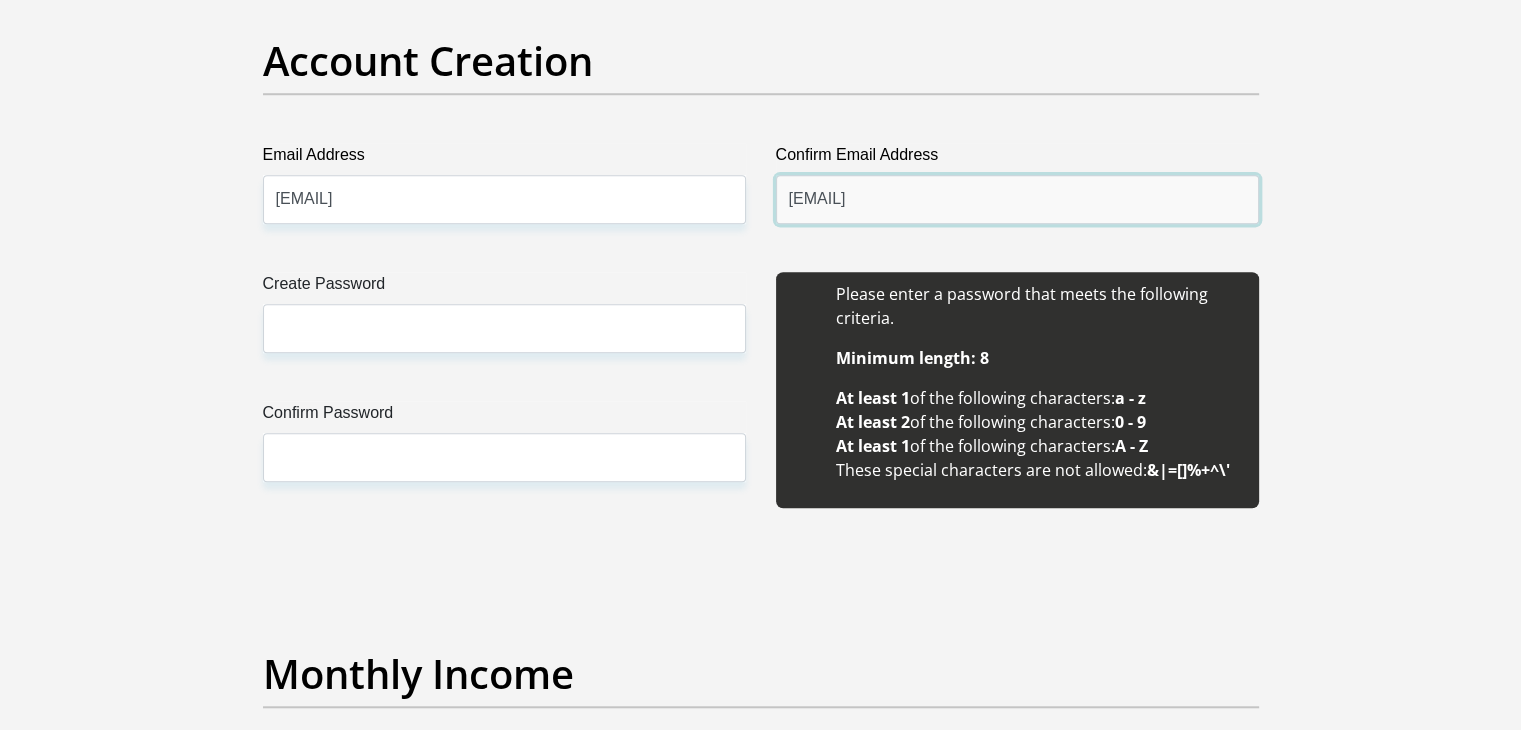 type on "[EMAIL]" 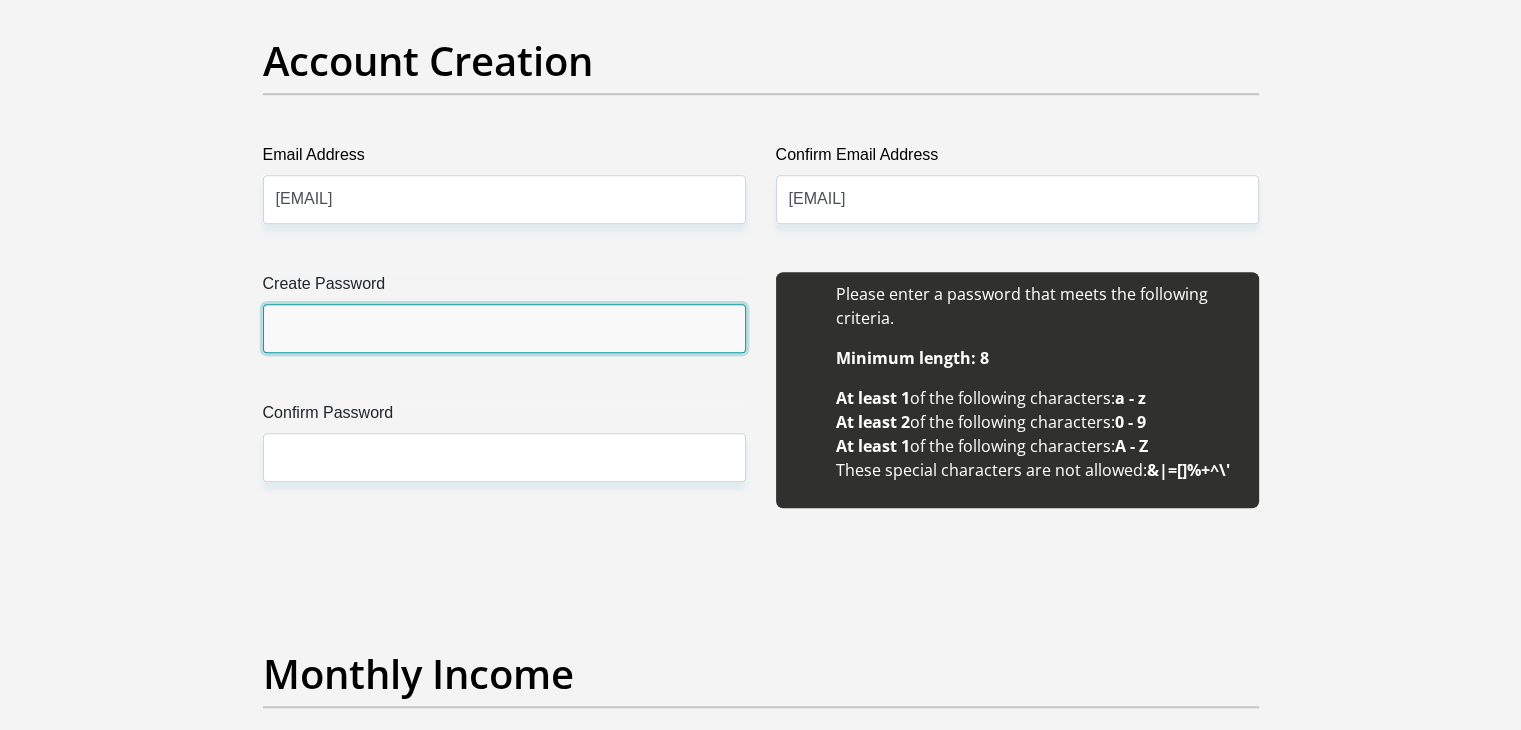 click on "Create Password" at bounding box center [504, 328] 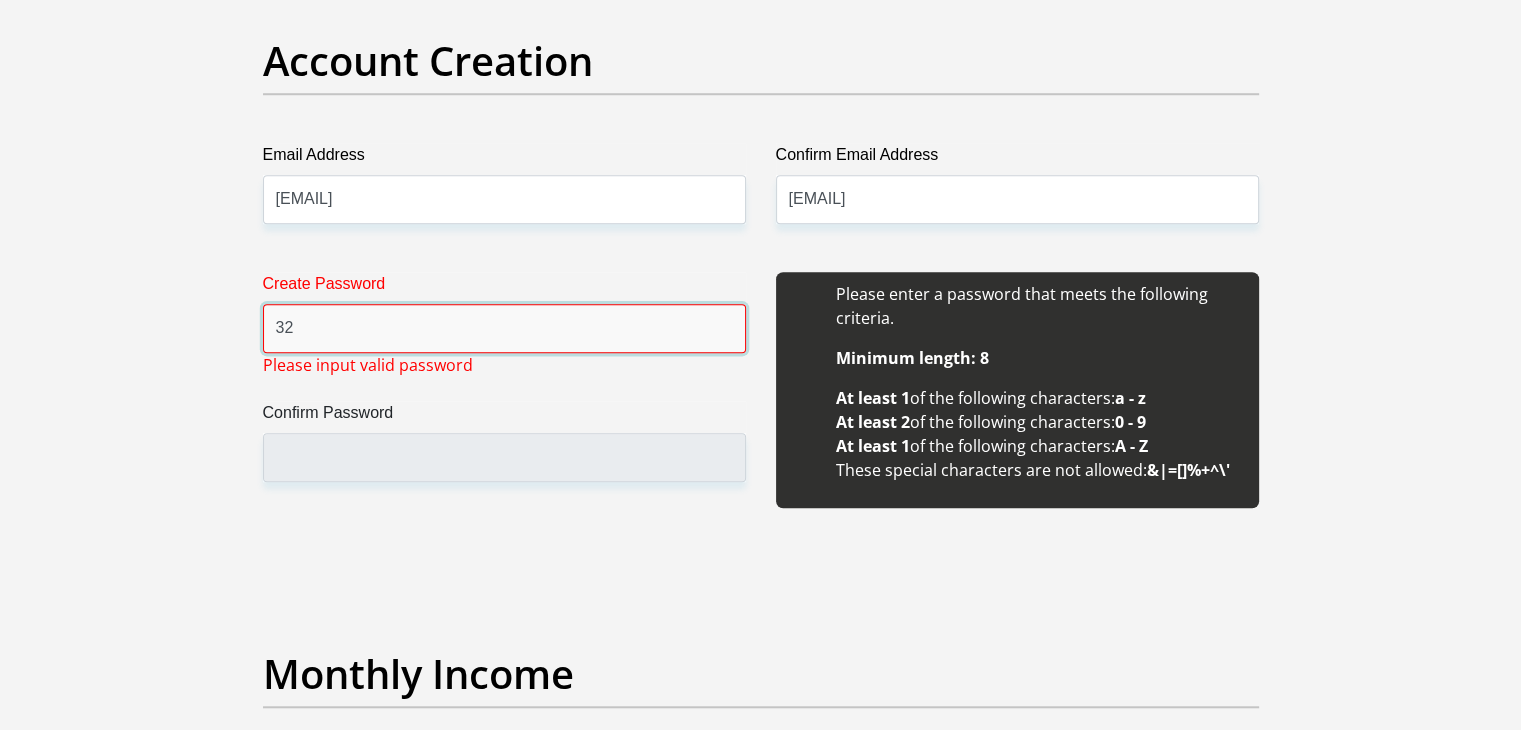 type on "3" 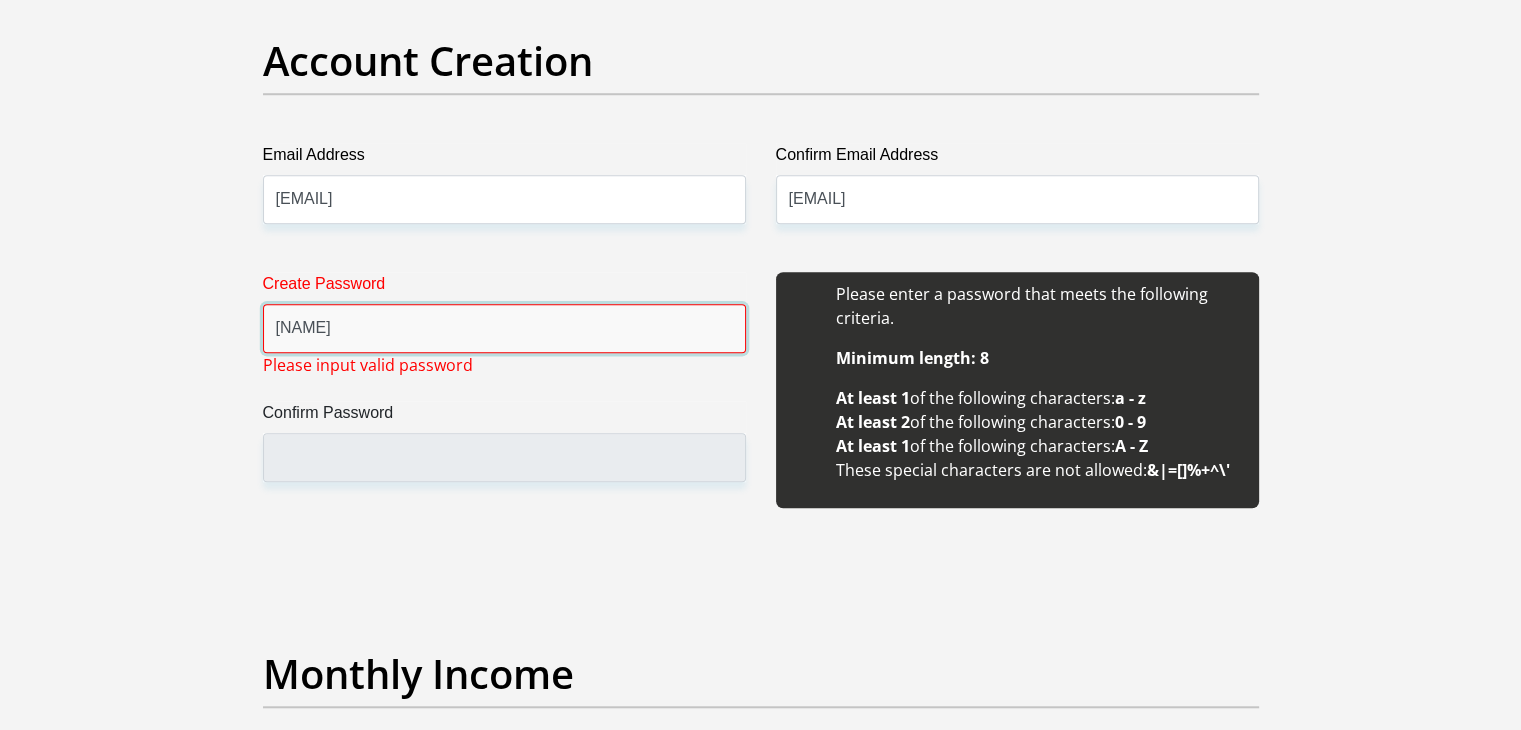 click on "[NAME]" at bounding box center (504, 328) 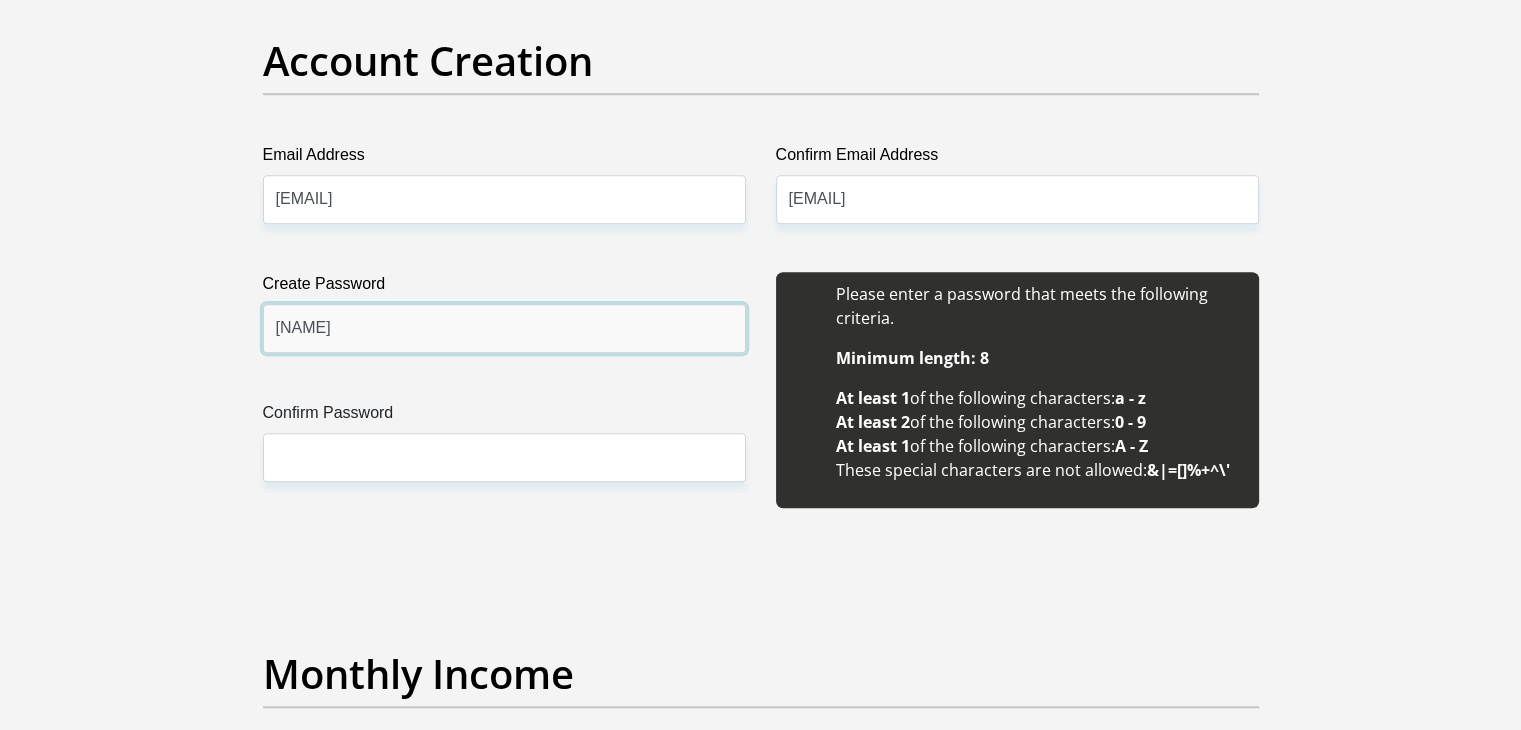 type on "[NAME]" 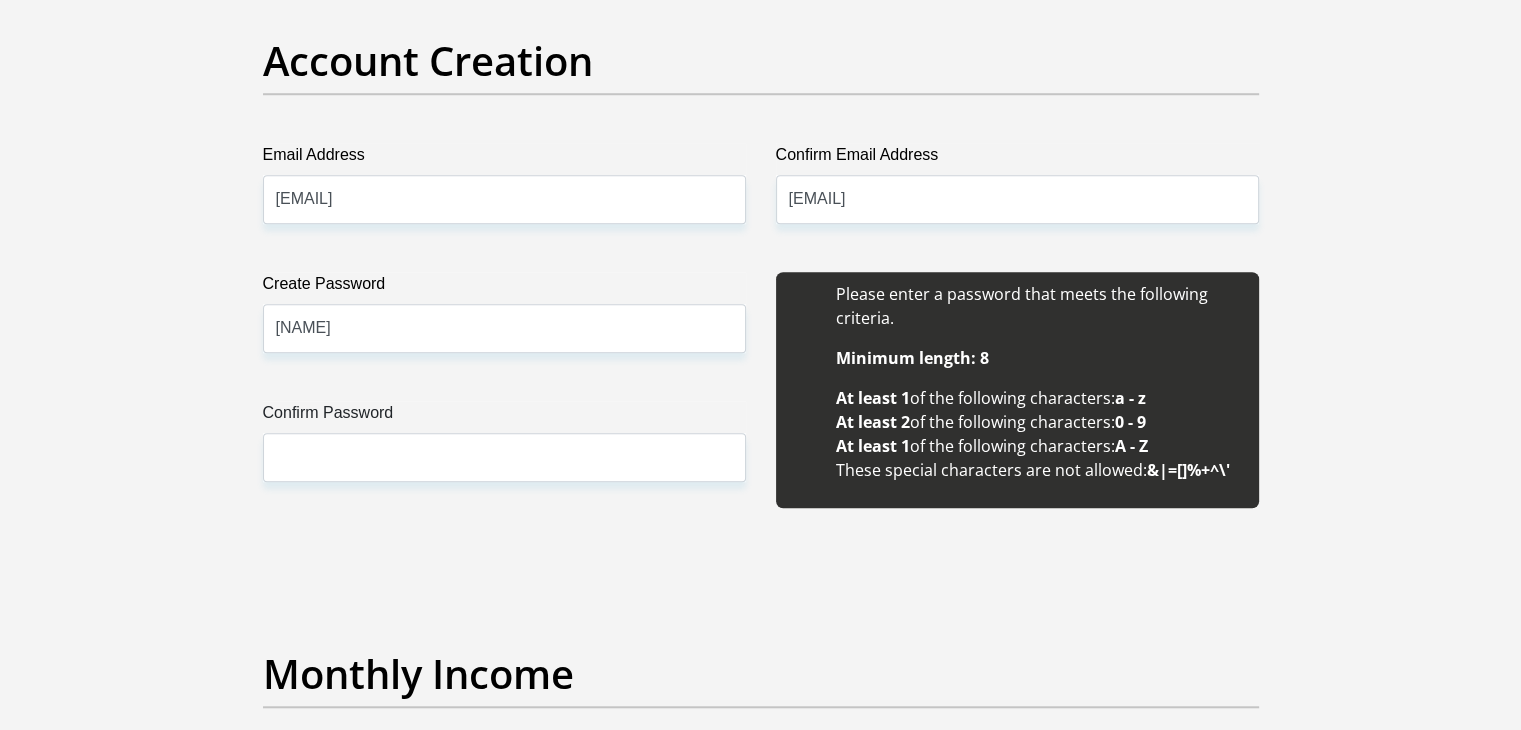 click on "Confirm Password" at bounding box center (504, 417) 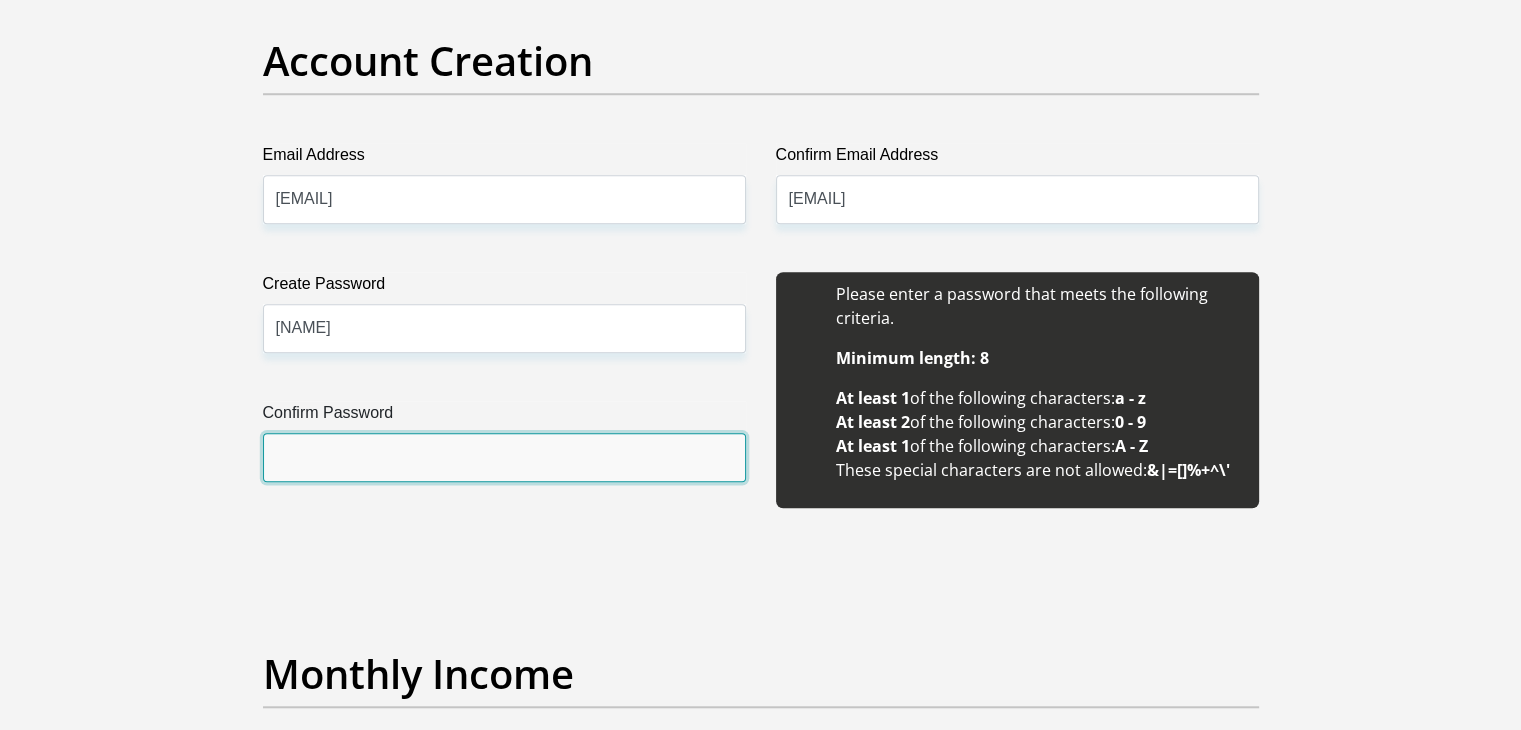 click on "Confirm Password" at bounding box center (504, 457) 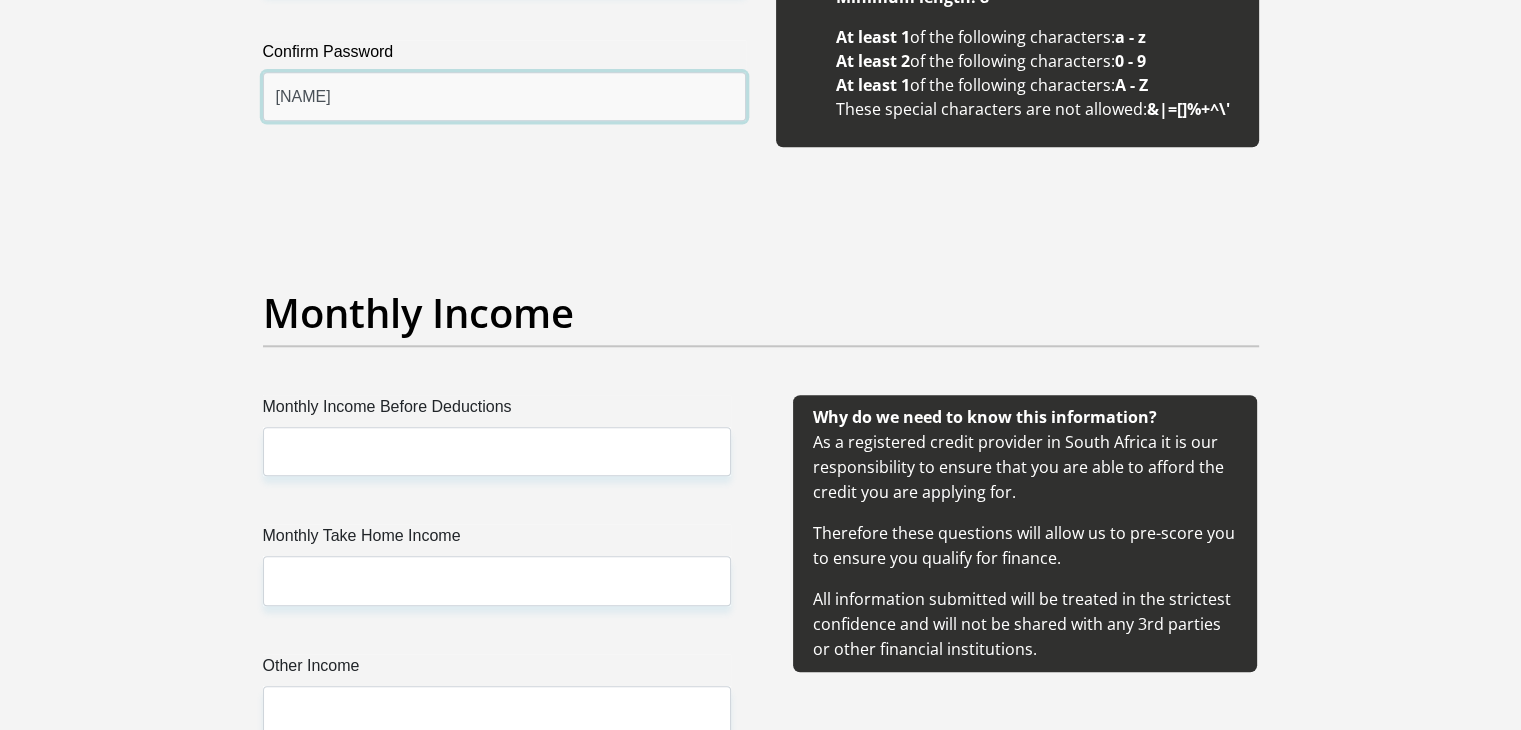 scroll, scrollTop: 2052, scrollLeft: 0, axis: vertical 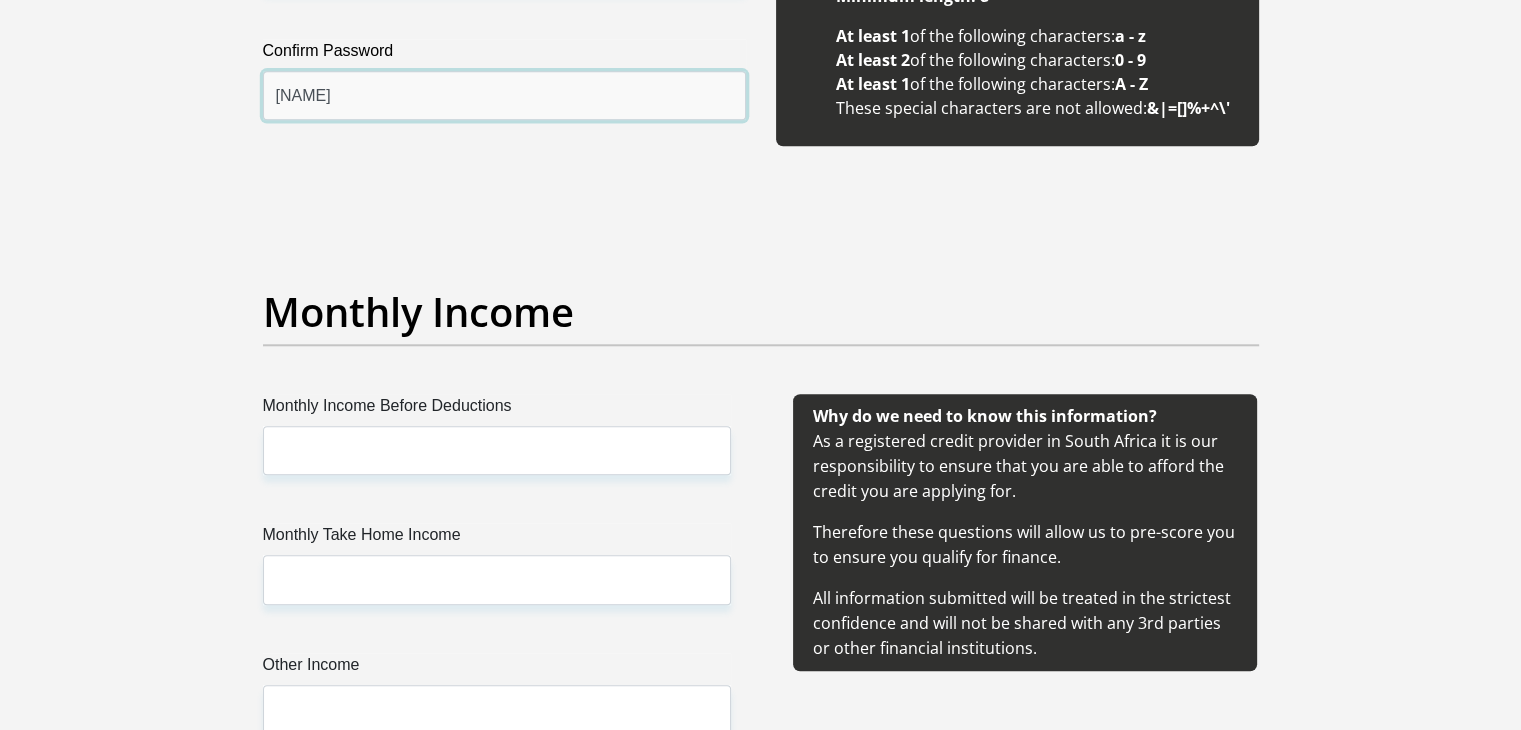 type on "[NAME]" 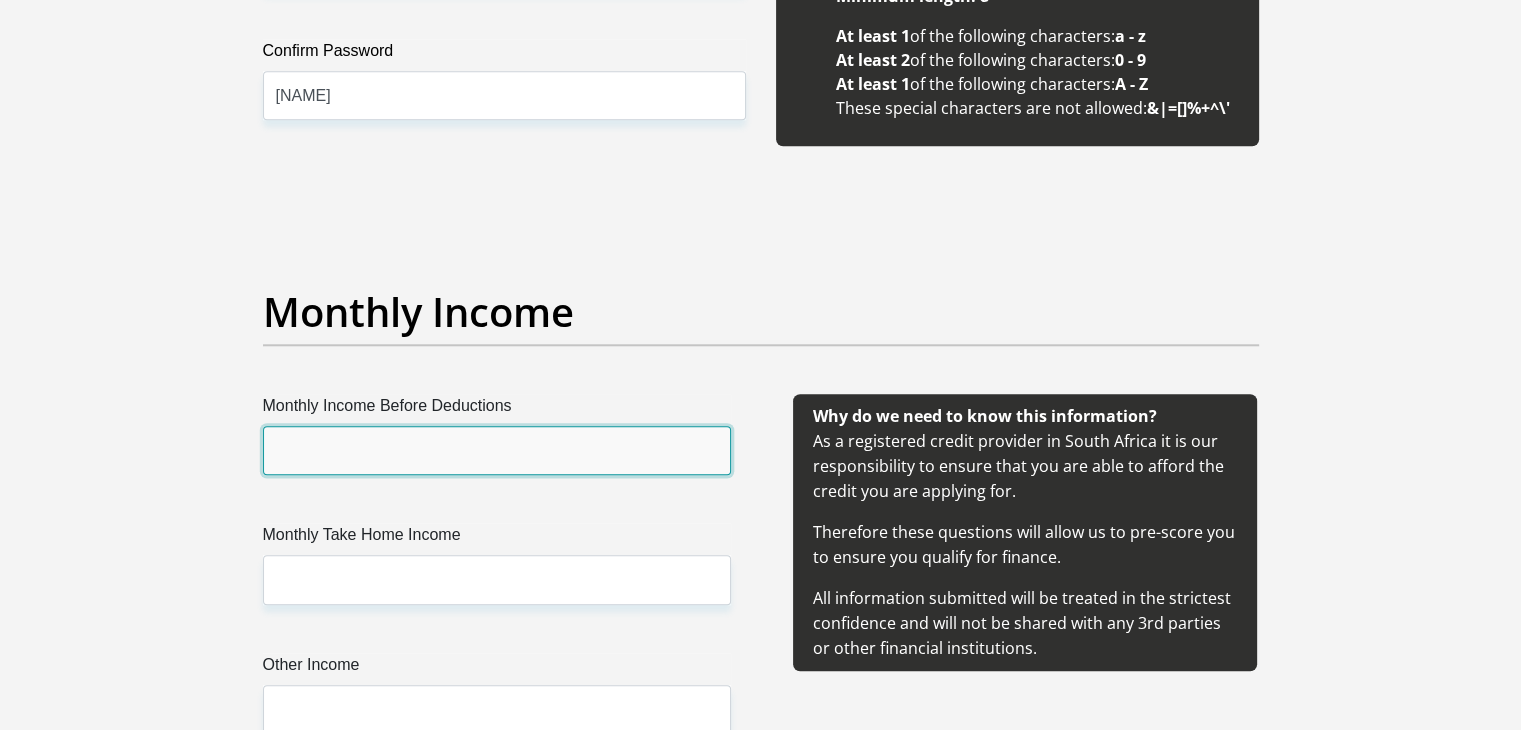 click on "Monthly Income Before Deductions" at bounding box center (497, 450) 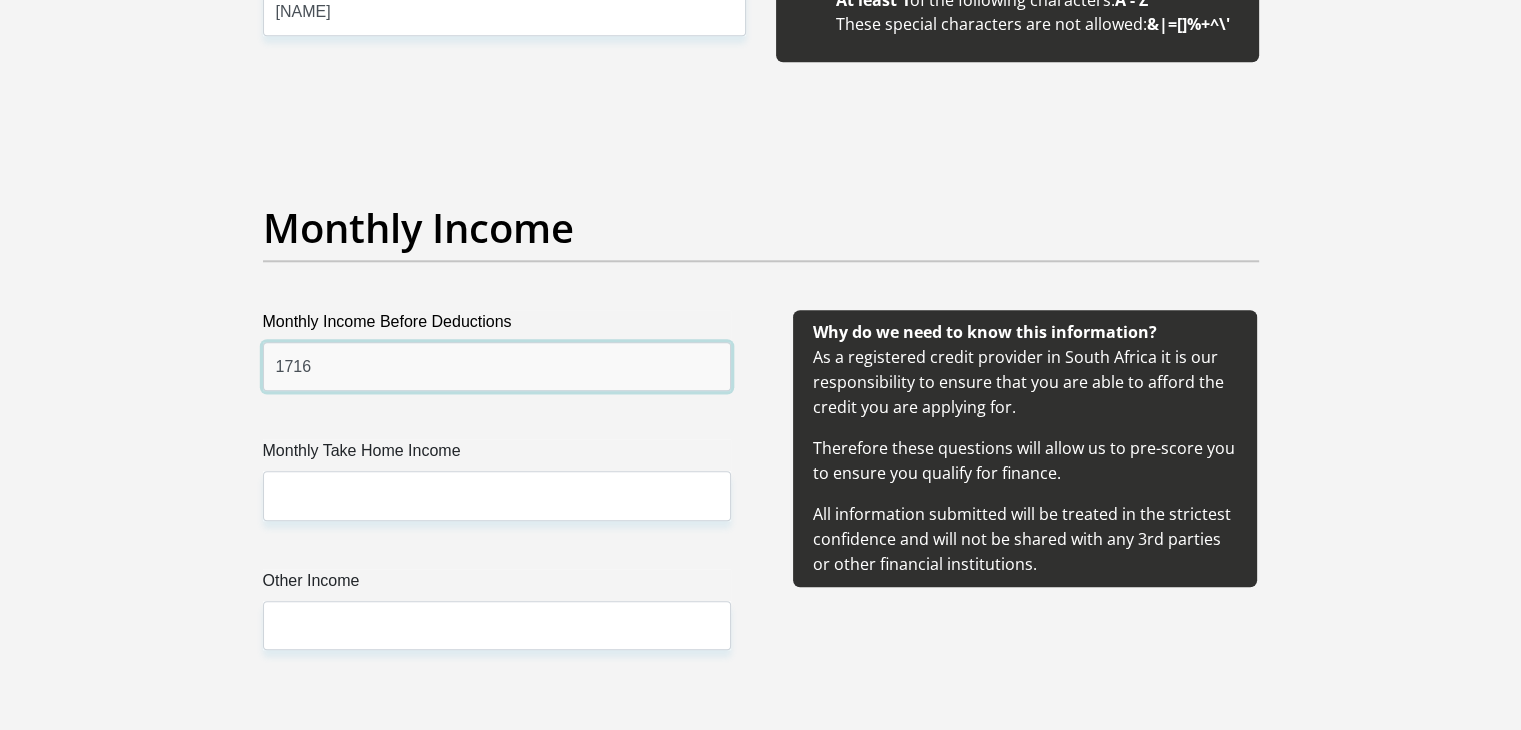 scroll, scrollTop: 2136, scrollLeft: 0, axis: vertical 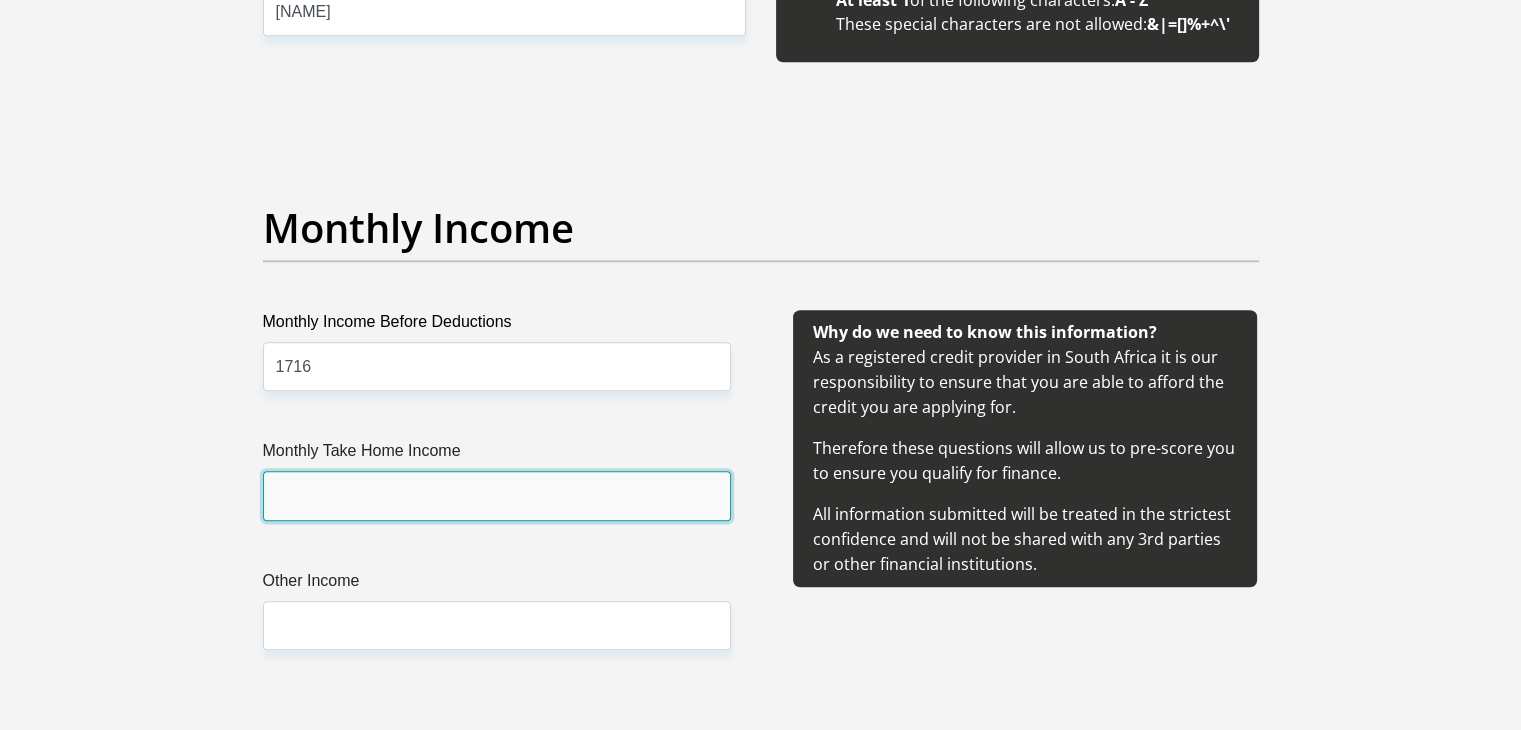 click on "Monthly Take Home Income" at bounding box center (497, 495) 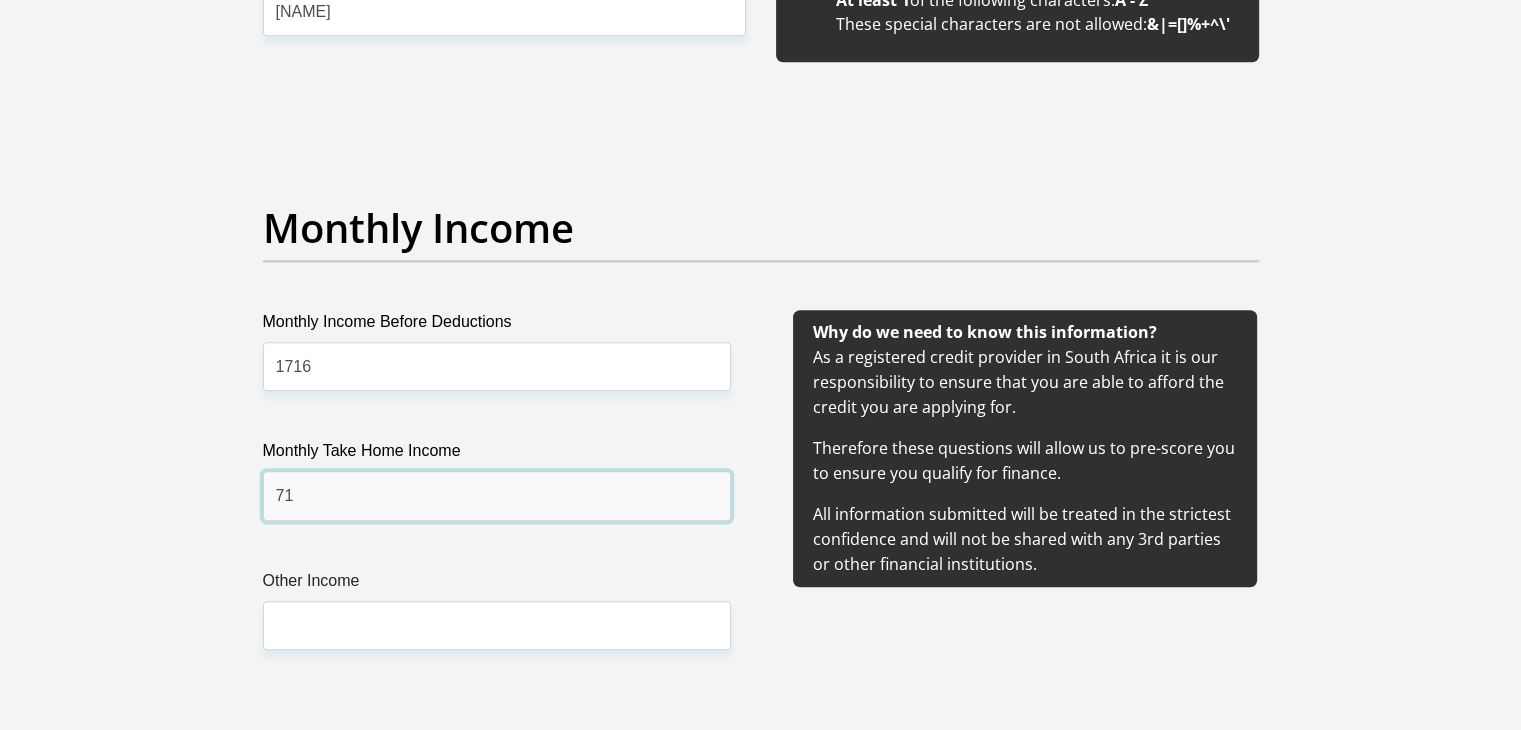 type on "7" 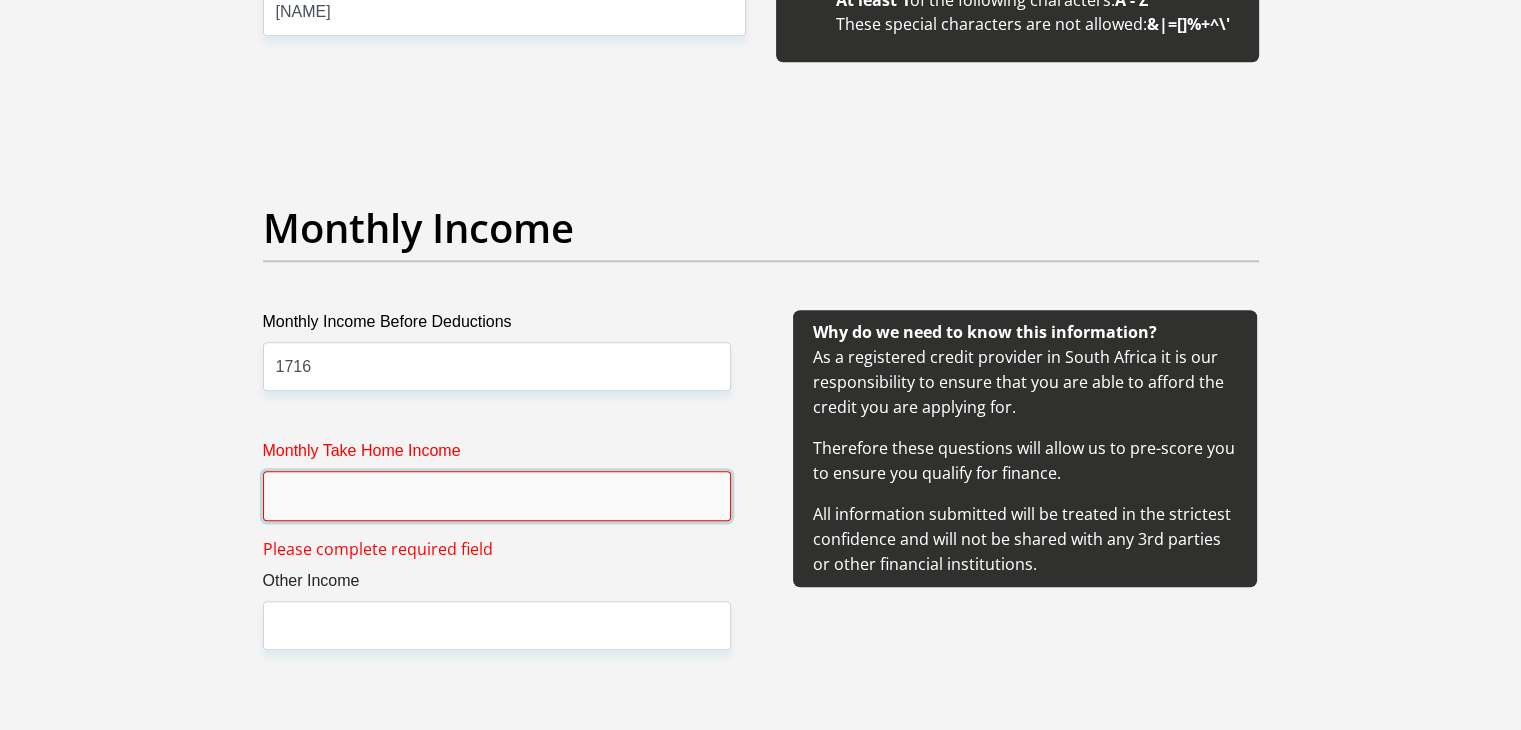 type on "7" 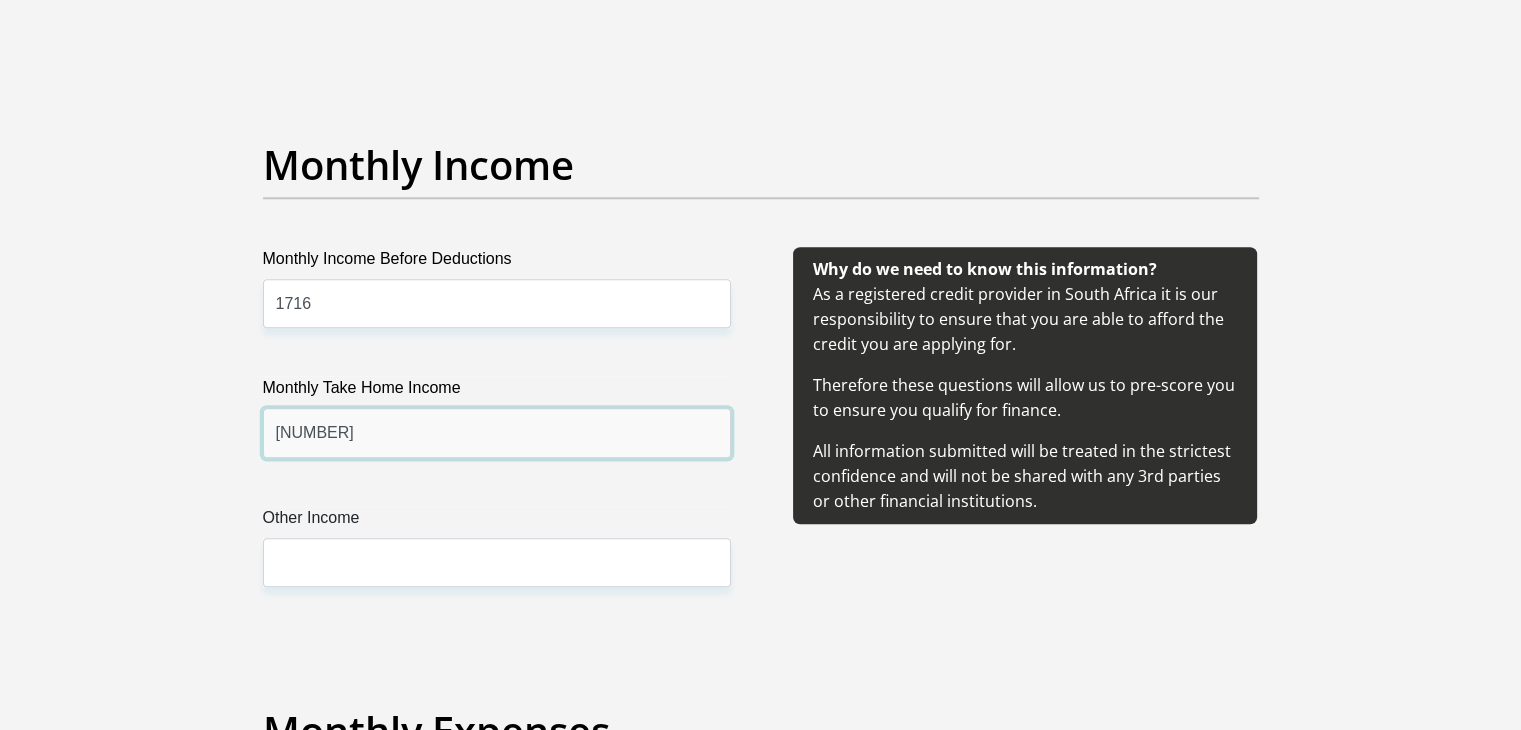 scroll, scrollTop: 2207, scrollLeft: 0, axis: vertical 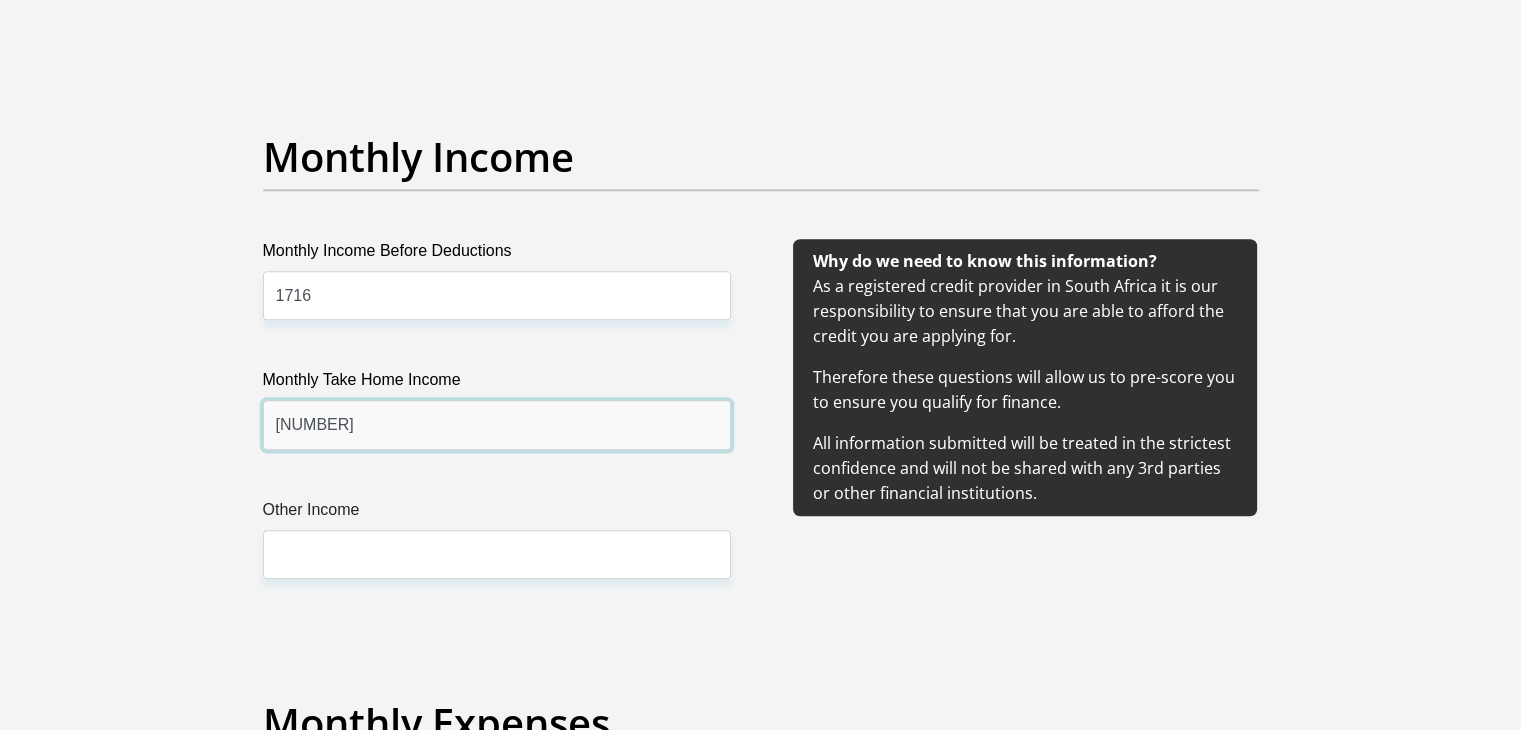 type on "[NUMBER]" 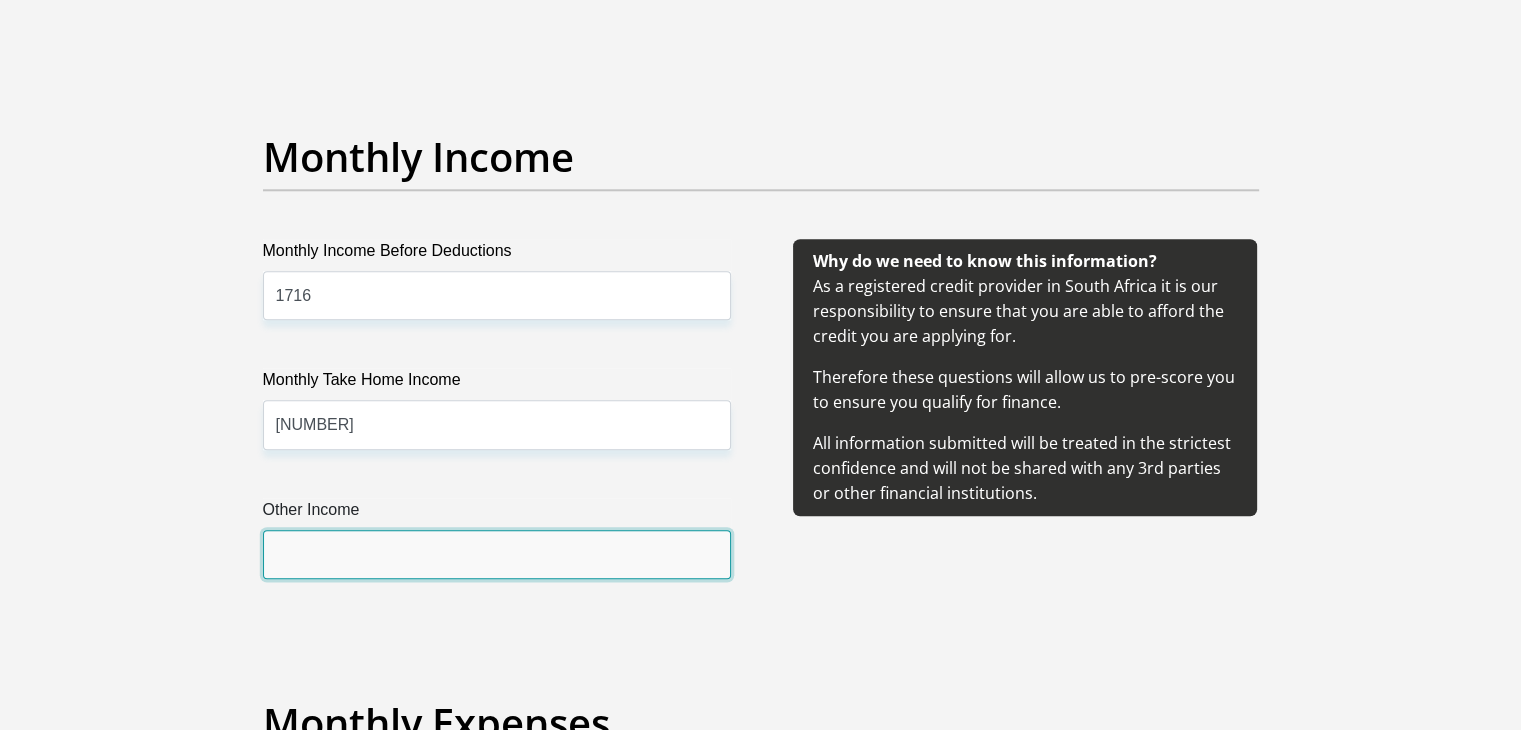 click on "Other Income" at bounding box center (497, 554) 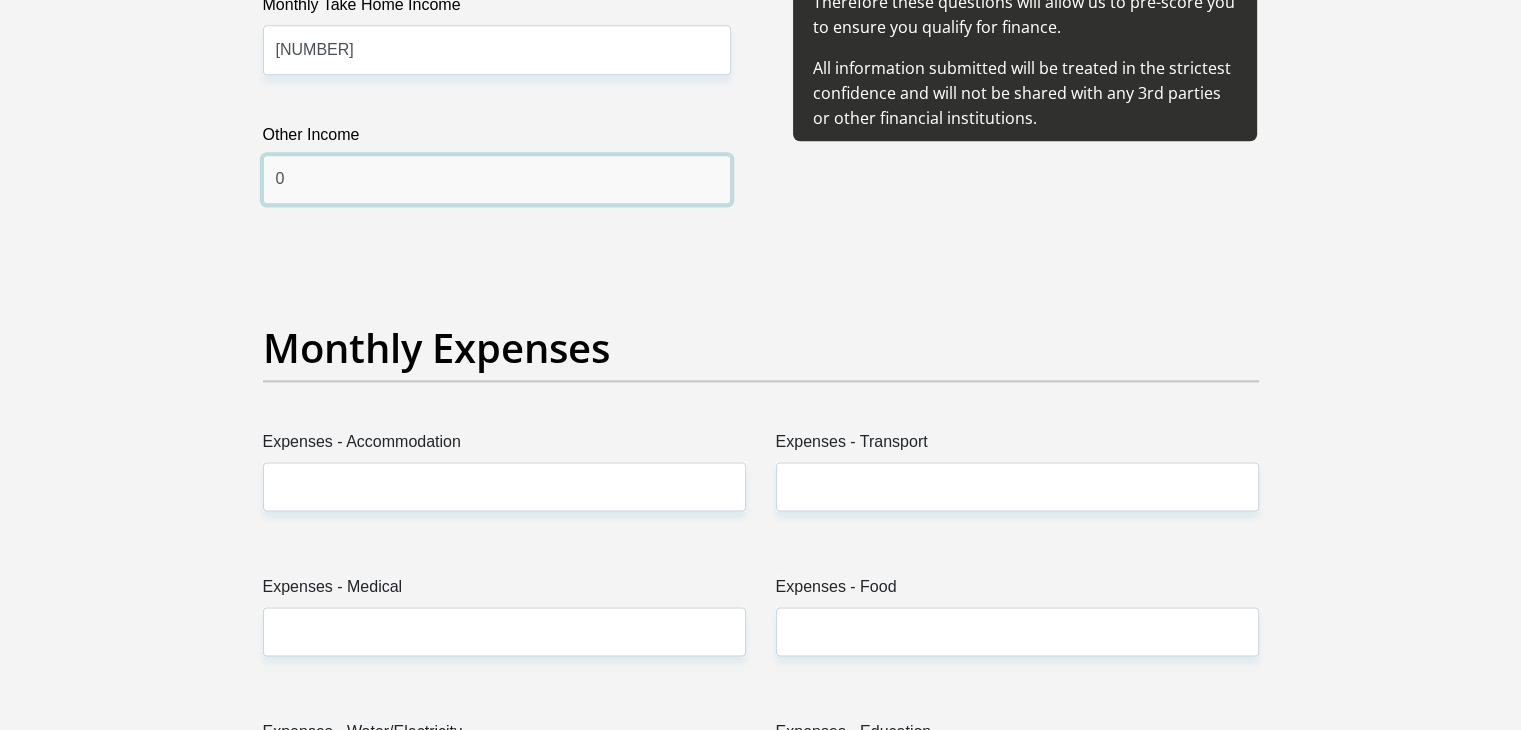 scroll, scrollTop: 2584, scrollLeft: 0, axis: vertical 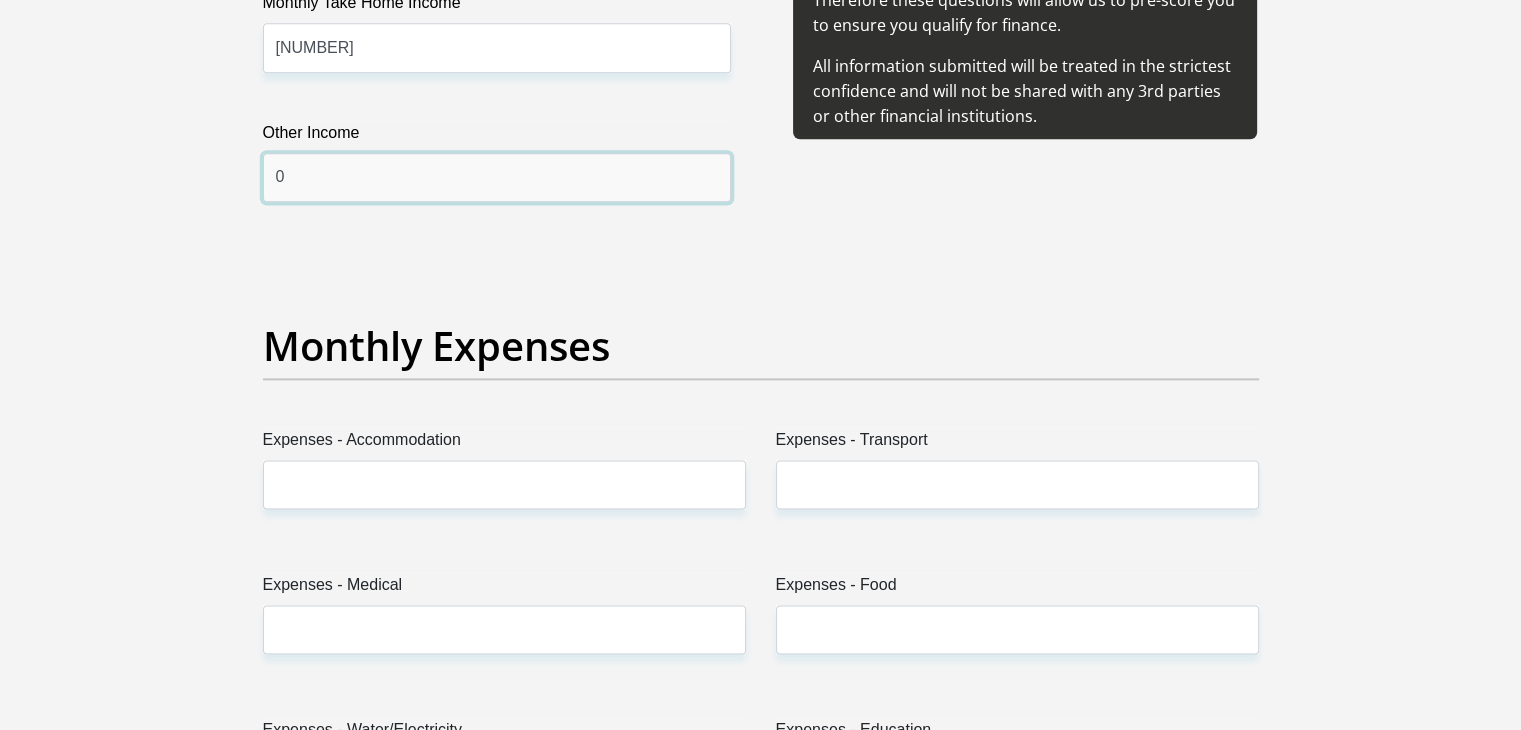 type on "0" 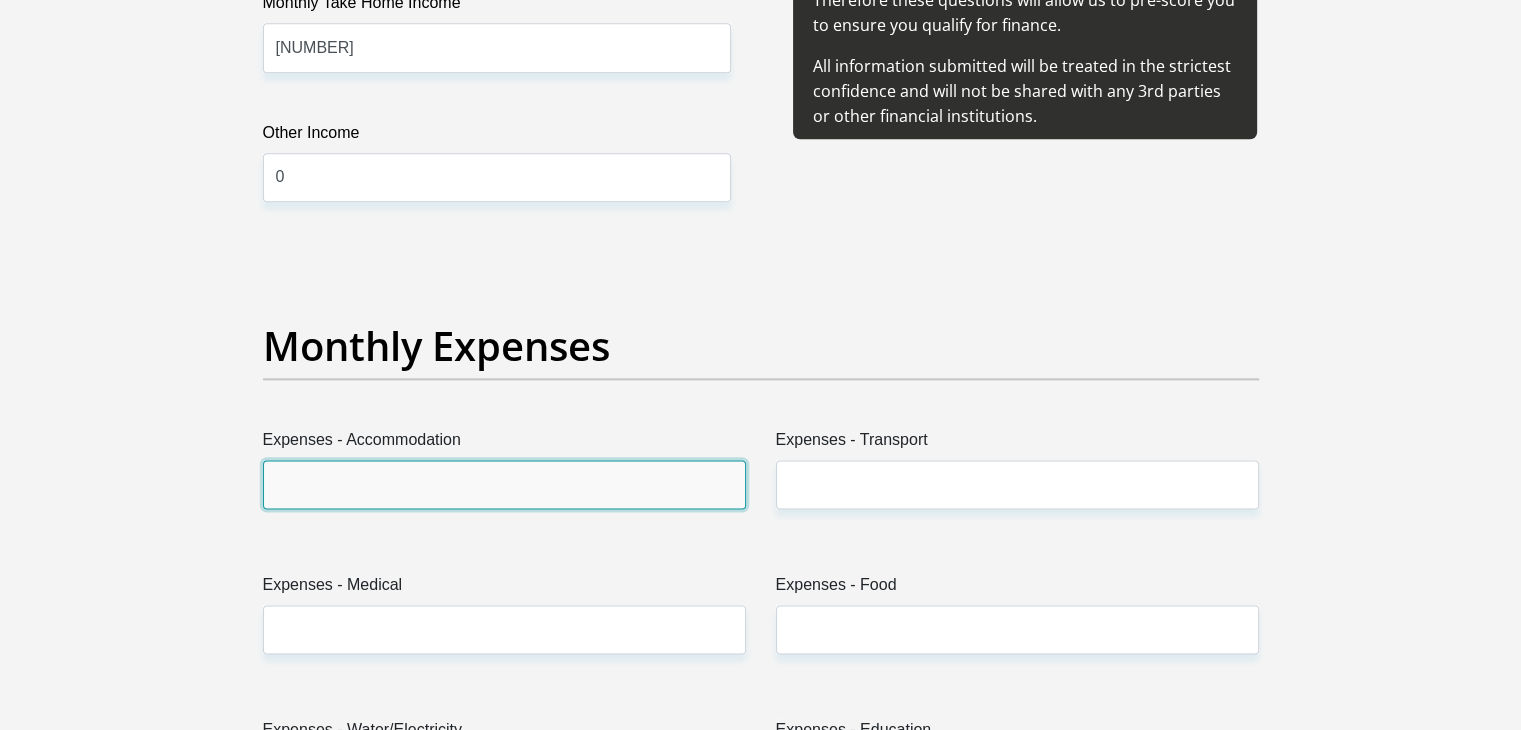 click on "Expenses - Accommodation" at bounding box center [504, 484] 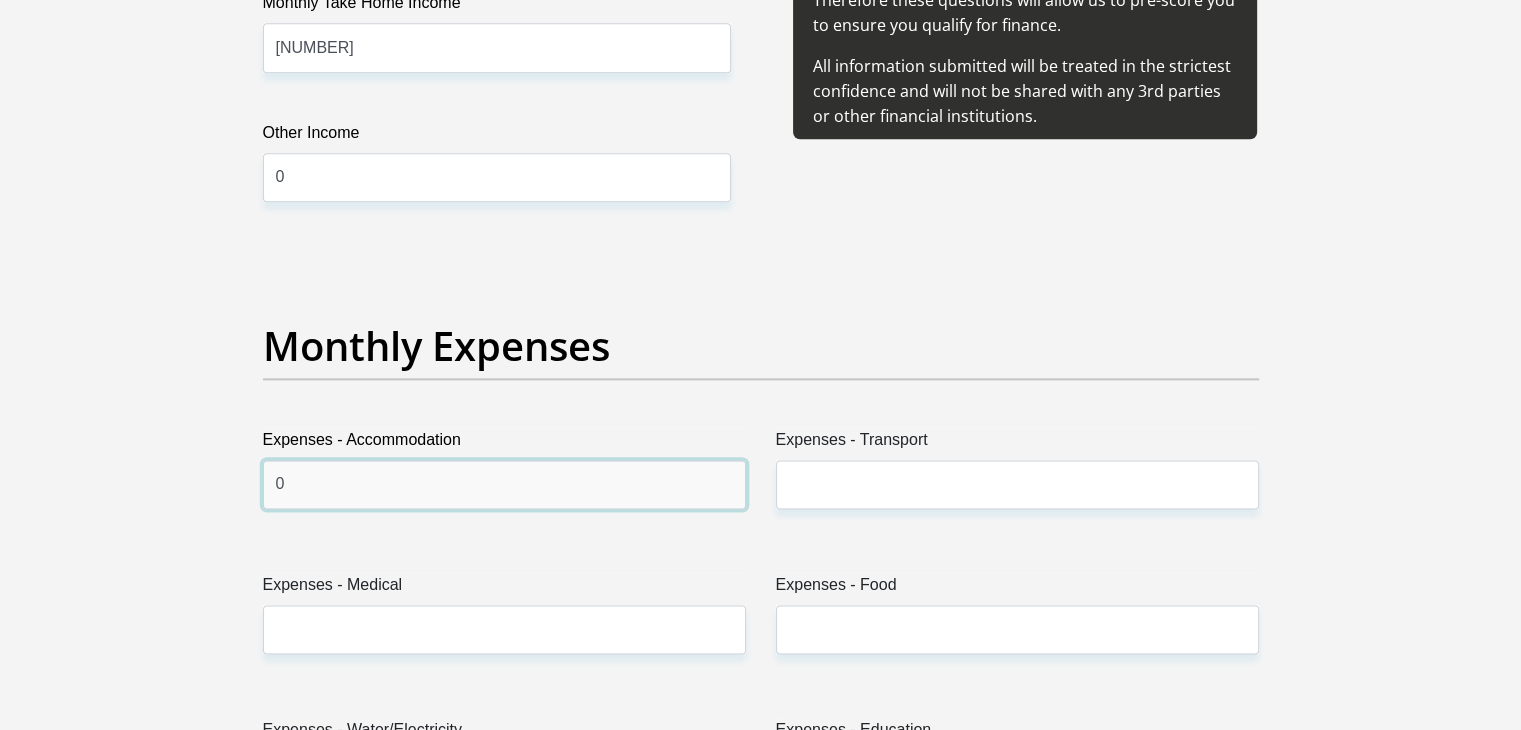 type on "0" 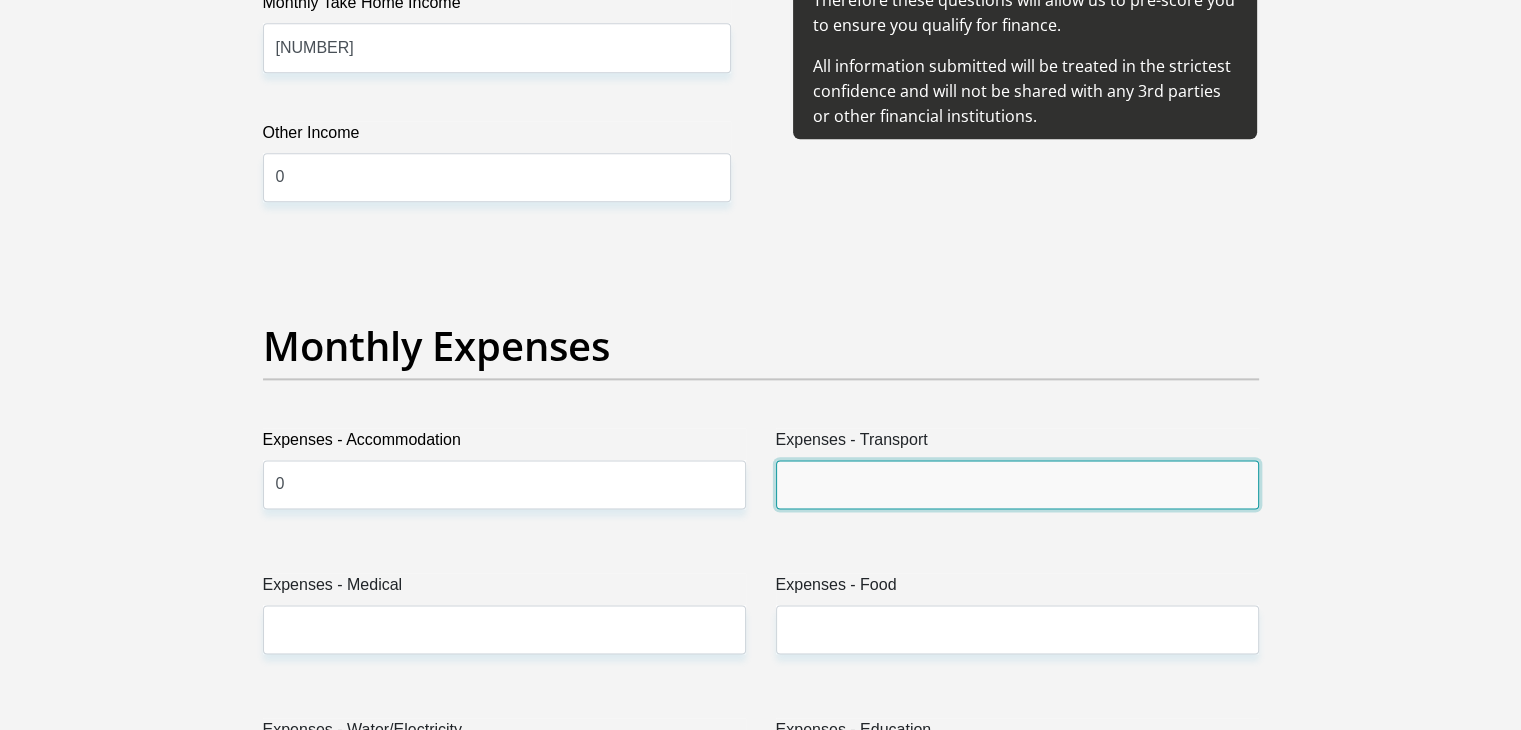 click on "Expenses - Transport" at bounding box center [1017, 484] 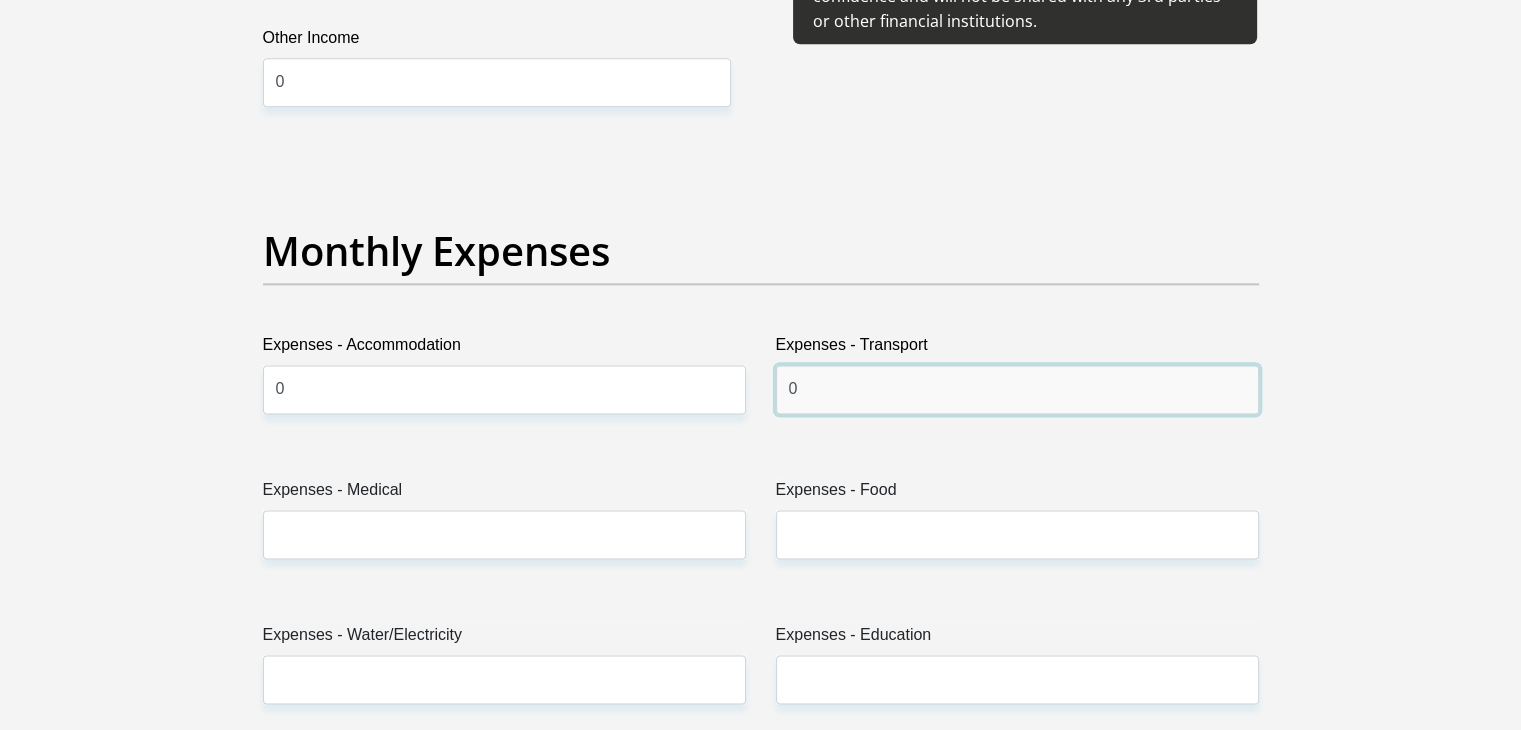 scroll, scrollTop: 2680, scrollLeft: 0, axis: vertical 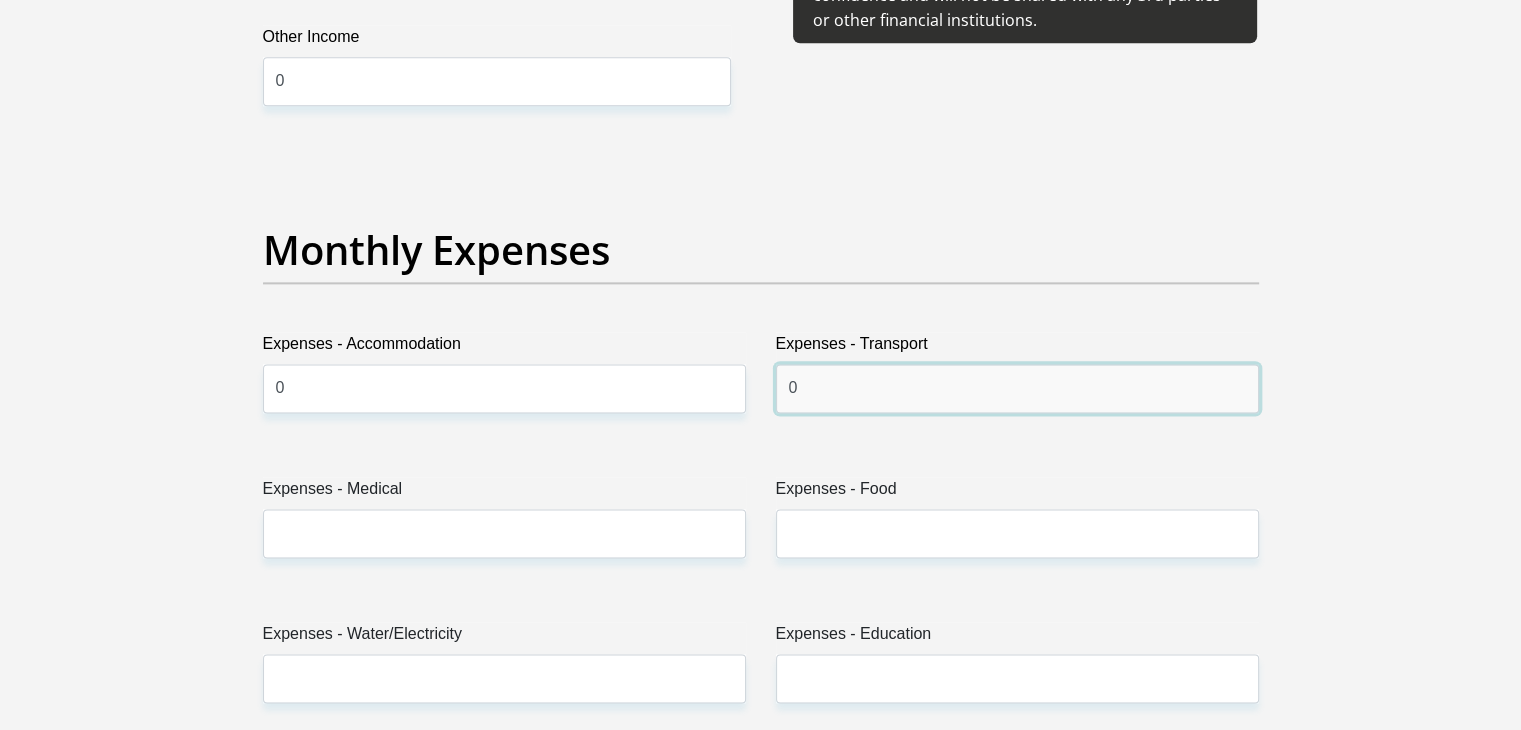 type on "0" 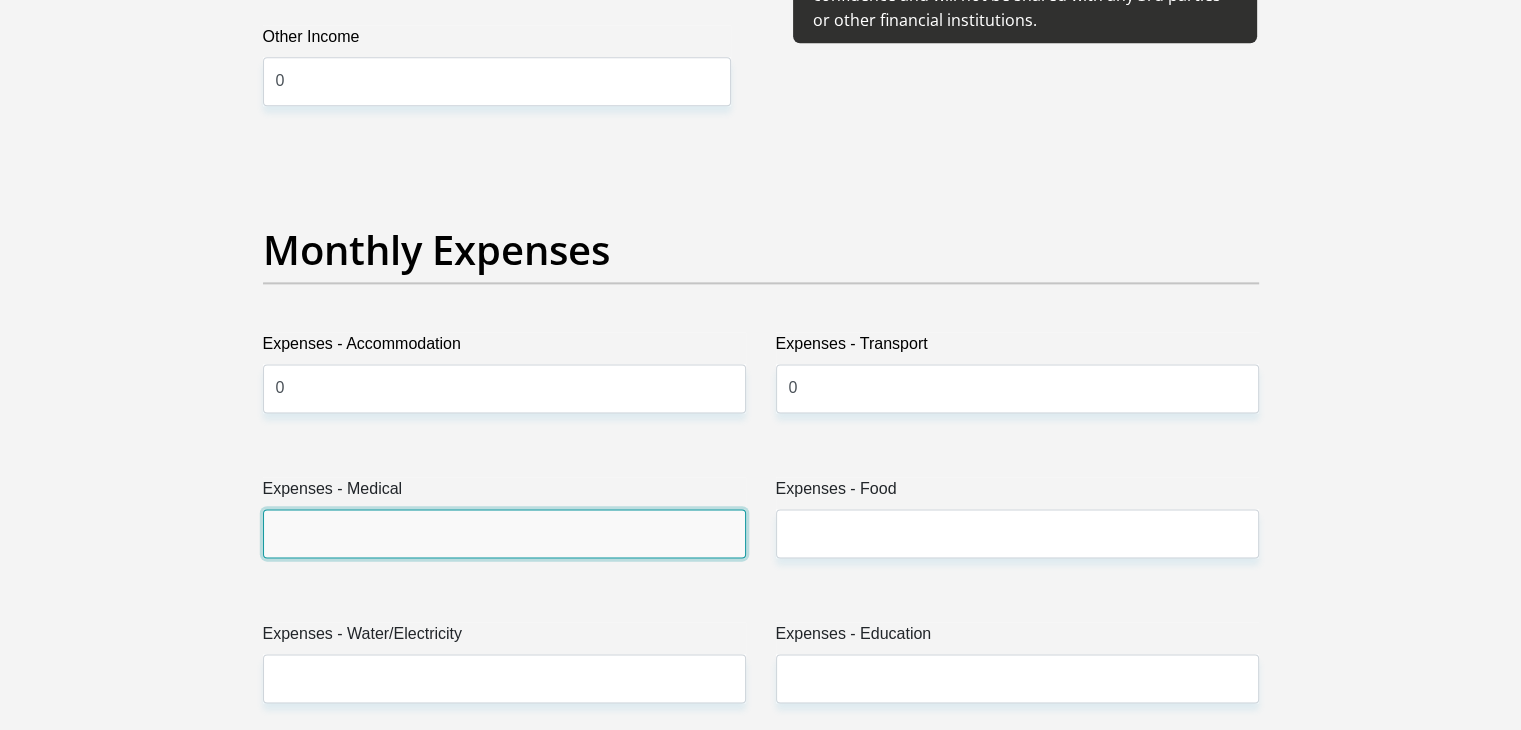 click on "Expenses - Medical" at bounding box center [504, 533] 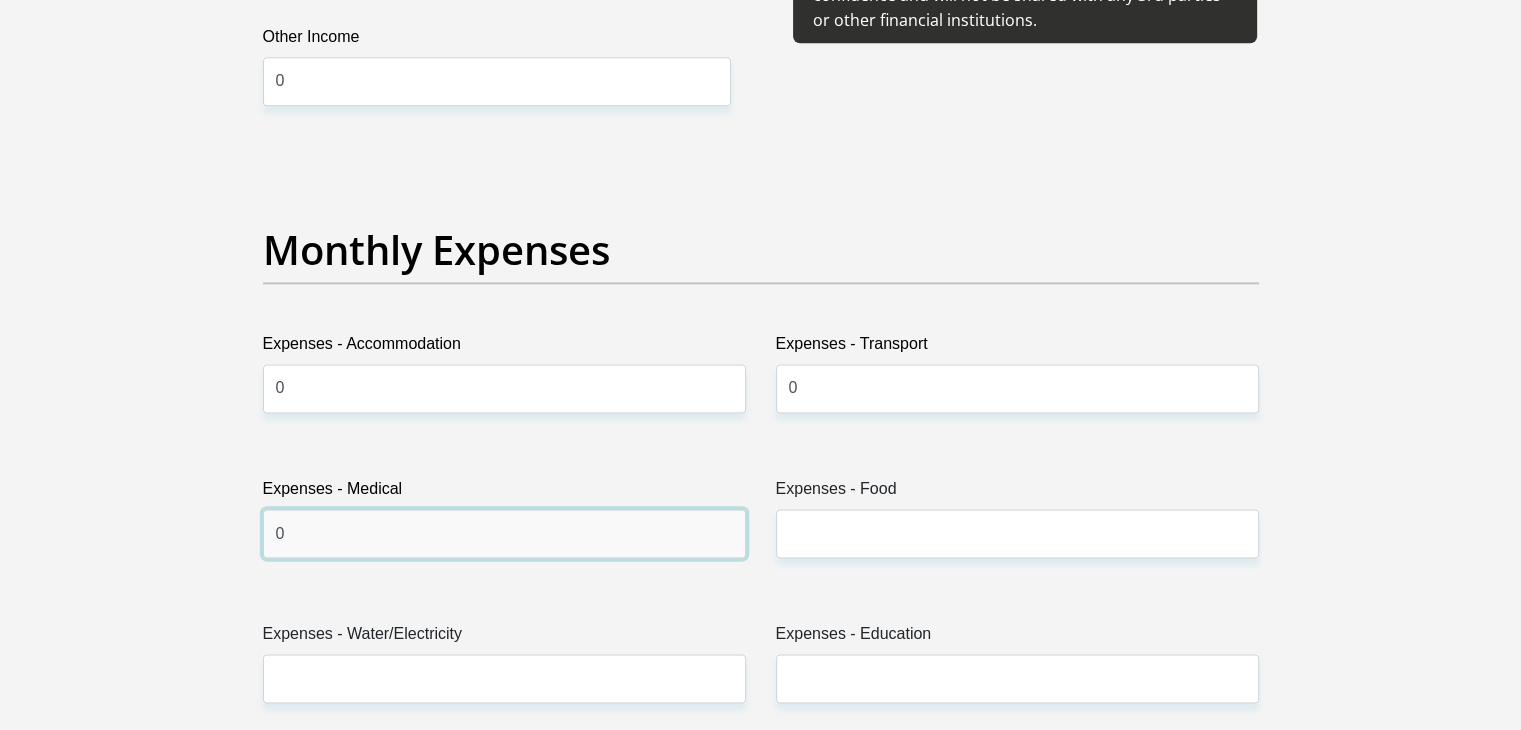 type on "0" 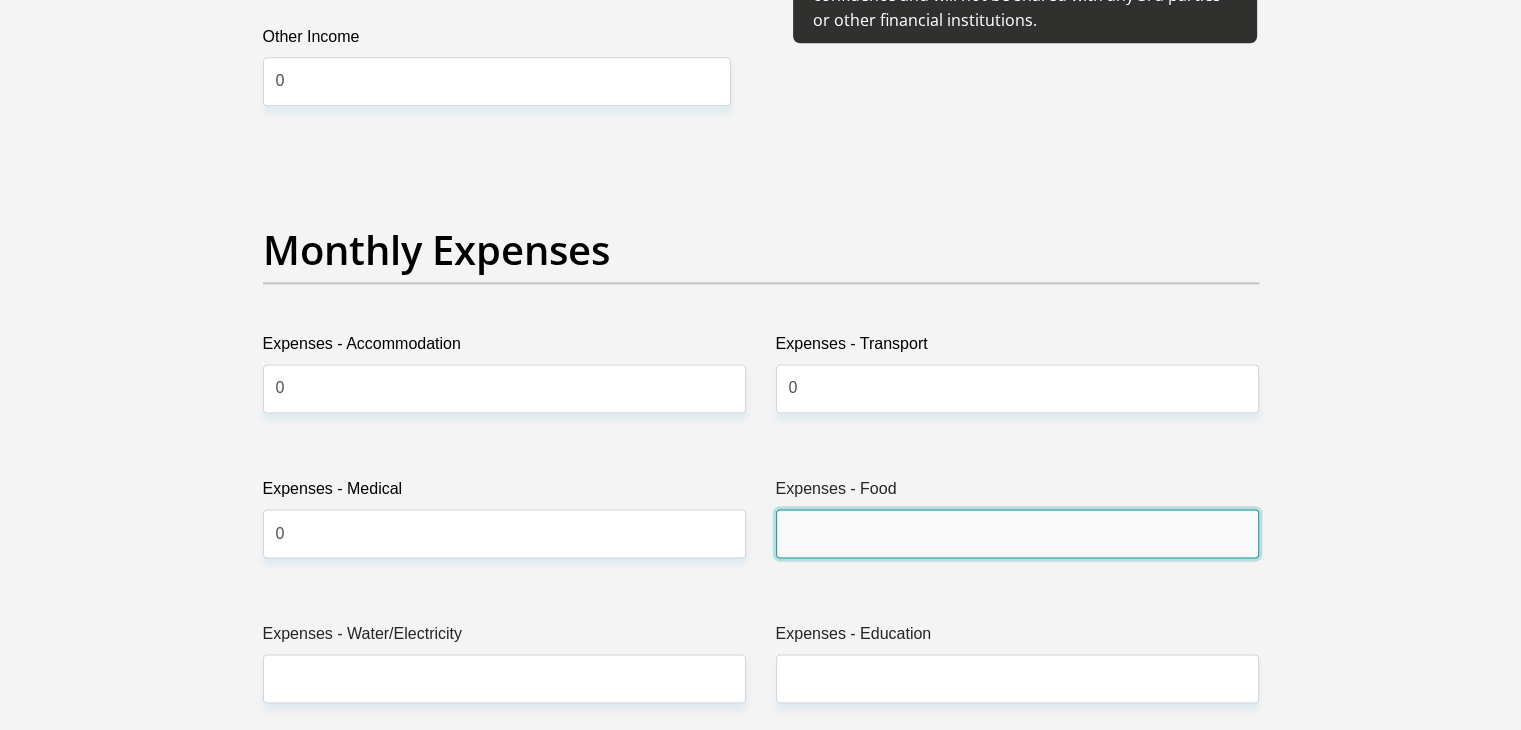 click on "Expenses - Food" at bounding box center (1017, 533) 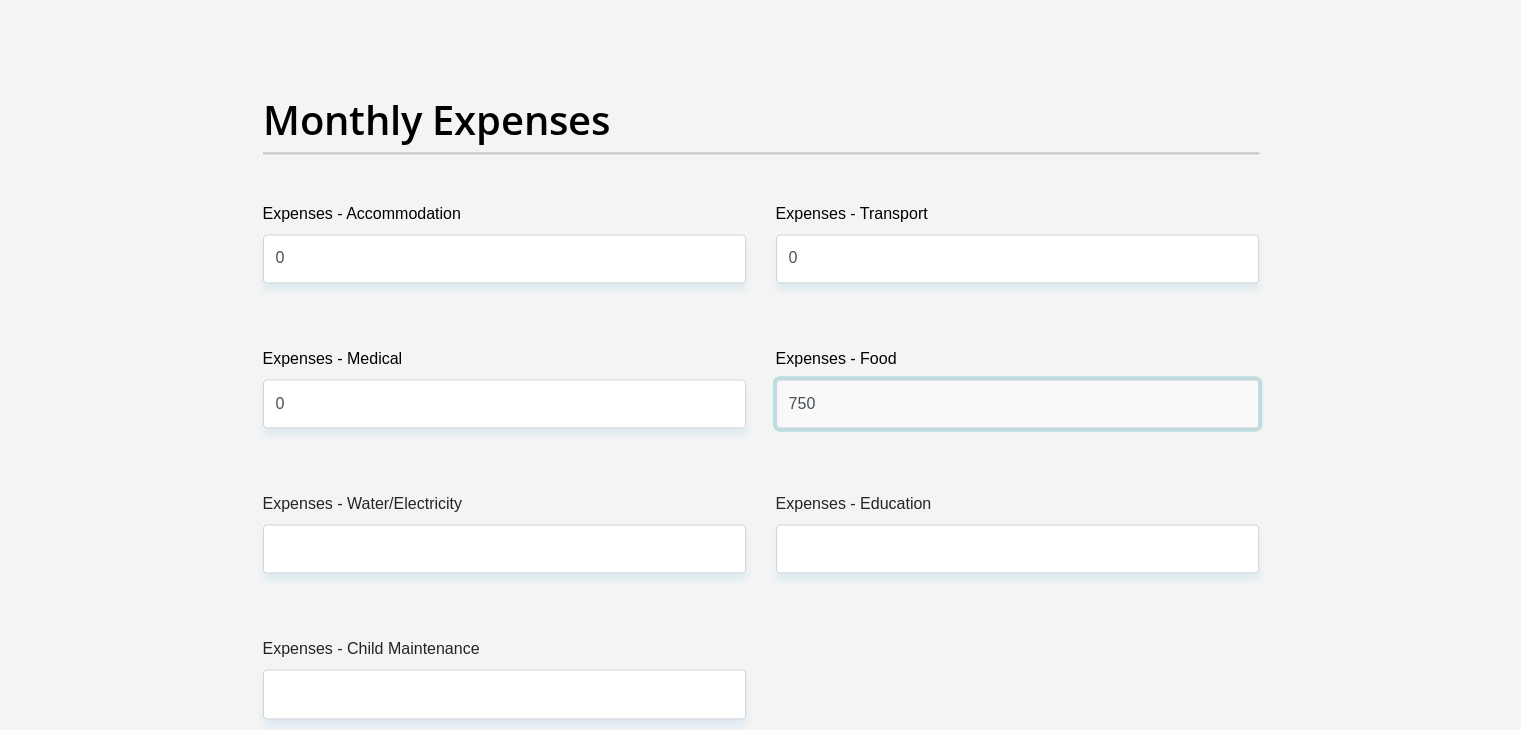 scroll, scrollTop: 2818, scrollLeft: 0, axis: vertical 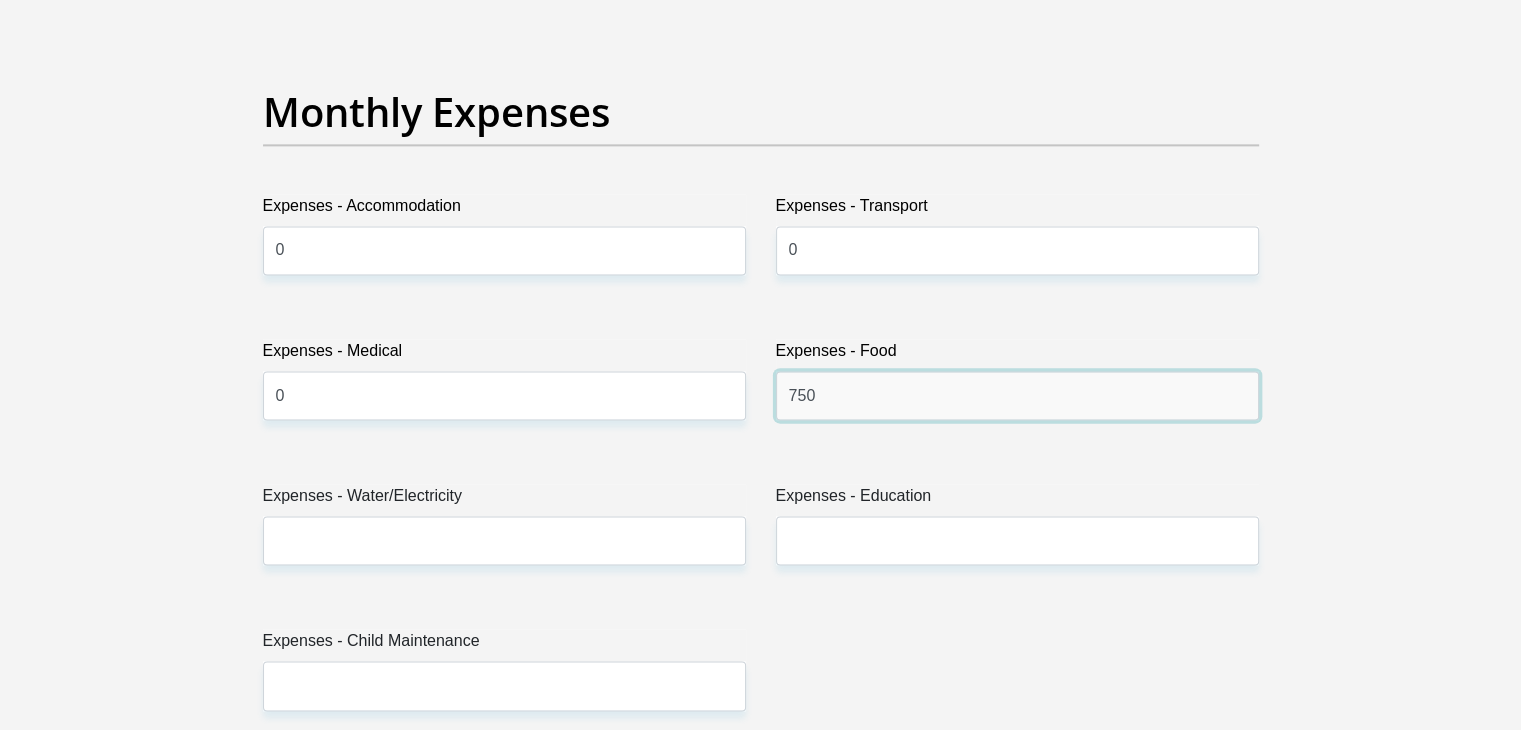 type on "750" 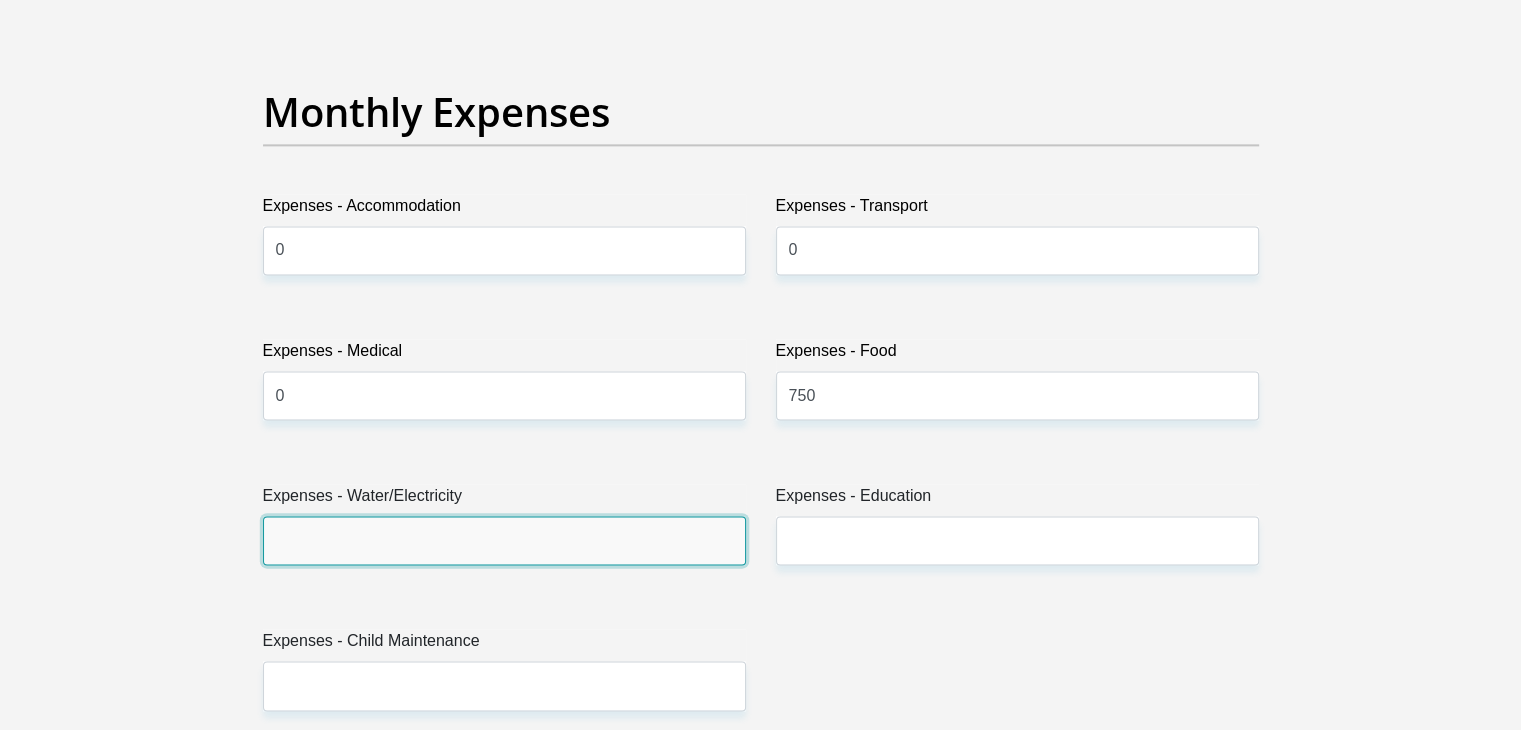 click on "Expenses - Water/Electricity" at bounding box center (504, 540) 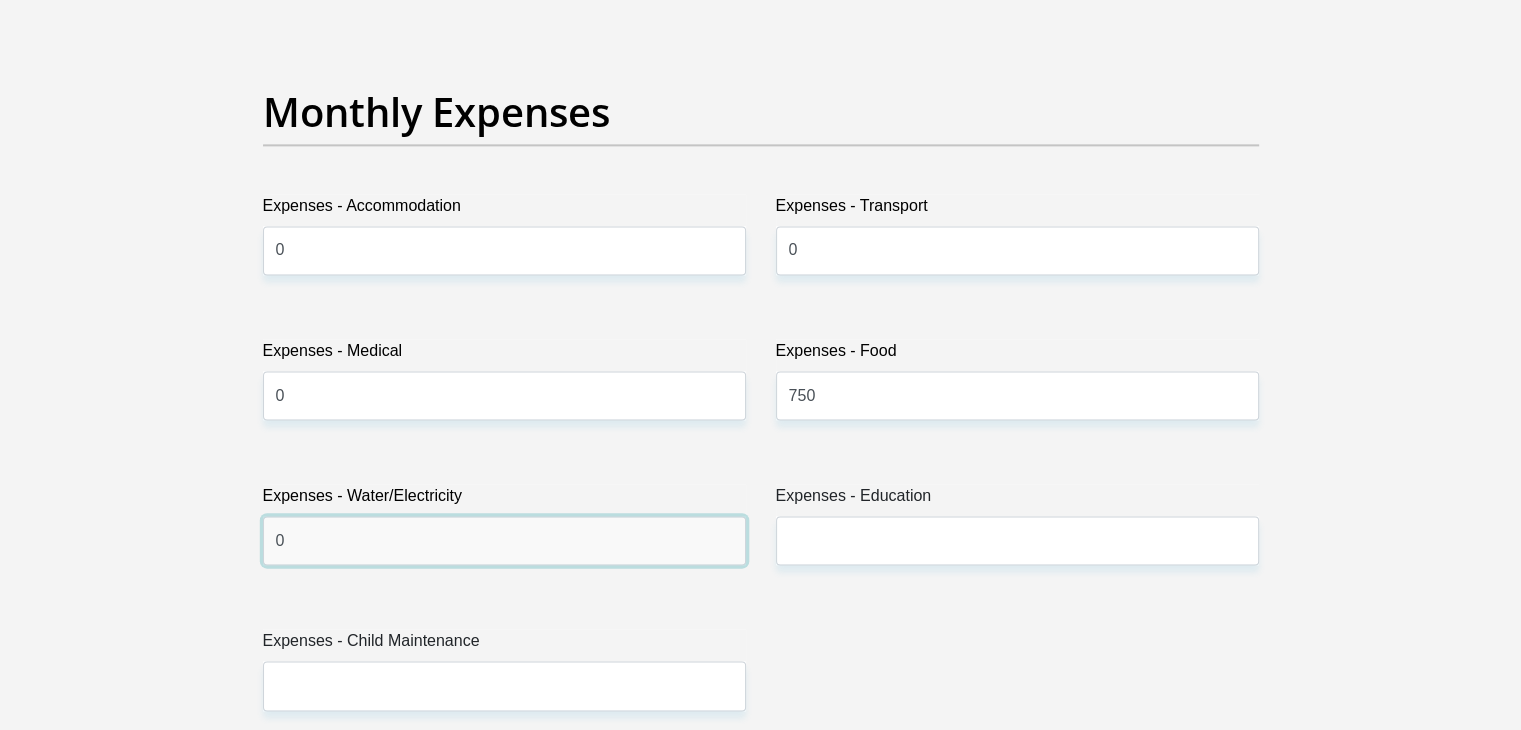 type on "0" 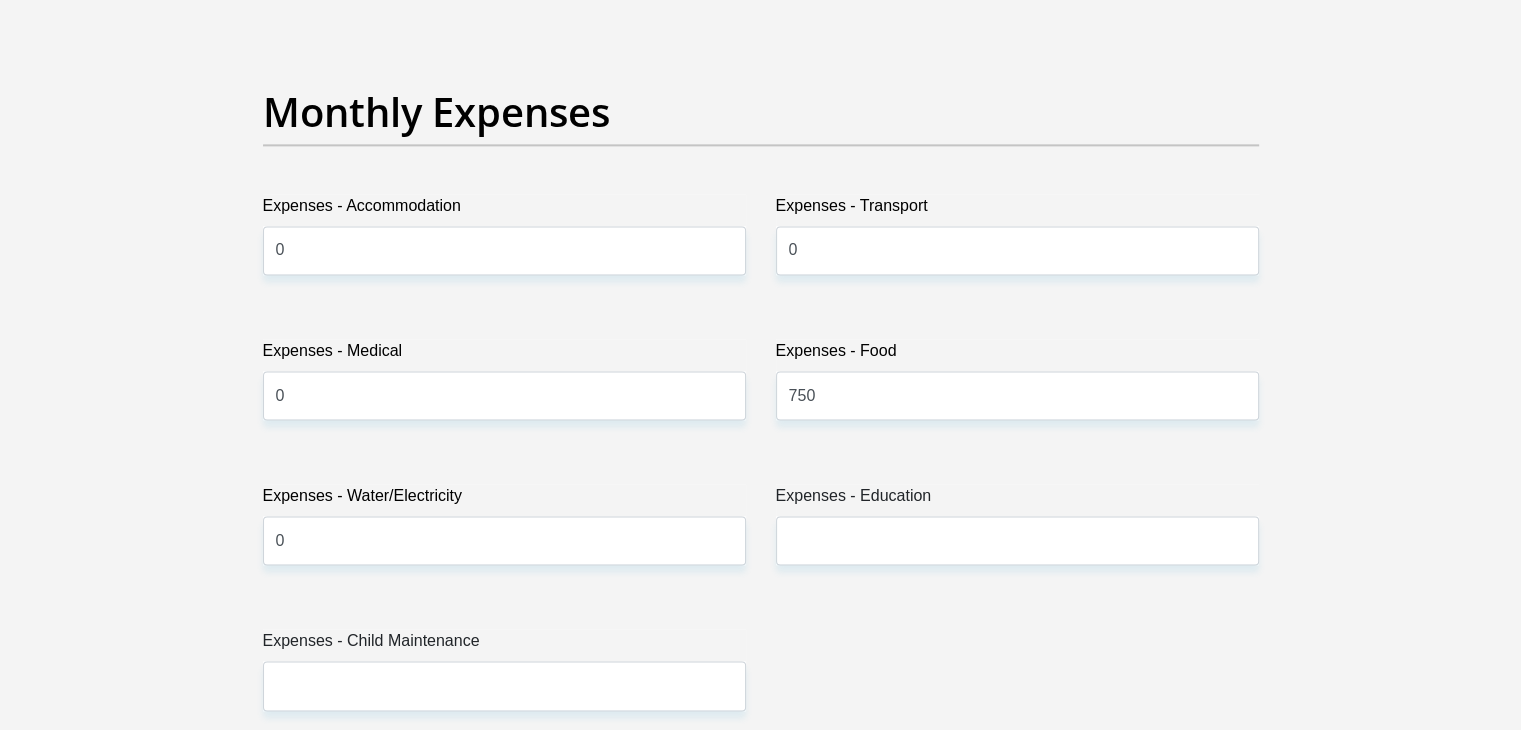 click on "Expenses - Education" at bounding box center [1017, 500] 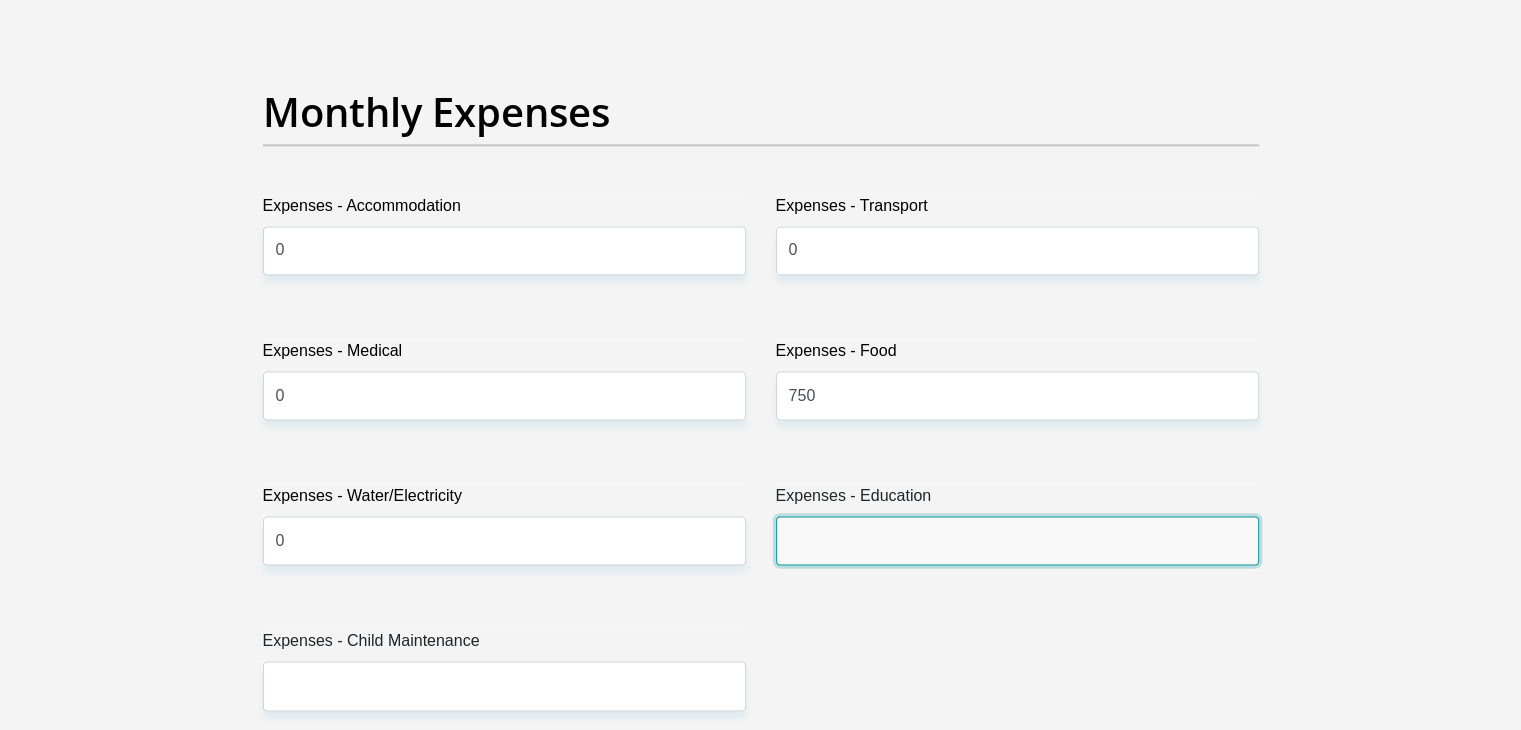 click on "Expenses - Education" at bounding box center [1017, 540] 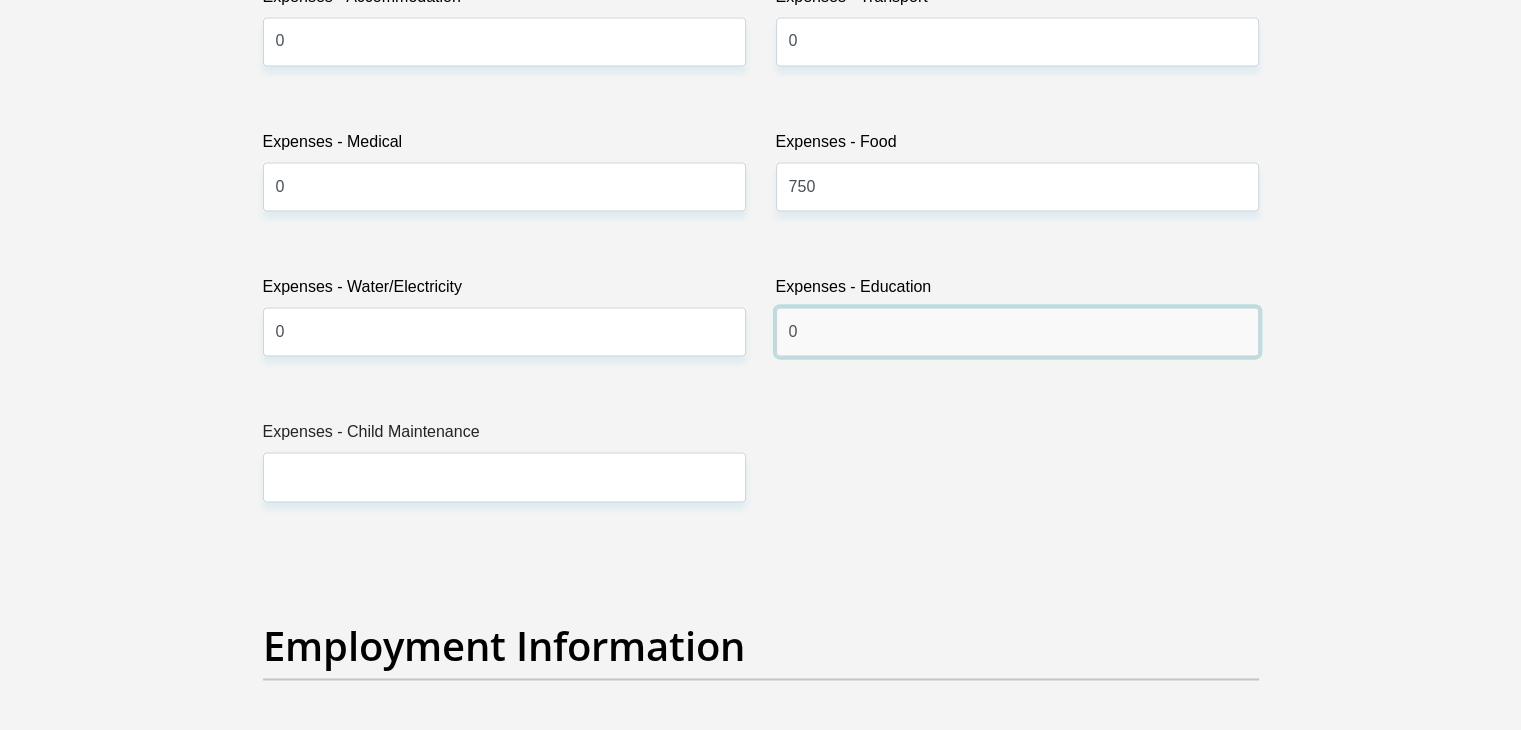 scroll, scrollTop: 3028, scrollLeft: 0, axis: vertical 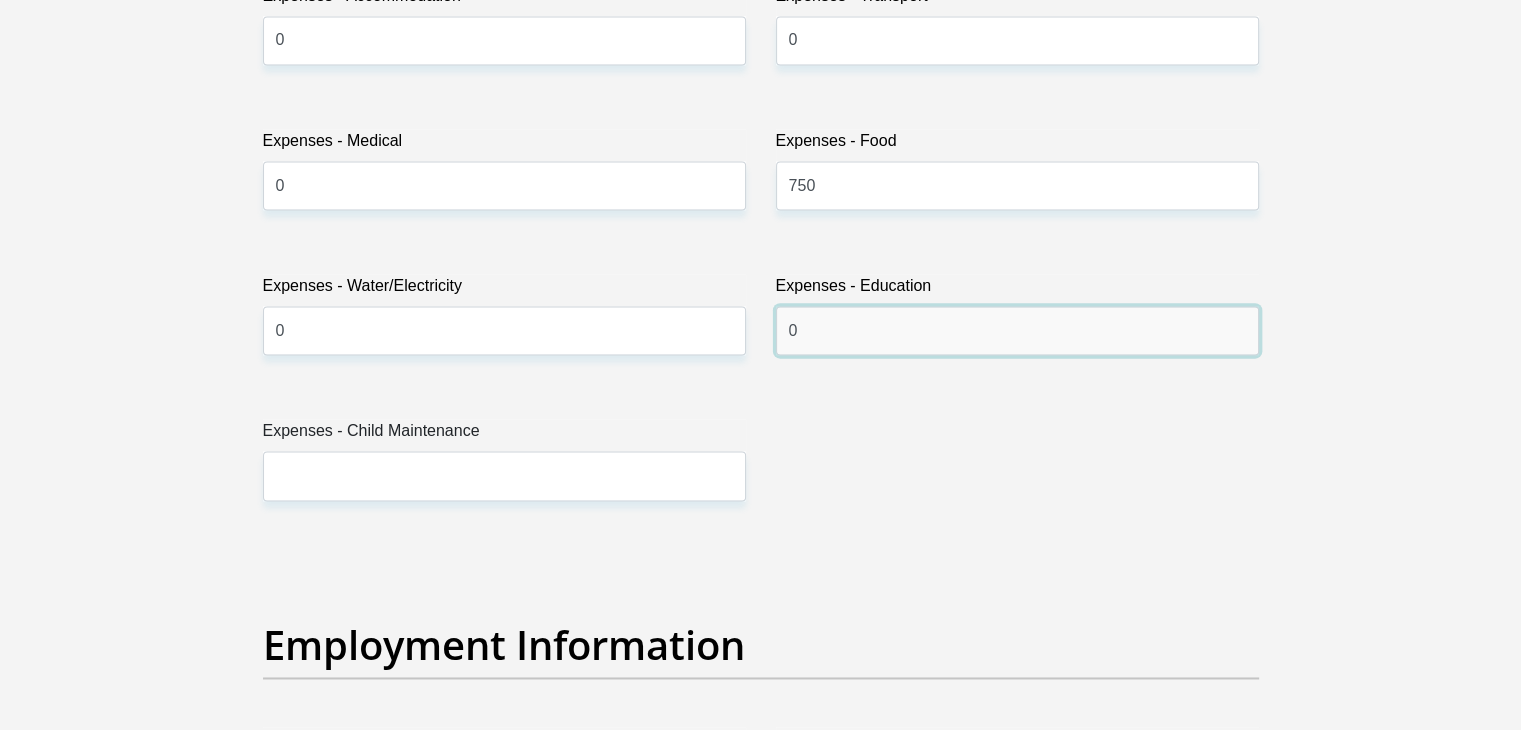 type on "0" 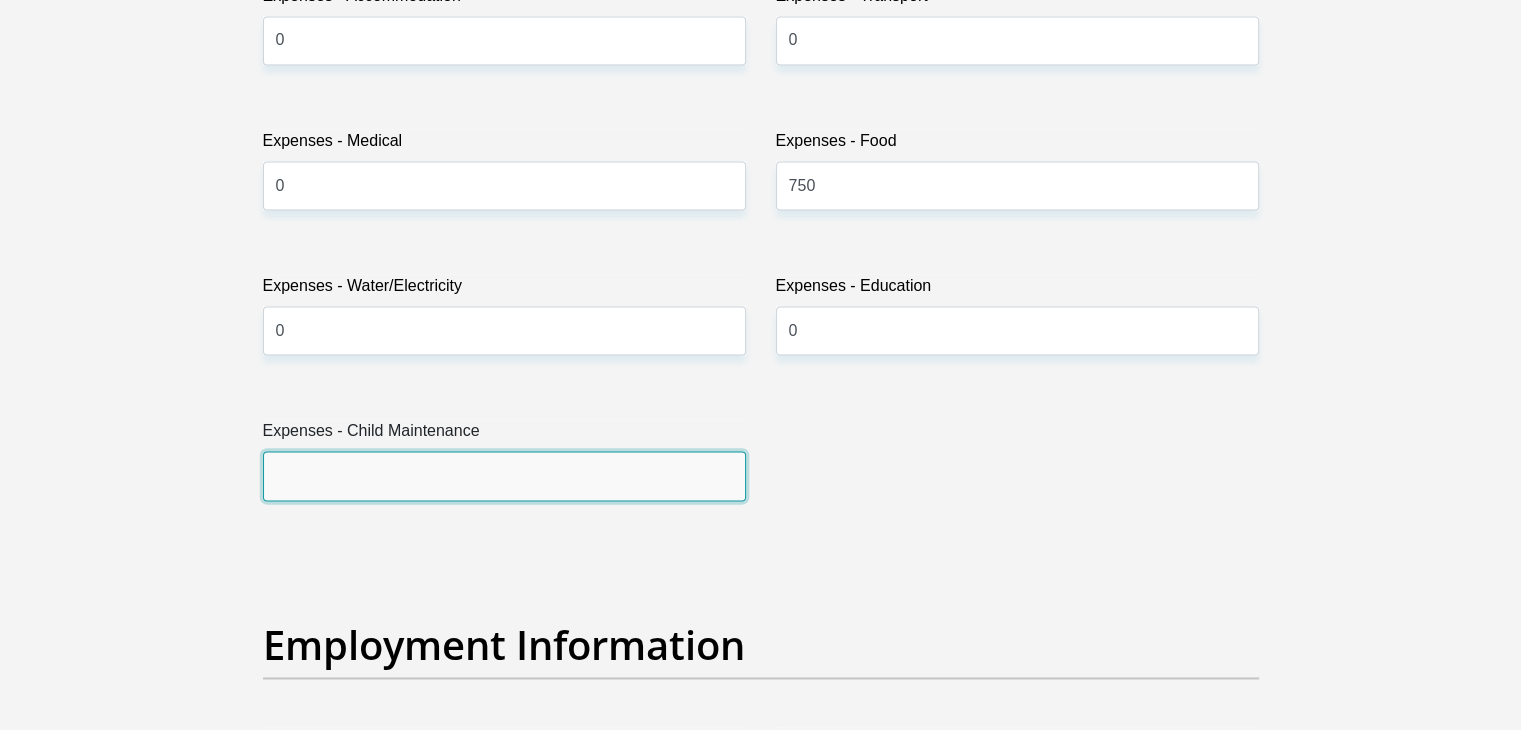 click on "Expenses - Child Maintenance" at bounding box center [504, 475] 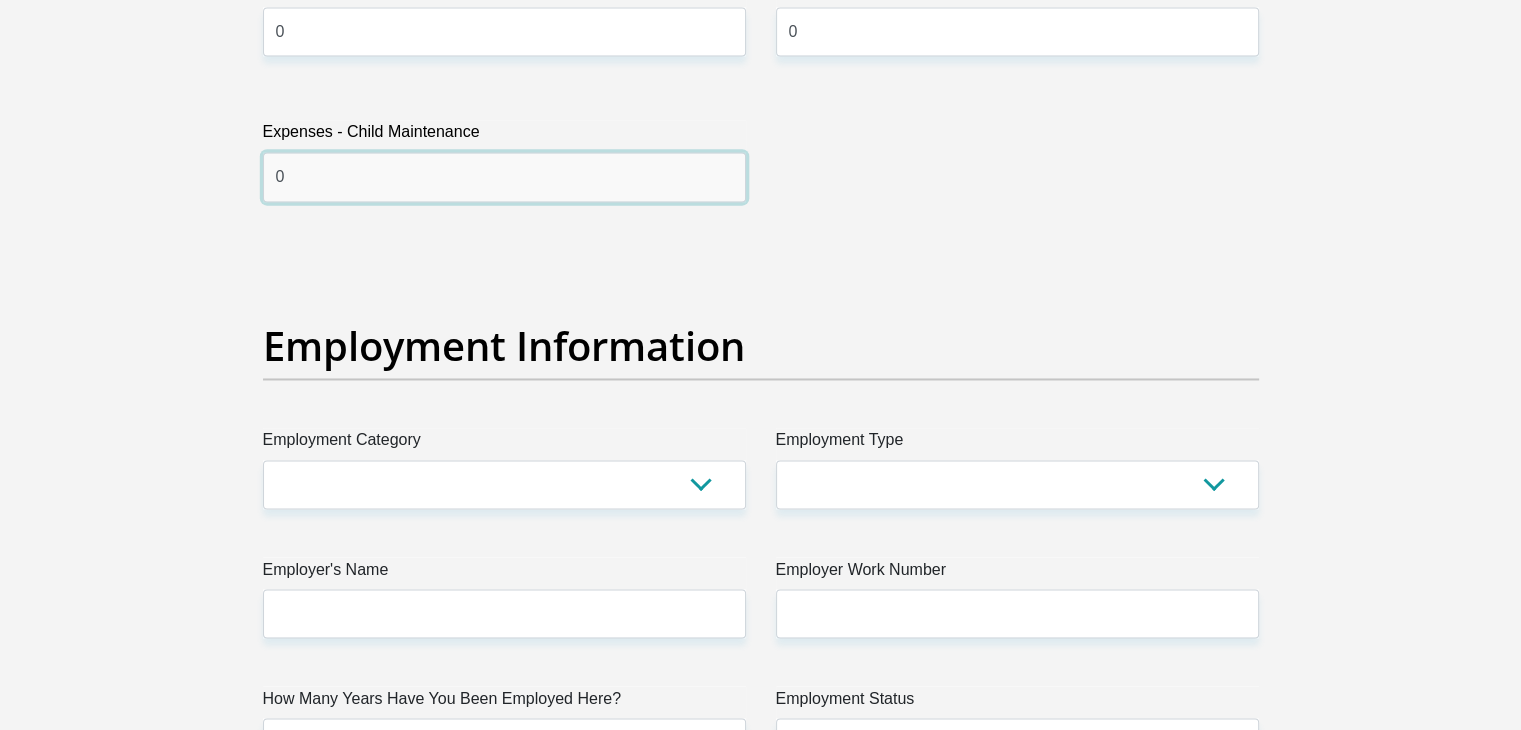 scroll, scrollTop: 3395, scrollLeft: 0, axis: vertical 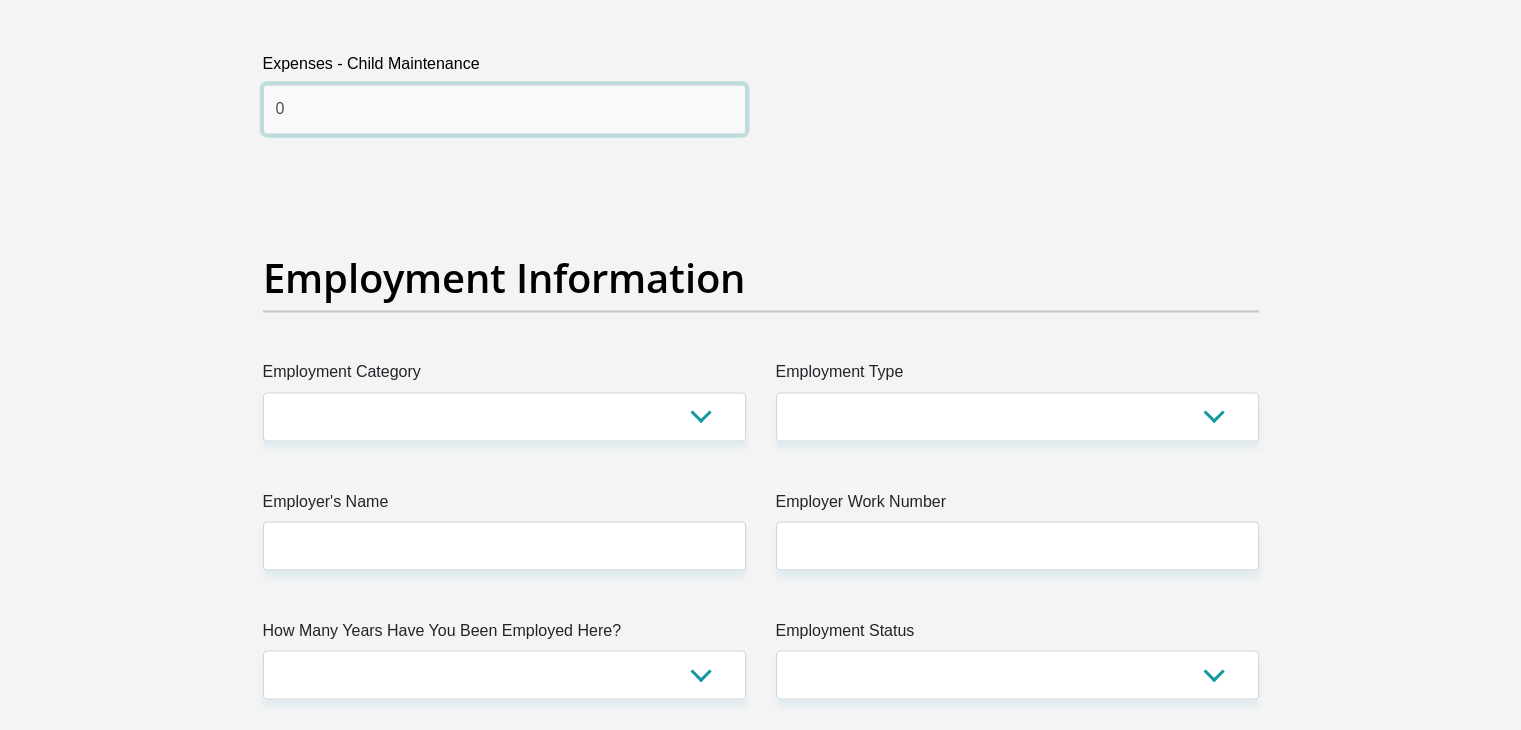 type on "0" 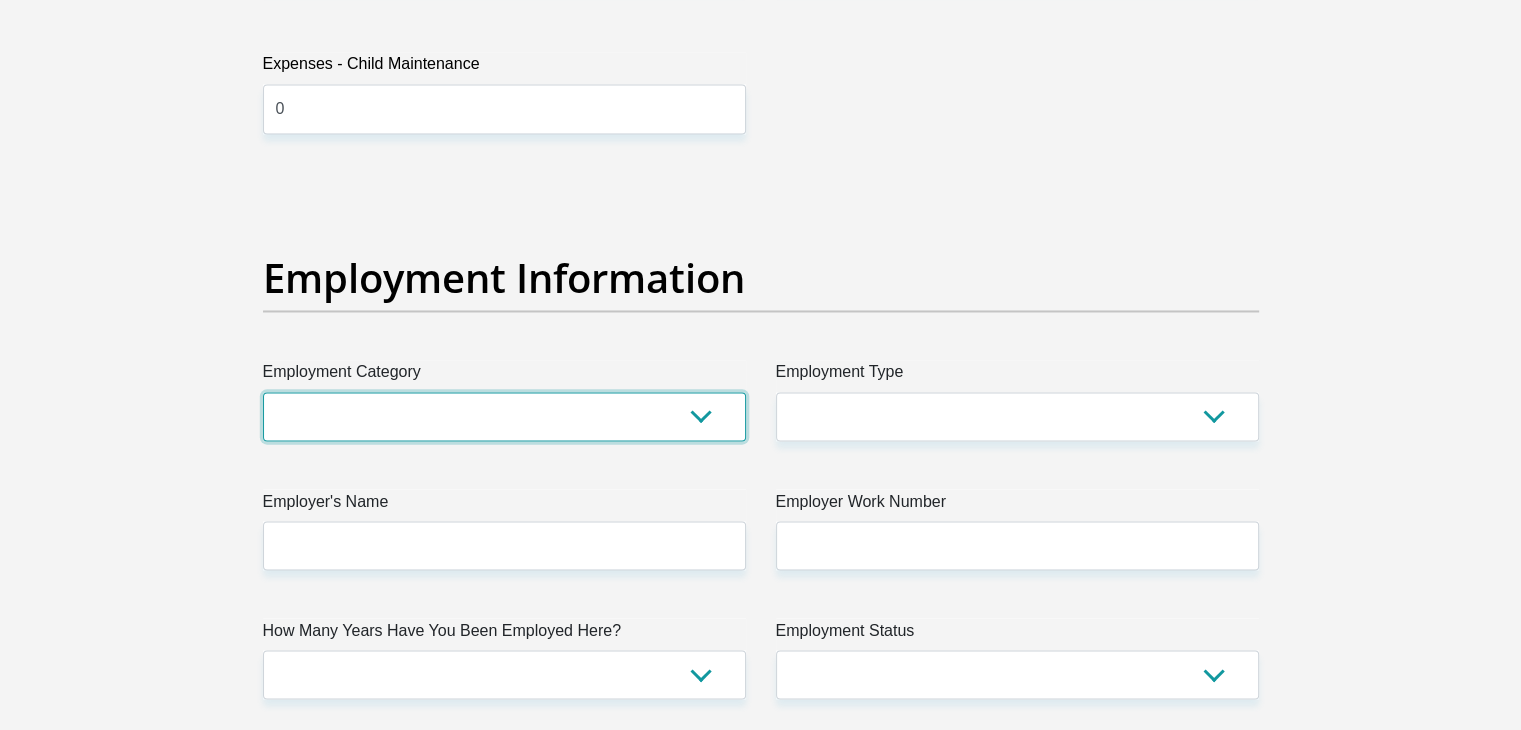 click on "AGRICULTURE
ALCOHOL & TOBACCO
CONSTRUCTION MATERIALS
METALLURGY
EQUIPMENT FOR RENEWABLE ENERGY
SPECIALIZED CONTRACTORS
CAR
GAMING (INCL. INTERNET
OTHER WHOLESALE
UNLICENSED PHARMACEUTICALS
CURRENCY EXCHANGE HOUSES
OTHER FINANCIAL INSTITUTIONS & INSURANCE
REAL ESTATE AGENTS
OIL & GAS
OTHER MATERIALS (E.G. IRON ORE)
PRECIOUS STONES & PRECIOUS METALS
POLITICAL ORGANIZATIONS
RELIGIOUS ORGANIZATIONS(NOT SECTS)
ACTI. HAVING BUSINESS DEAL WITH PUBLIC ADMINISTRATION
LAUNDROMATS" at bounding box center [504, 416] 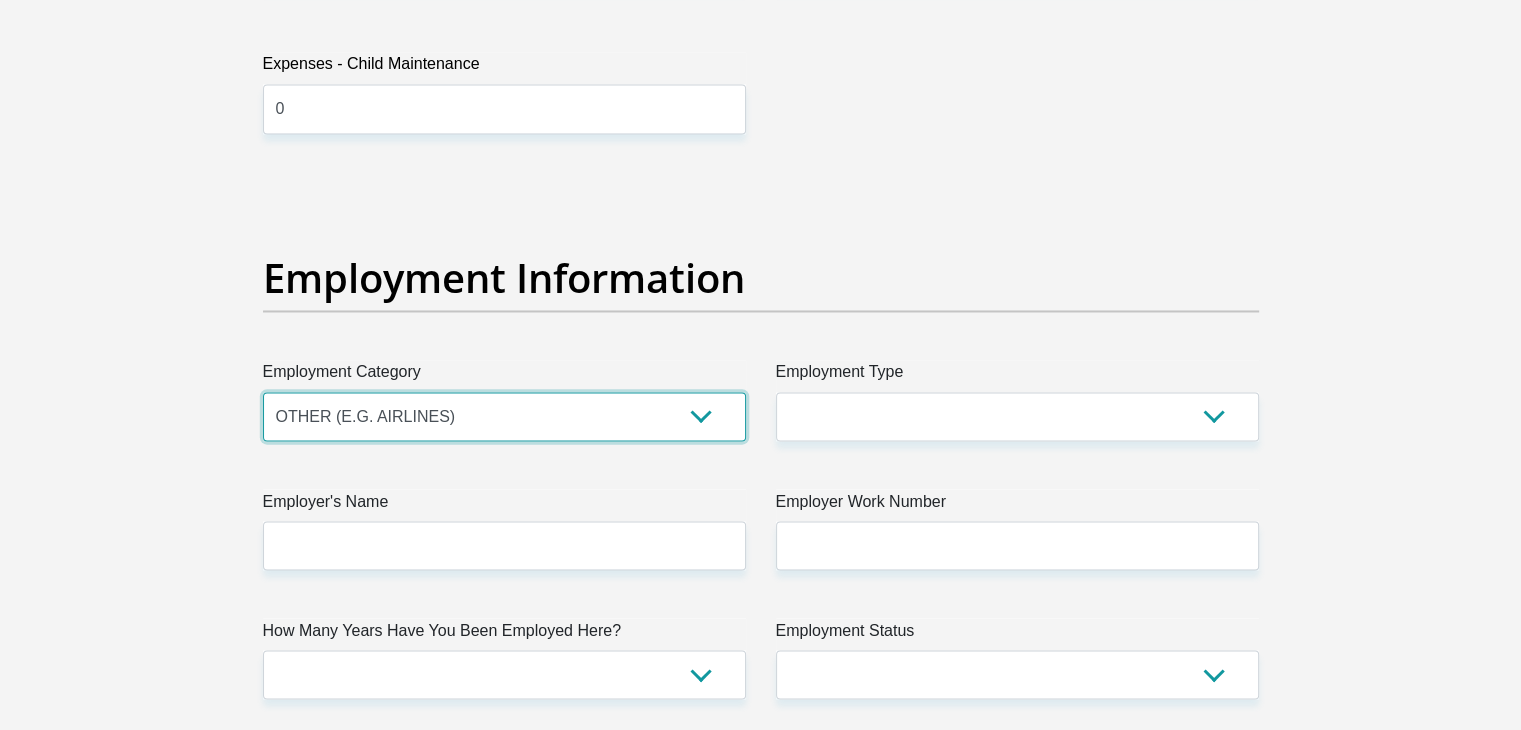 click on "AGRICULTURE
ALCOHOL & TOBACCO
CONSTRUCTION MATERIALS
METALLURGY
EQUIPMENT FOR RENEWABLE ENERGY
SPECIALIZED CONTRACTORS
CAR
GAMING (INCL. INTERNET
OTHER WHOLESALE
UNLICENSED PHARMACEUTICALS
CURRENCY EXCHANGE HOUSES
OTHER FINANCIAL INSTITUTIONS & INSURANCE
REAL ESTATE AGENTS
OIL & GAS
OTHER MATERIALS (E.G. IRON ORE)
PRECIOUS STONES & PRECIOUS METALS
POLITICAL ORGANIZATIONS
RELIGIOUS ORGANIZATIONS(NOT SECTS)
ACTI. HAVING BUSINESS DEAL WITH PUBLIC ADMINISTRATION
LAUNDROMATS" at bounding box center [504, 416] 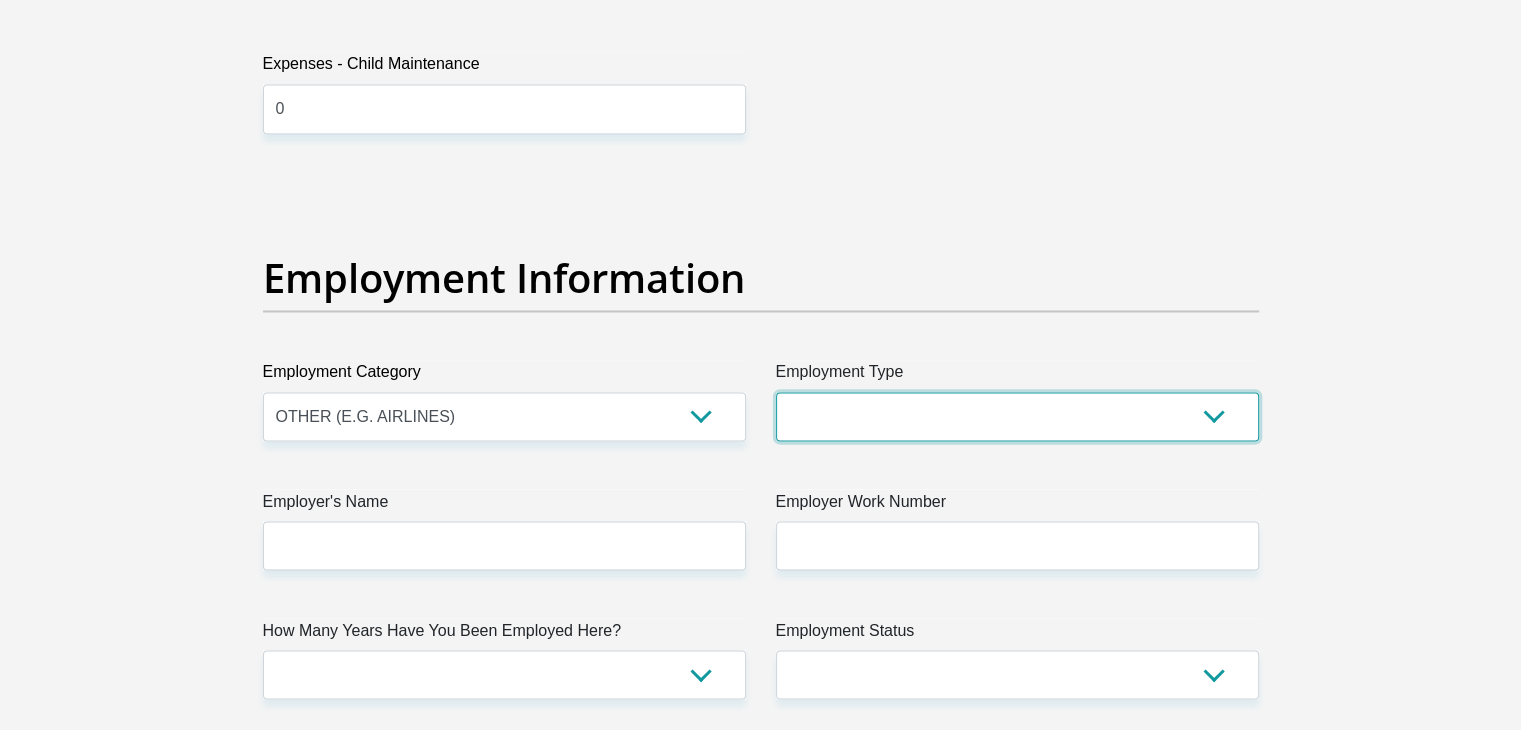 click on "College/Lecturer
Craft Seller
Creative
Driver
Executive
Farmer
Forces - Non Commissioned
Forces - Officer
Hawker
Housewife
Labourer
Licenced Professional
Manager
Miner
Non Licenced Professional
Office Staff/Clerk
Outside Worker
Pensioner
Permanent Teacher
Production/Manufacturing
Sales
Self-Employed
Semi-Professional Worker
Service Industry  Social Worker  Student" at bounding box center [1017, 416] 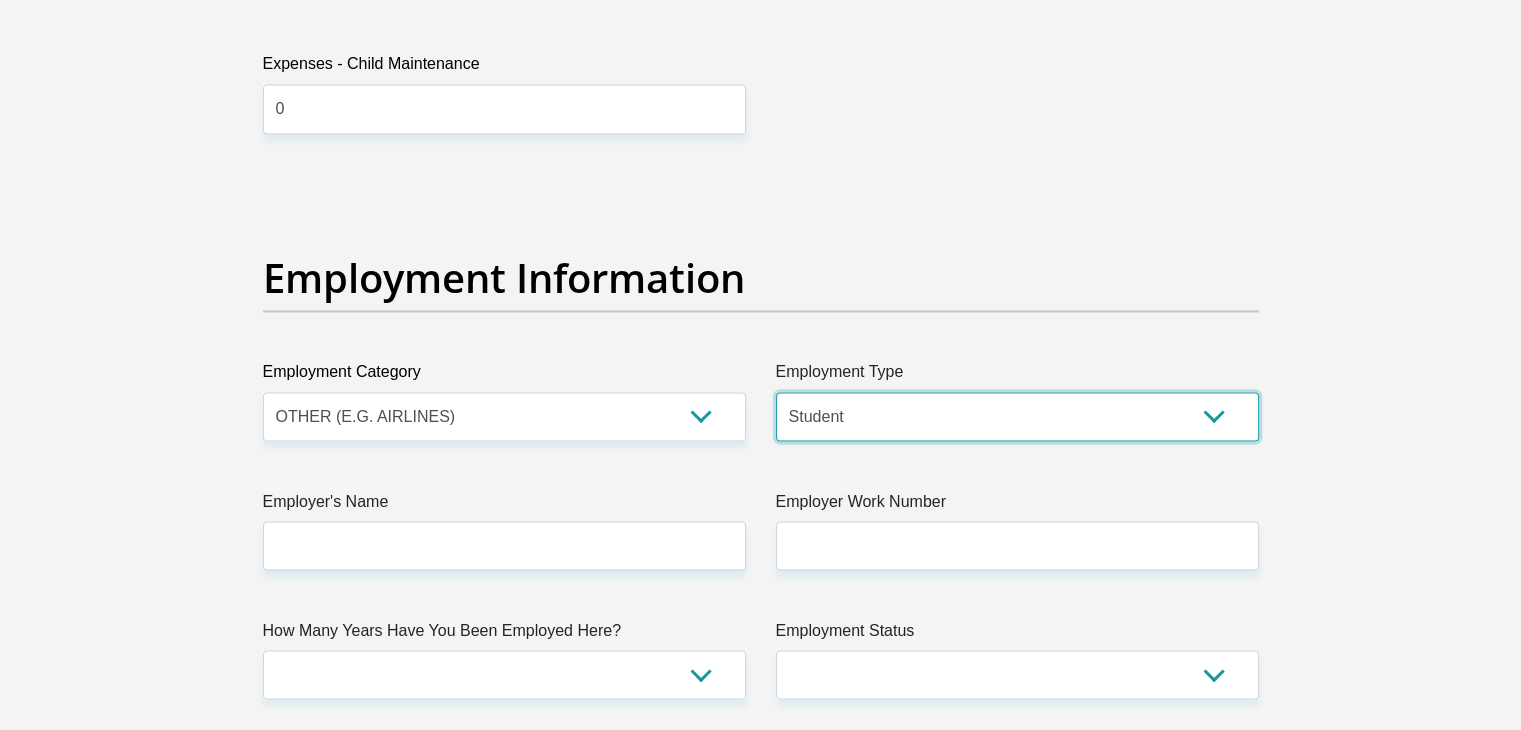 click on "College/Lecturer
Craft Seller
Creative
Driver
Executive
Farmer
Forces - Non Commissioned
Forces - Officer
Hawker
Housewife
Labourer
Licenced Professional
Manager
Miner
Non Licenced Professional
Office Staff/Clerk
Outside Worker
Pensioner
Permanent Teacher
Production/Manufacturing
Sales
Self-Employed
Semi-Professional Worker
Service Industry  Social Worker  Student" at bounding box center (1017, 416) 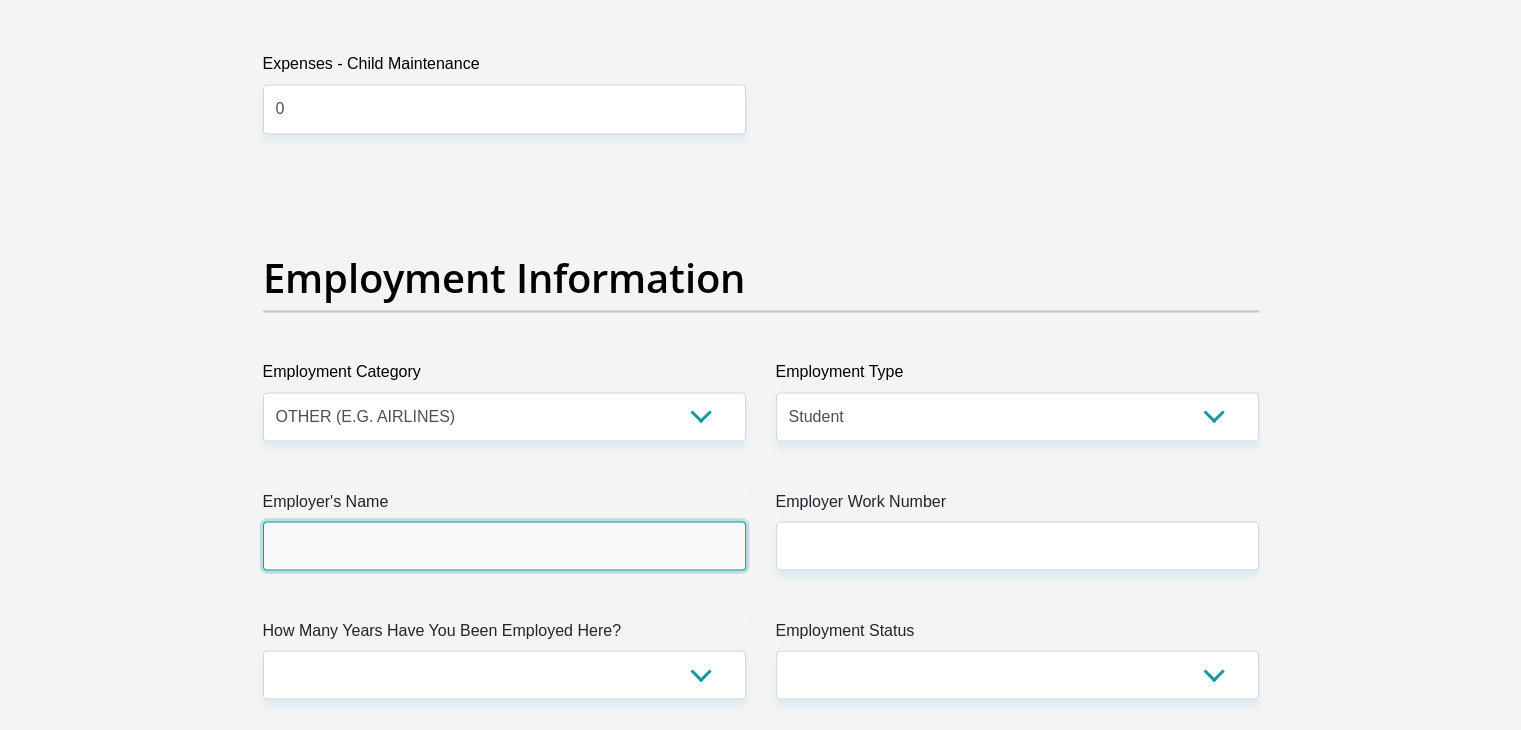 click on "Employer's Name" at bounding box center (504, 545) 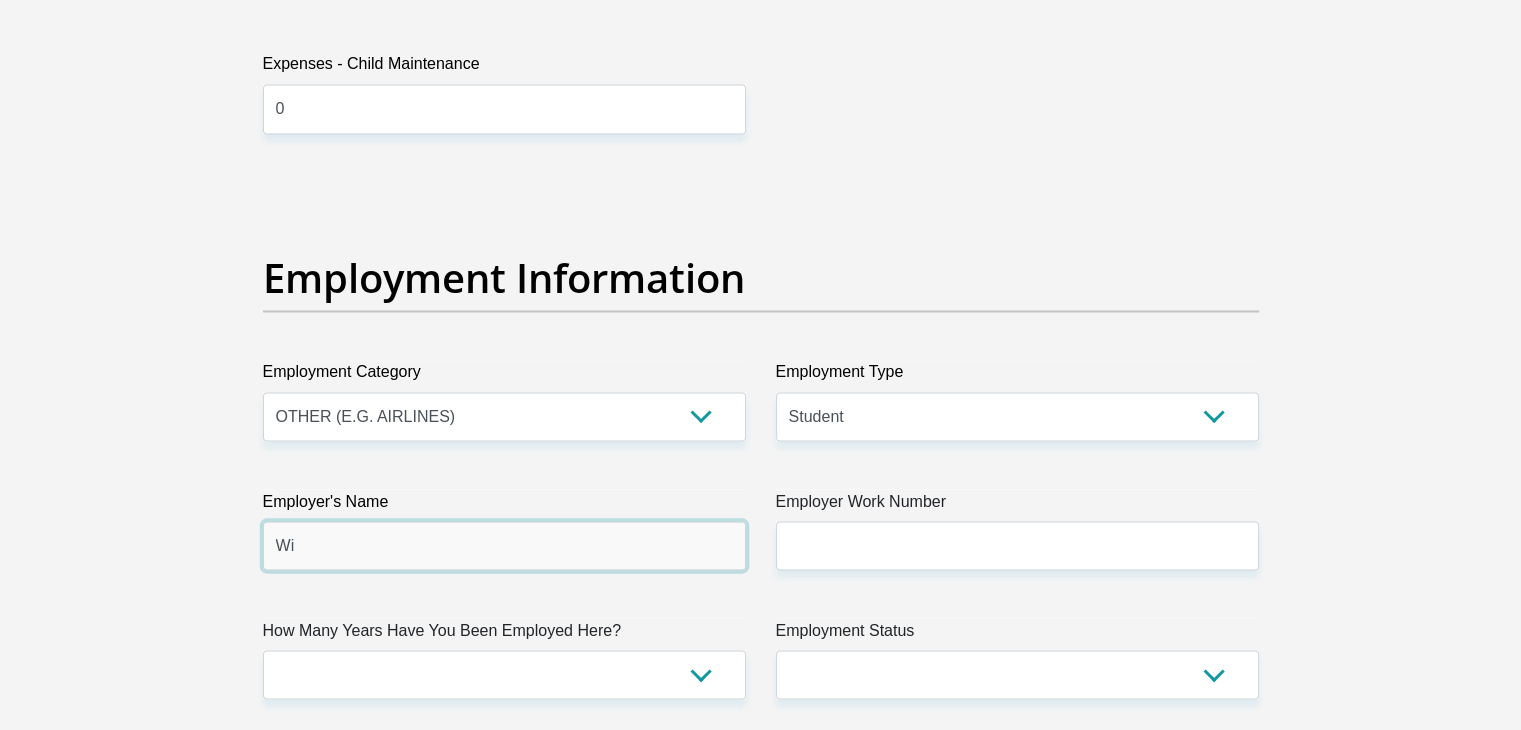 type on "W" 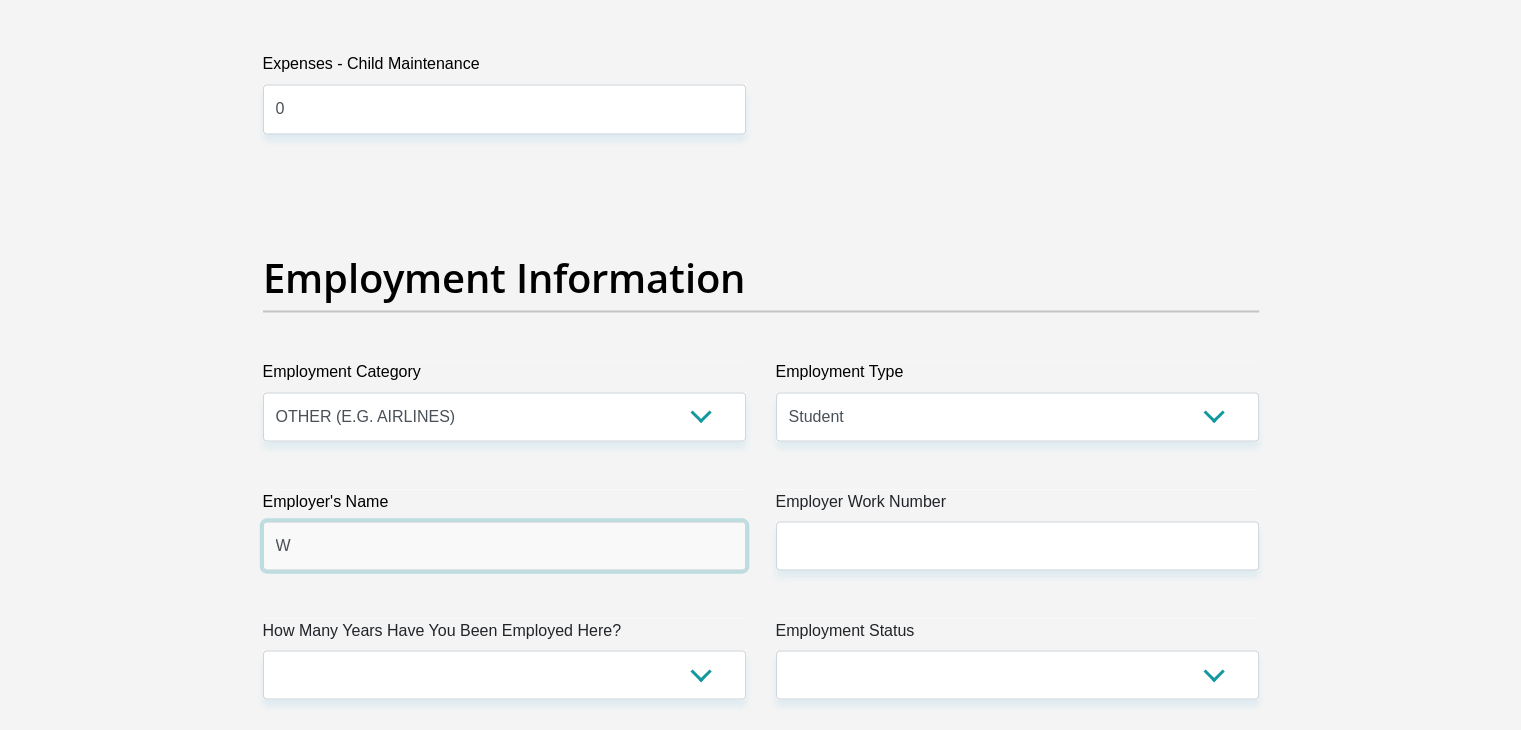 type 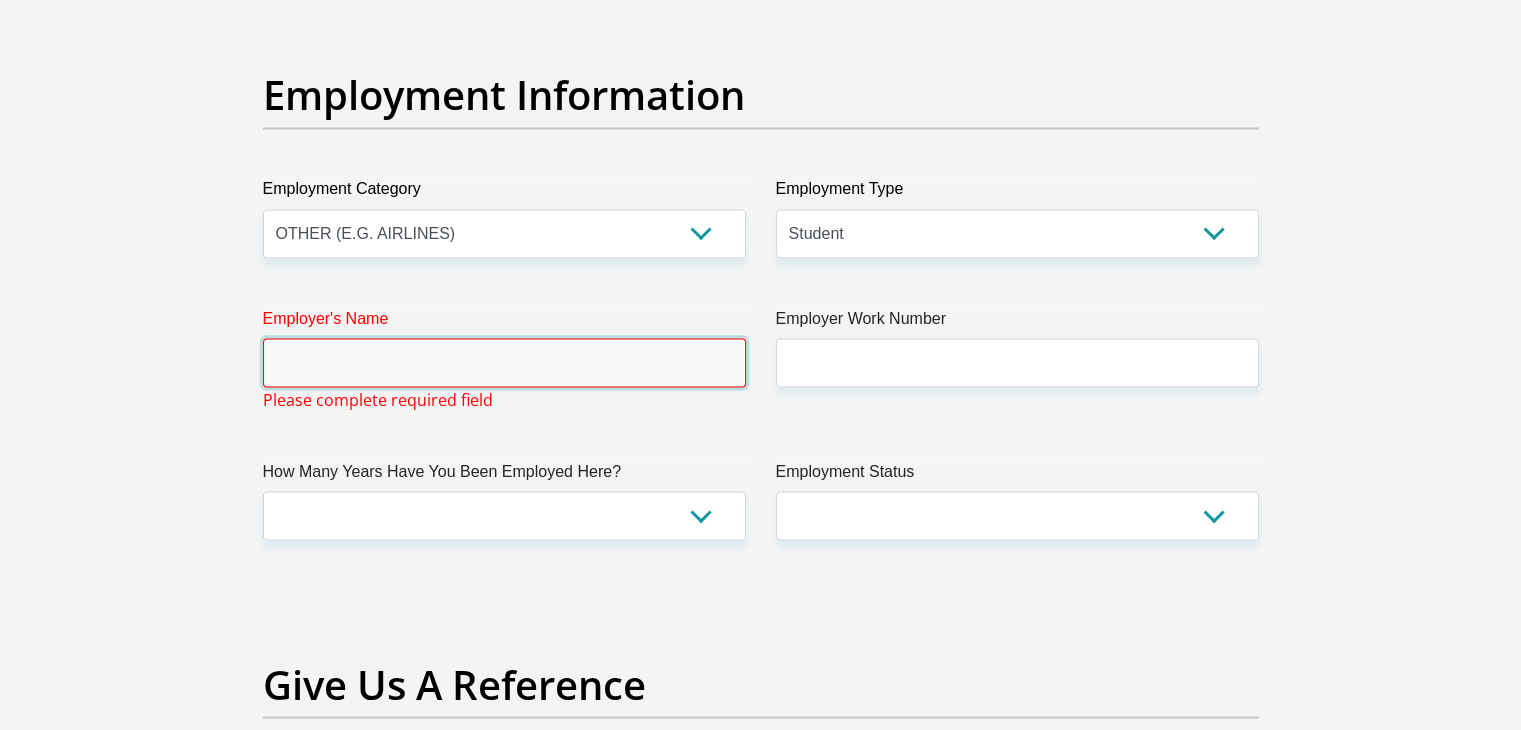 scroll, scrollTop: 3579, scrollLeft: 0, axis: vertical 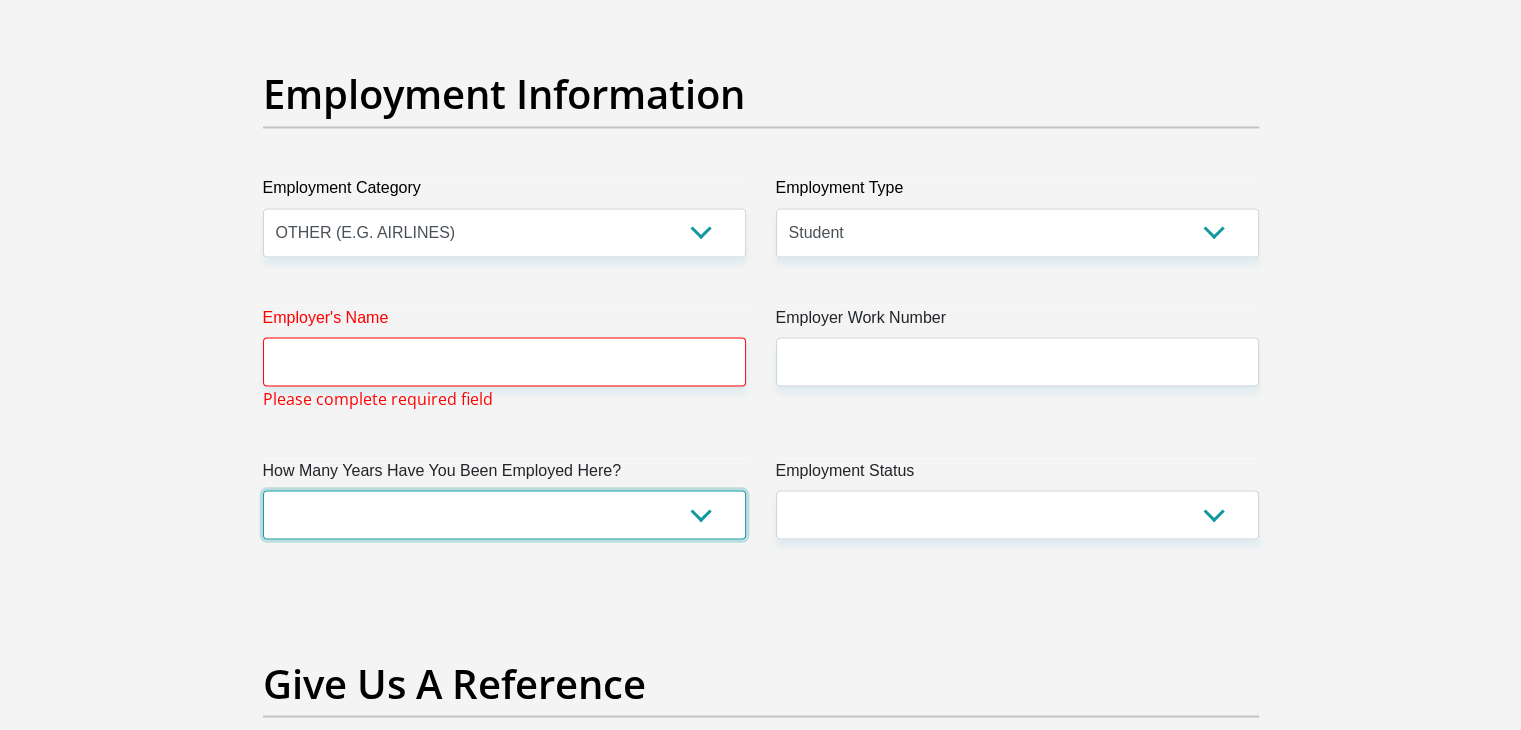 click on "less than 1 year
1-3 years
3-5 years
5+ years" at bounding box center (504, 514) 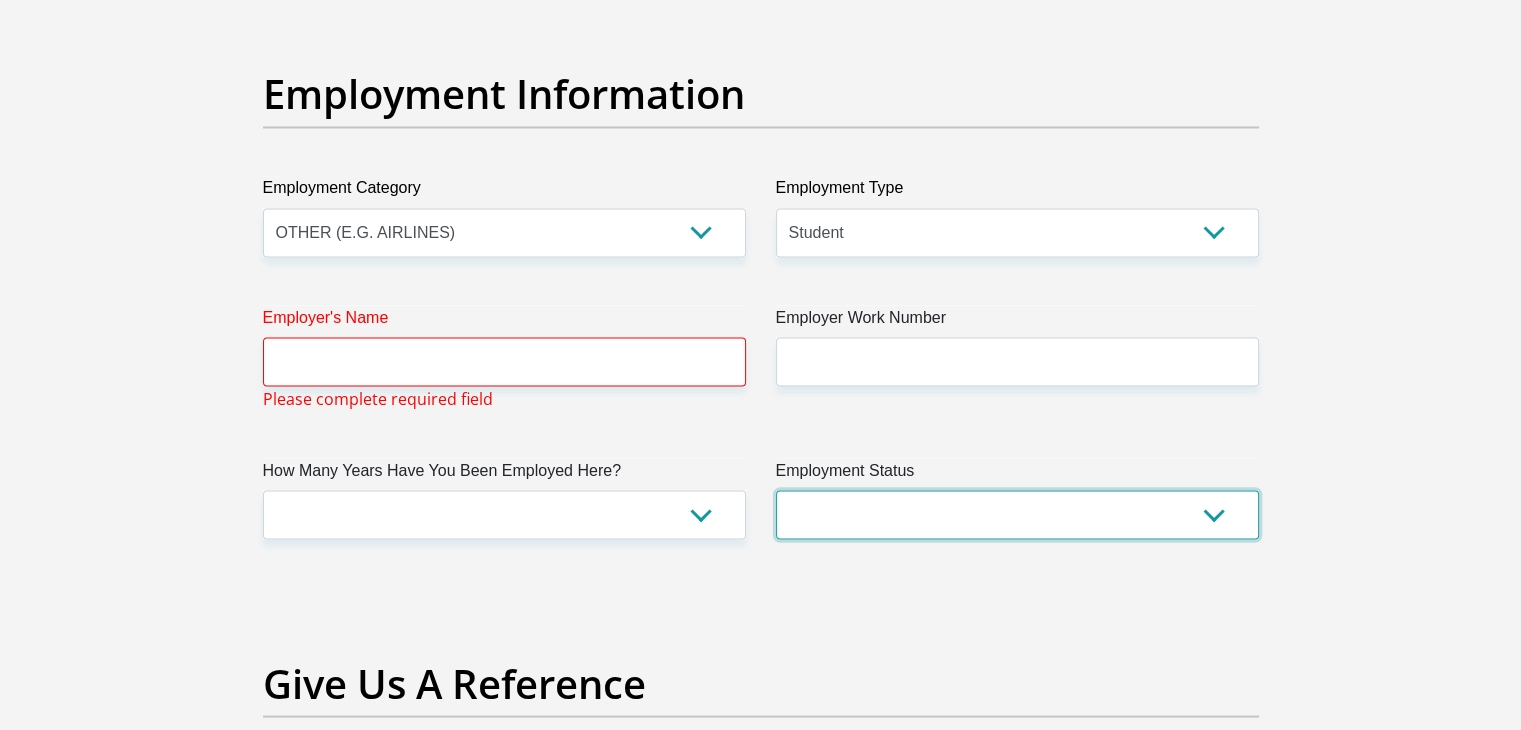 click on "Permanent/Full-time
Part-time/Casual
Contract Worker
Self-Employed
Housewife
Retired
Student
Medically Boarded
Disability
Unemployed" at bounding box center (1017, 514) 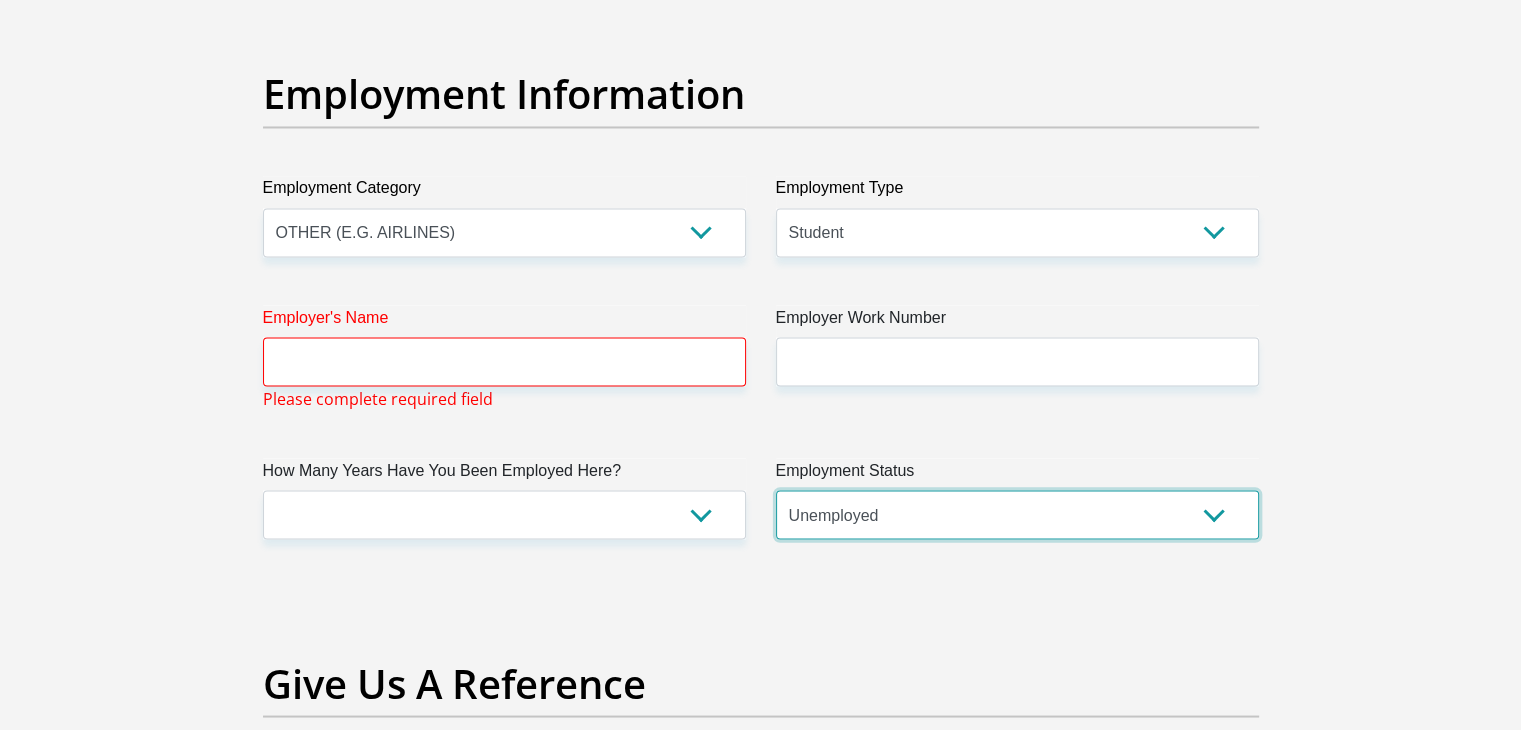 click on "Permanent/Full-time
Part-time/Casual
Contract Worker
Self-Employed
Housewife
Retired
Student
Medically Boarded
Disability
Unemployed" at bounding box center [1017, 514] 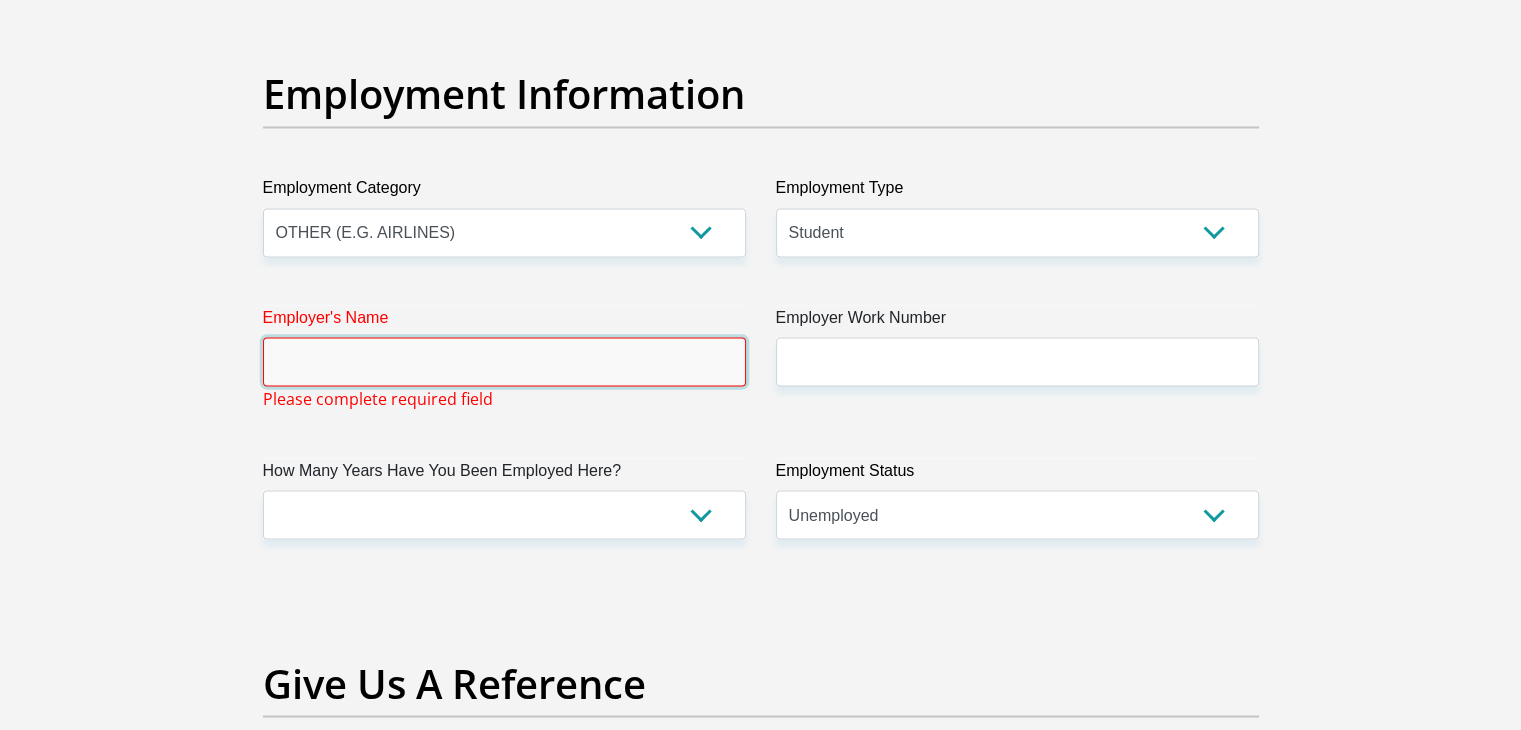 click on "Employer's Name" at bounding box center [504, 361] 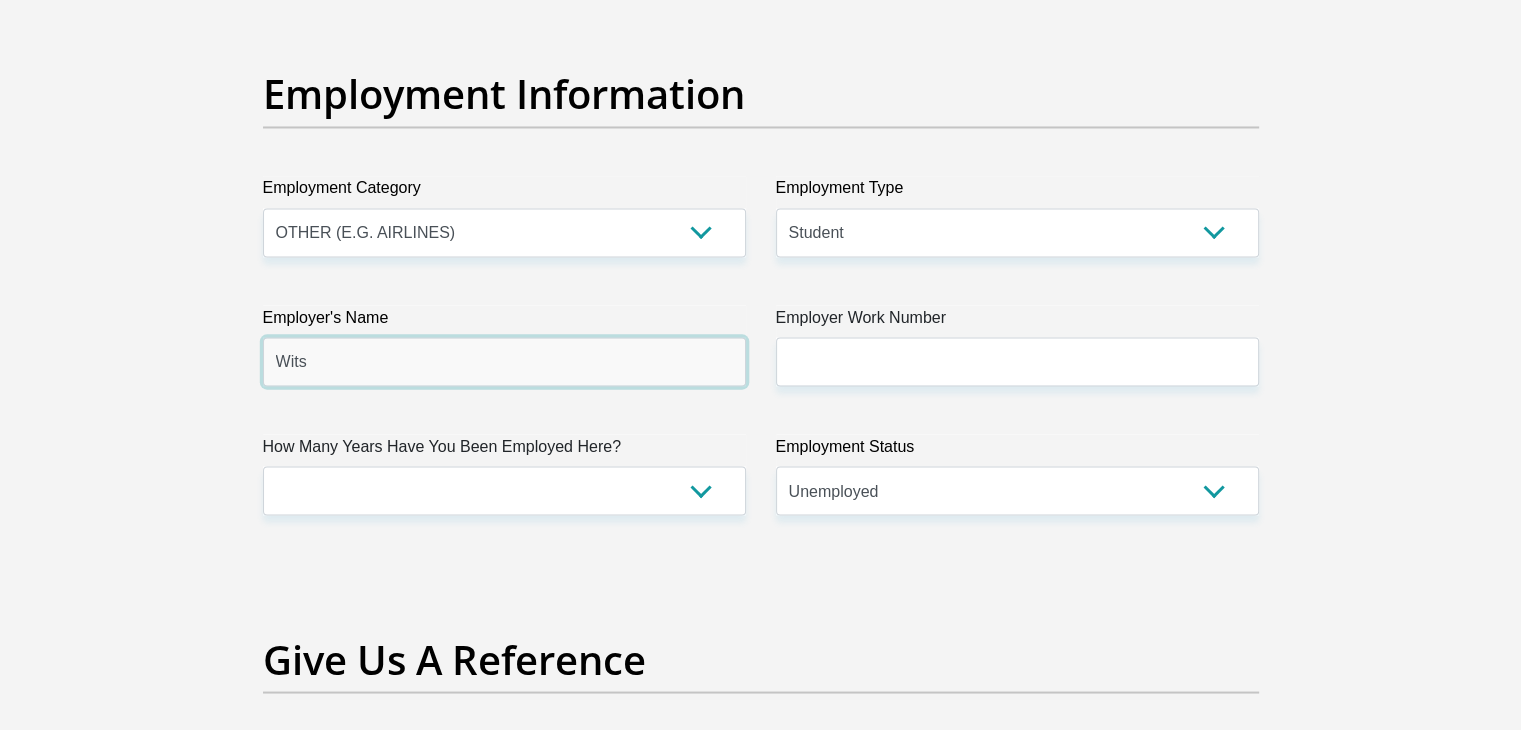 type on "Wits" 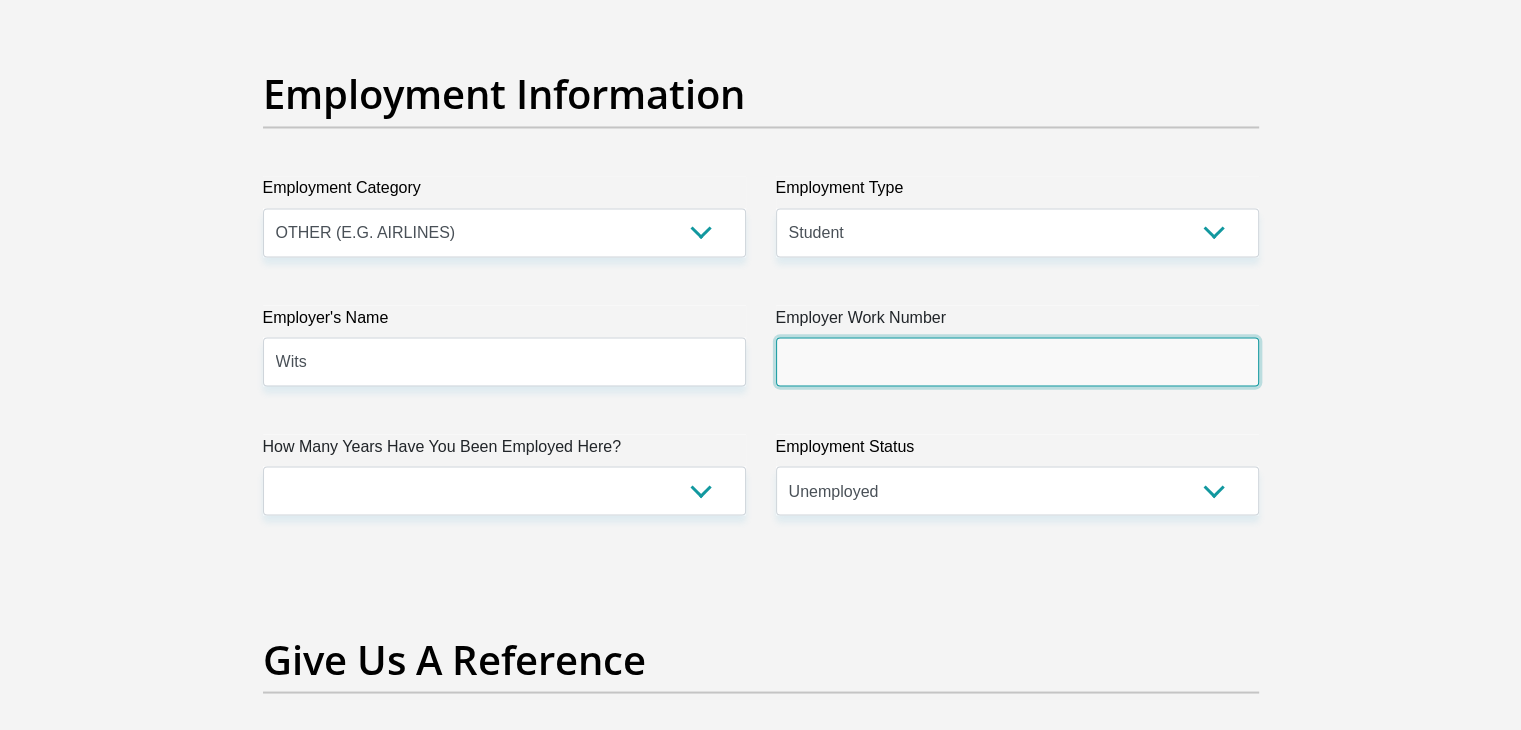 click on "Employer Work Number" at bounding box center (1017, 361) 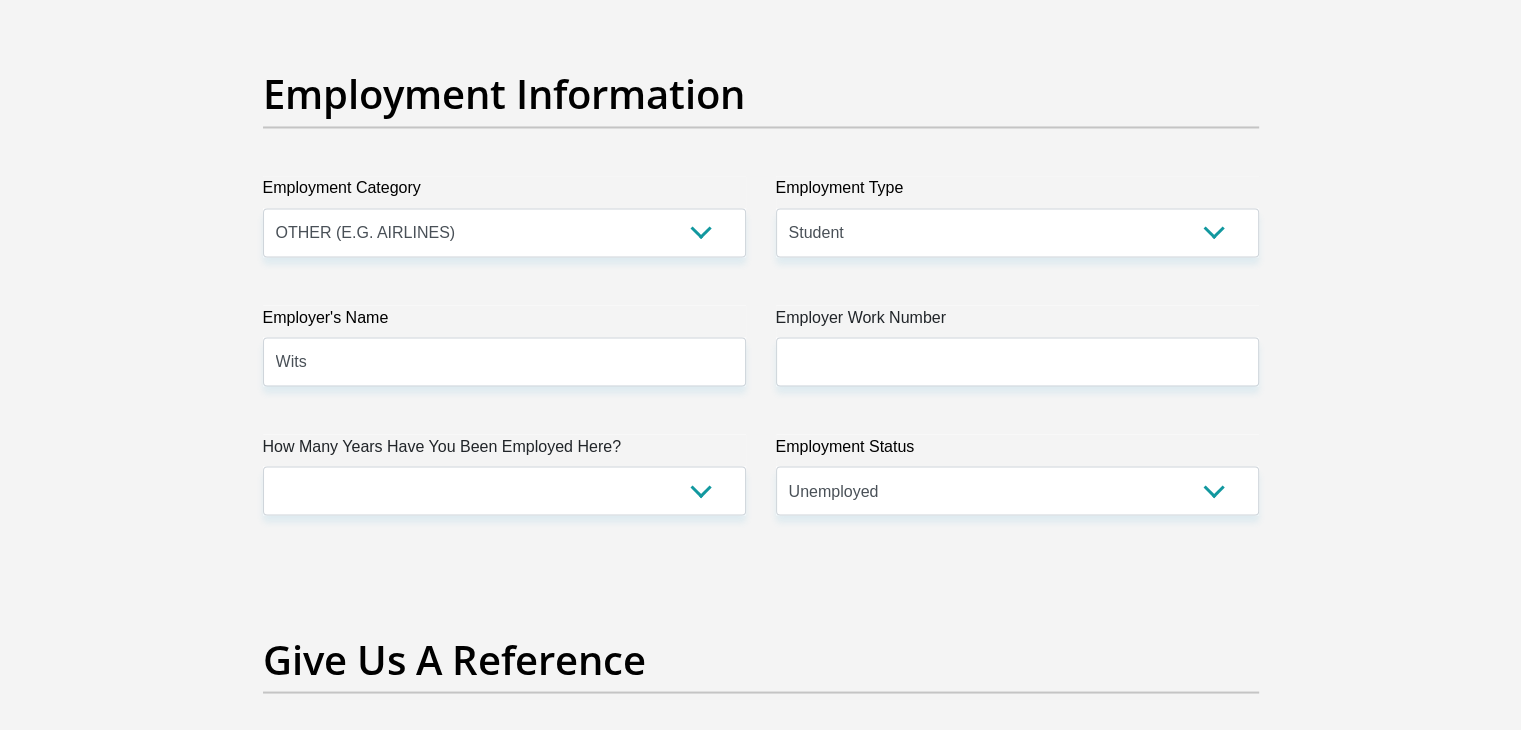 drag, startPoint x: 660, startPoint y: 521, endPoint x: 642, endPoint y: 497, distance: 30 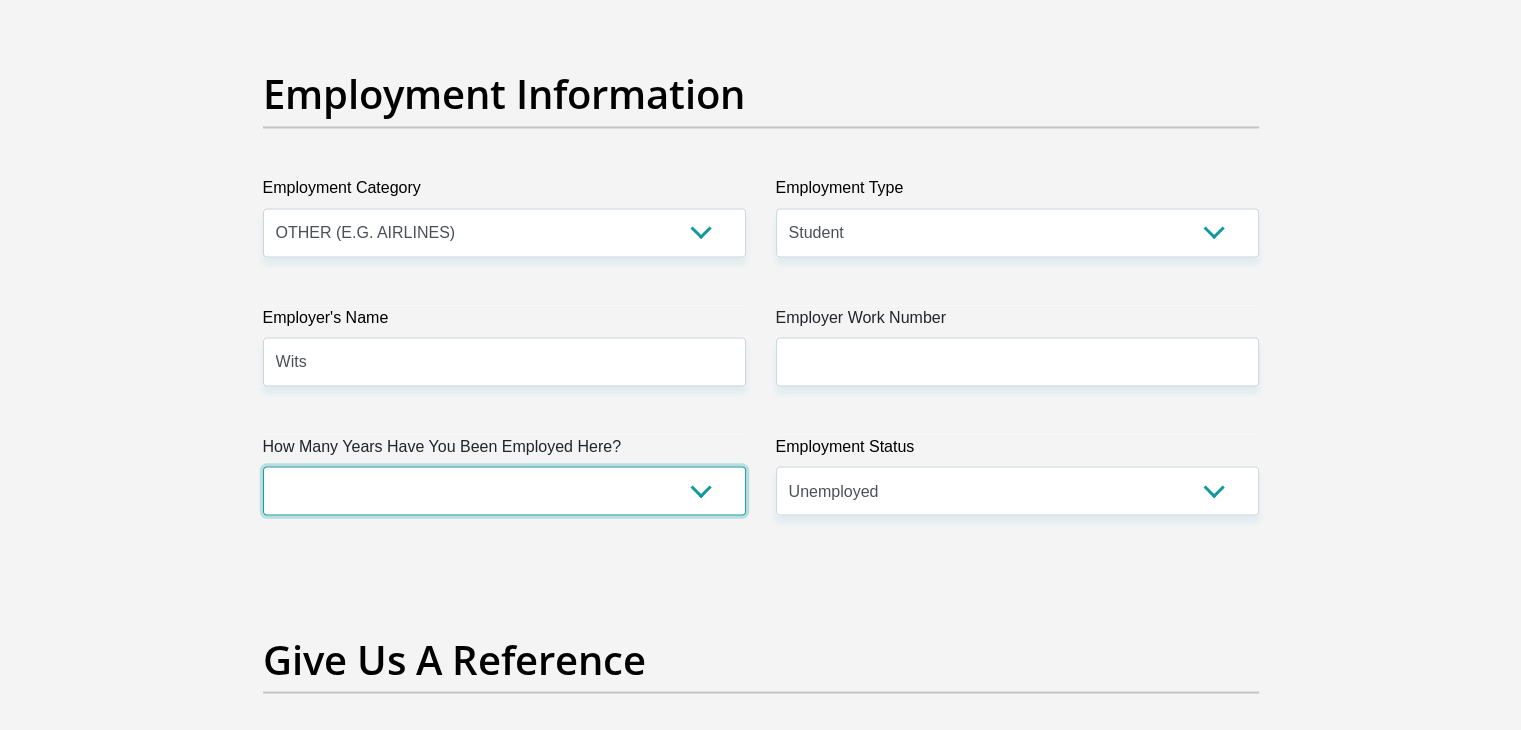 click on "less than 1 year
1-3 years
3-5 years
5+ years" at bounding box center (504, 490) 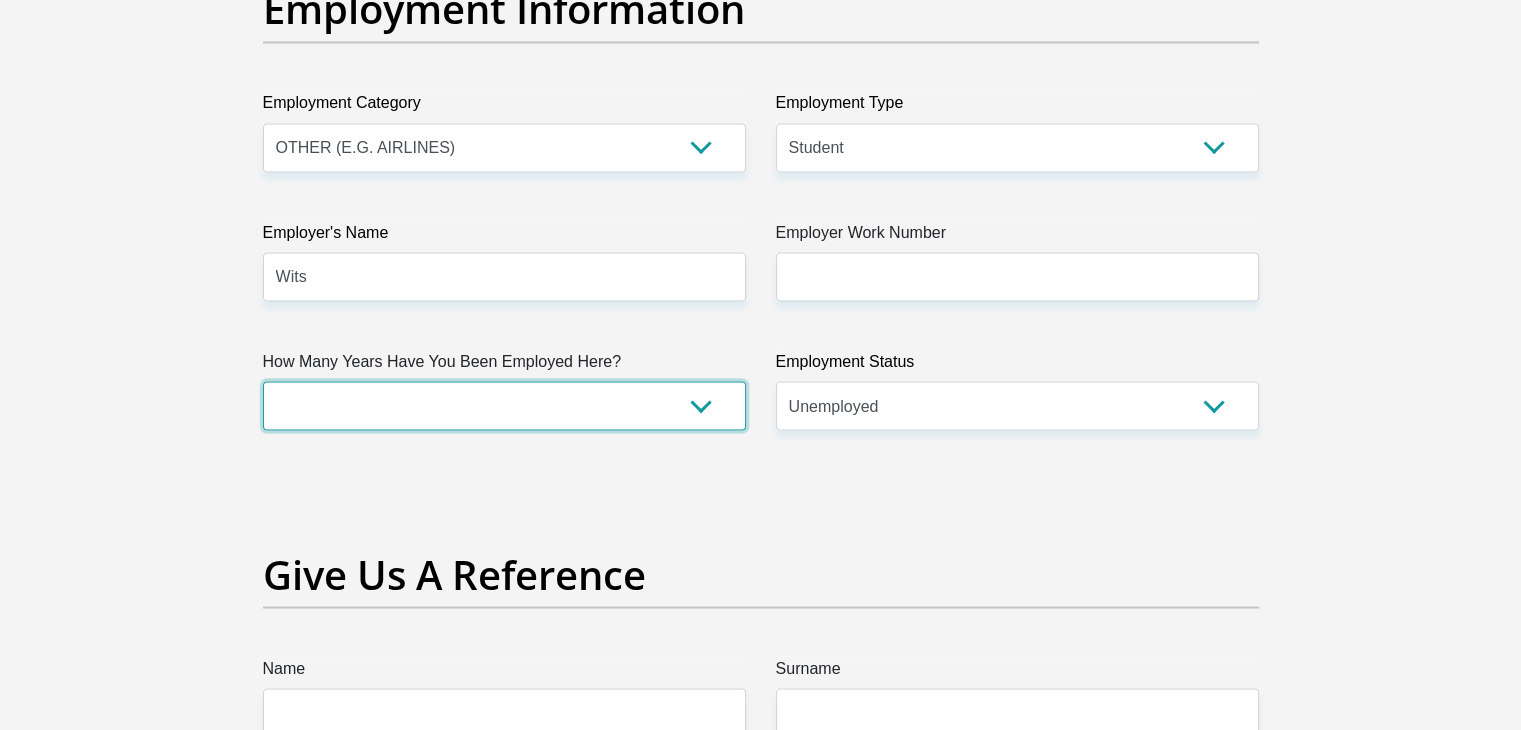 scroll, scrollTop: 3668, scrollLeft: 0, axis: vertical 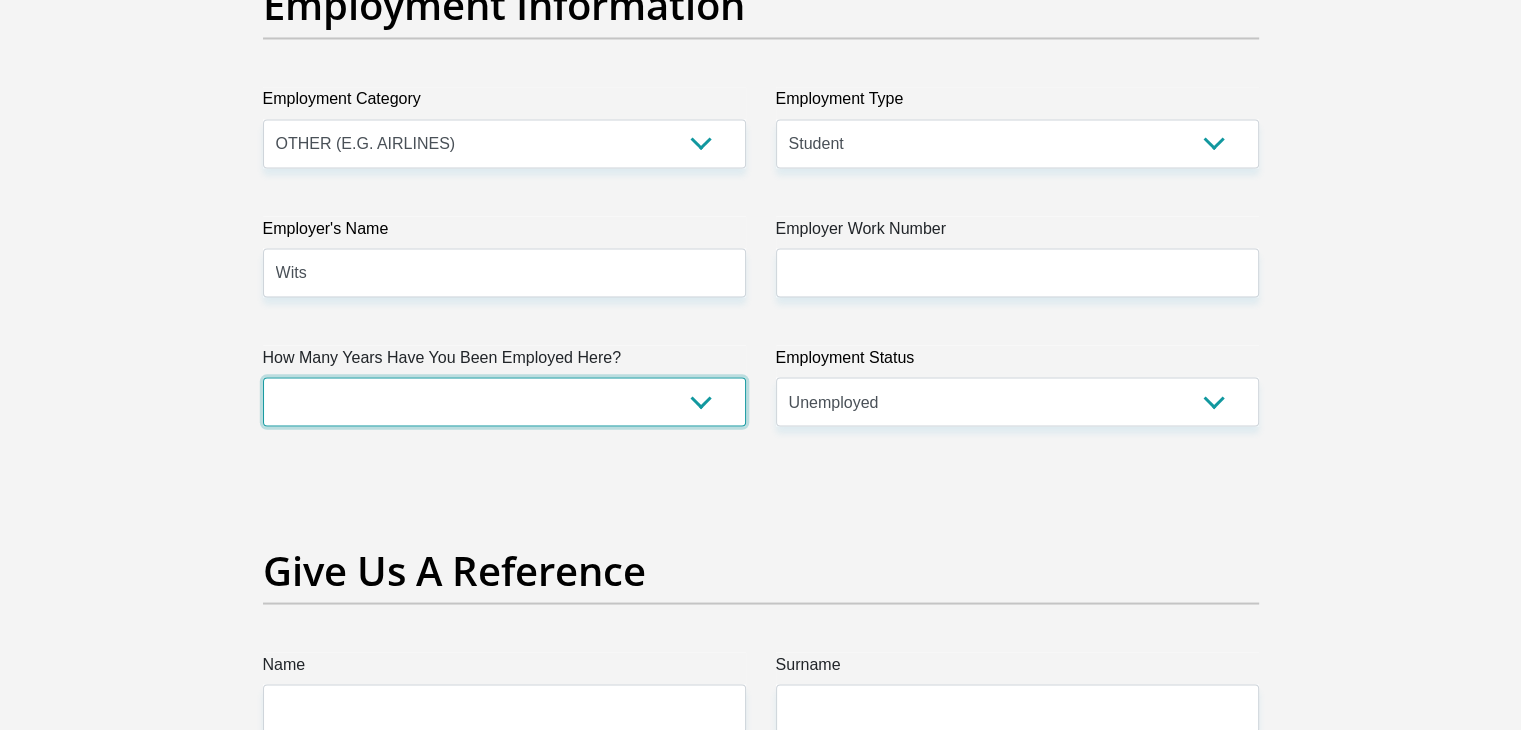 click on "less than 1 year
1-3 years
3-5 years
5+ years" at bounding box center (504, 401) 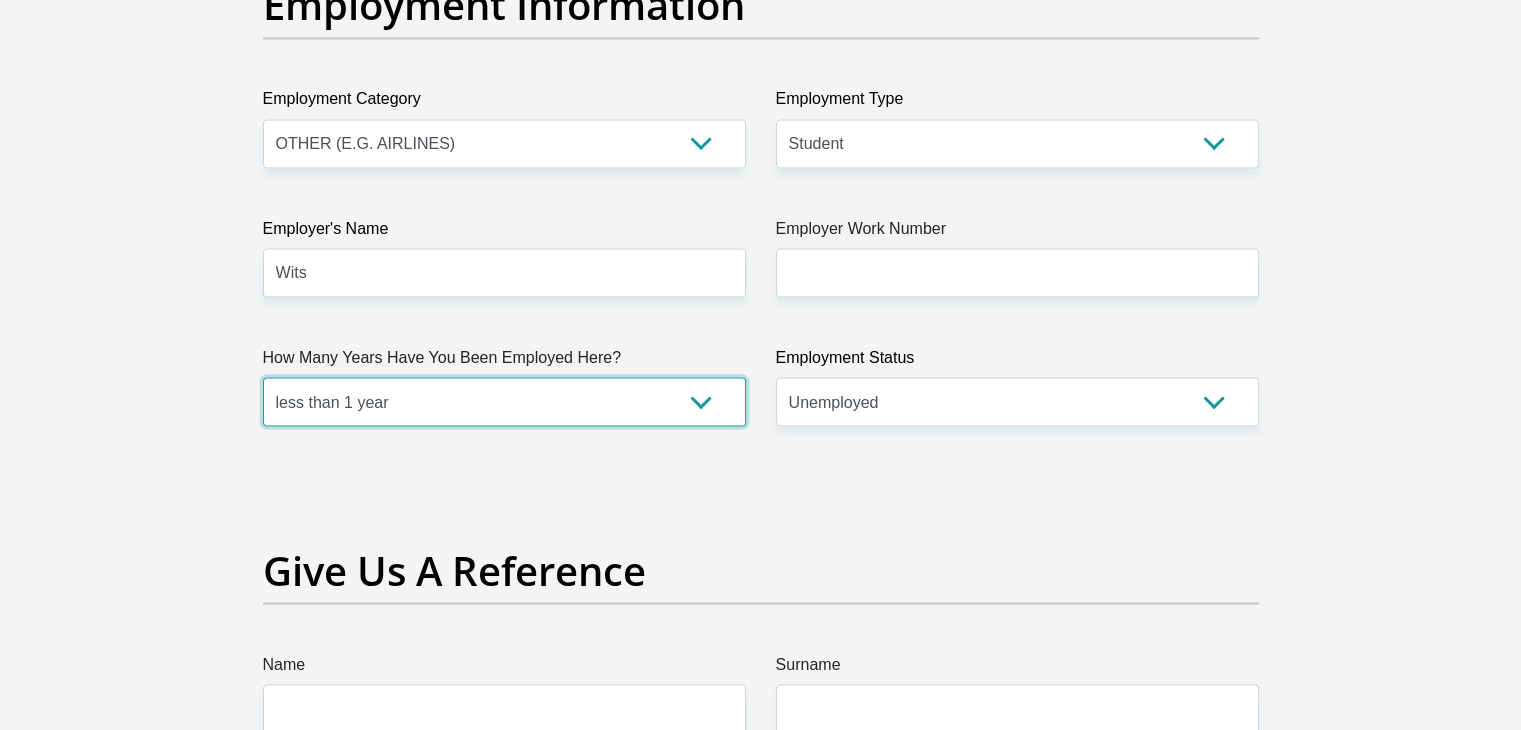 click on "less than 1 year
1-3 years
3-5 years
5+ years" at bounding box center [504, 401] 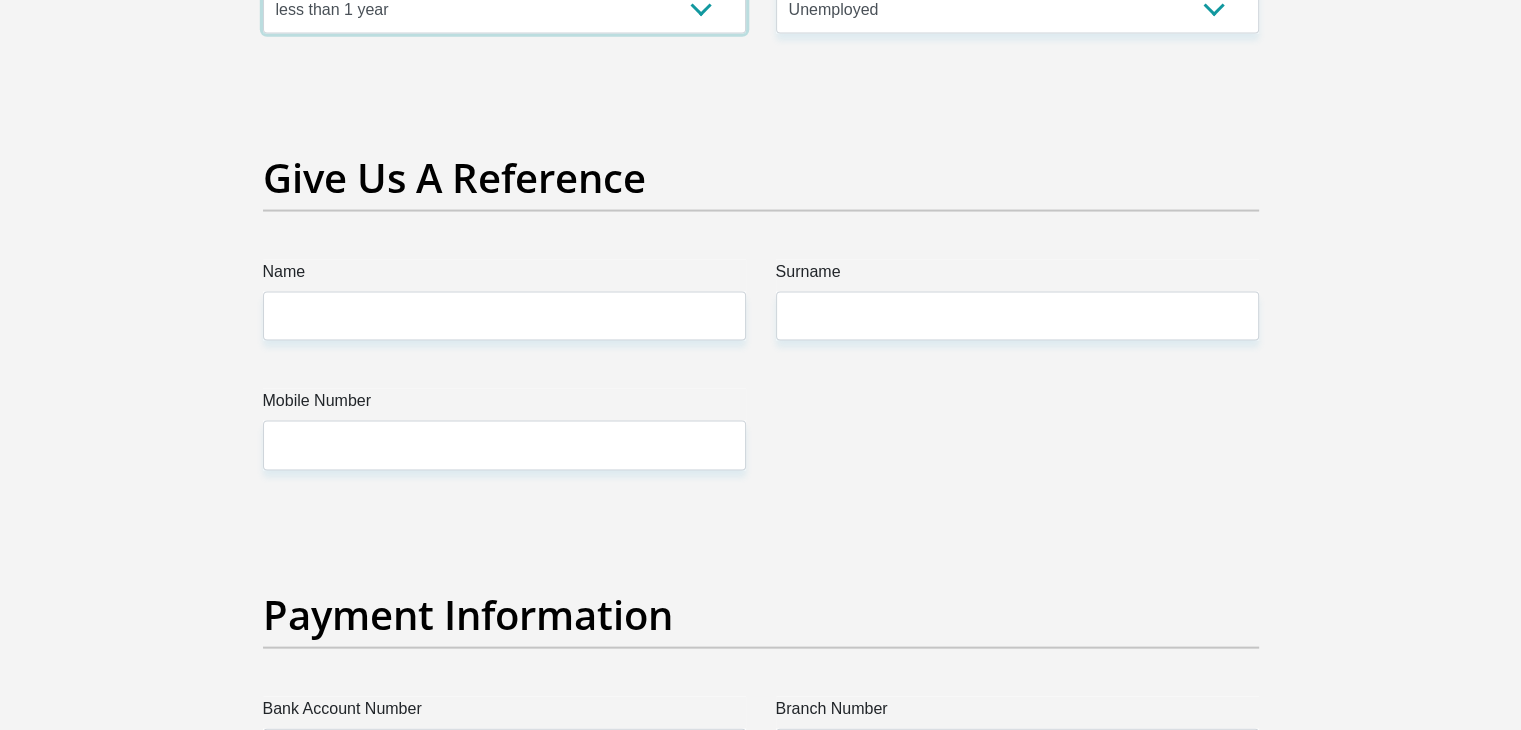 scroll, scrollTop: 4063, scrollLeft: 0, axis: vertical 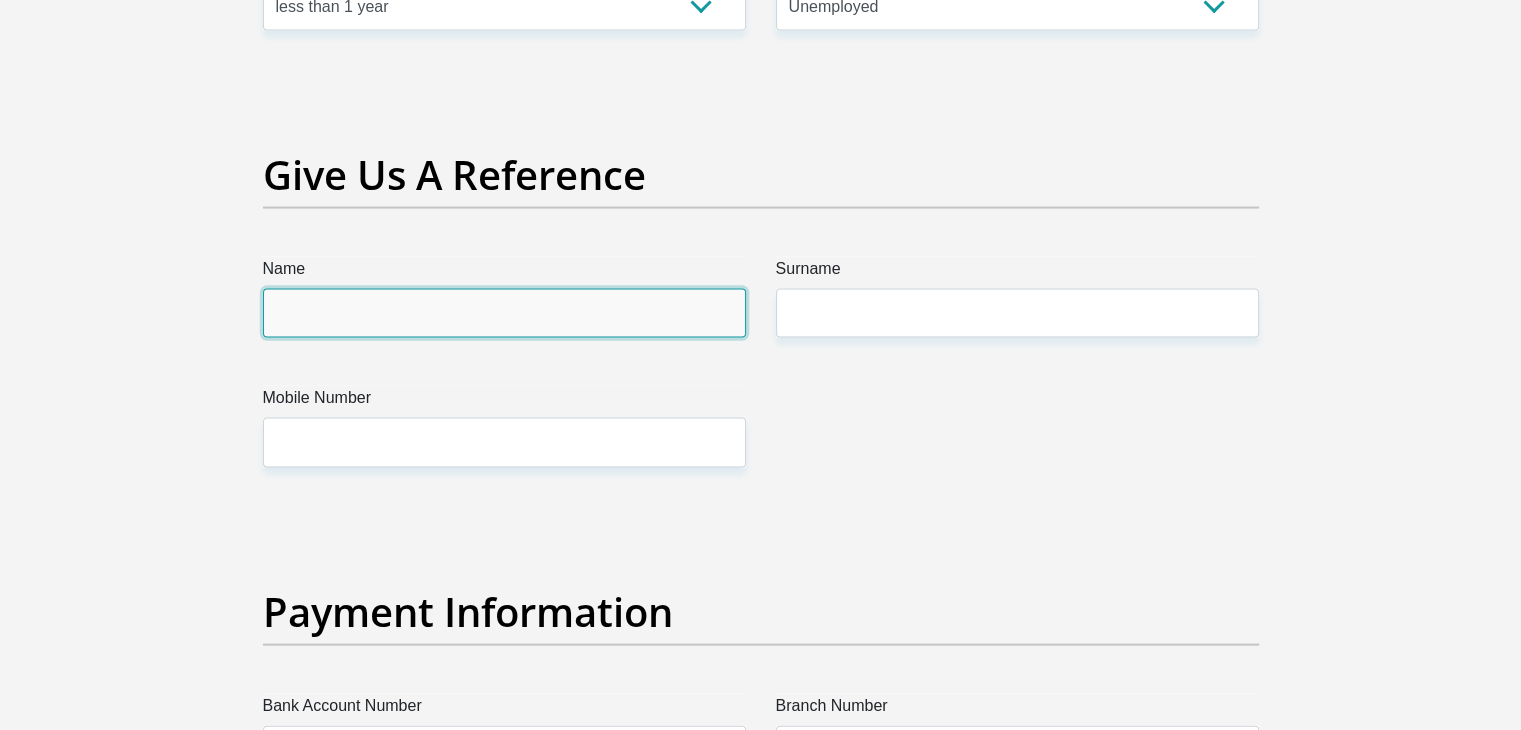 click on "Name" at bounding box center (504, 313) 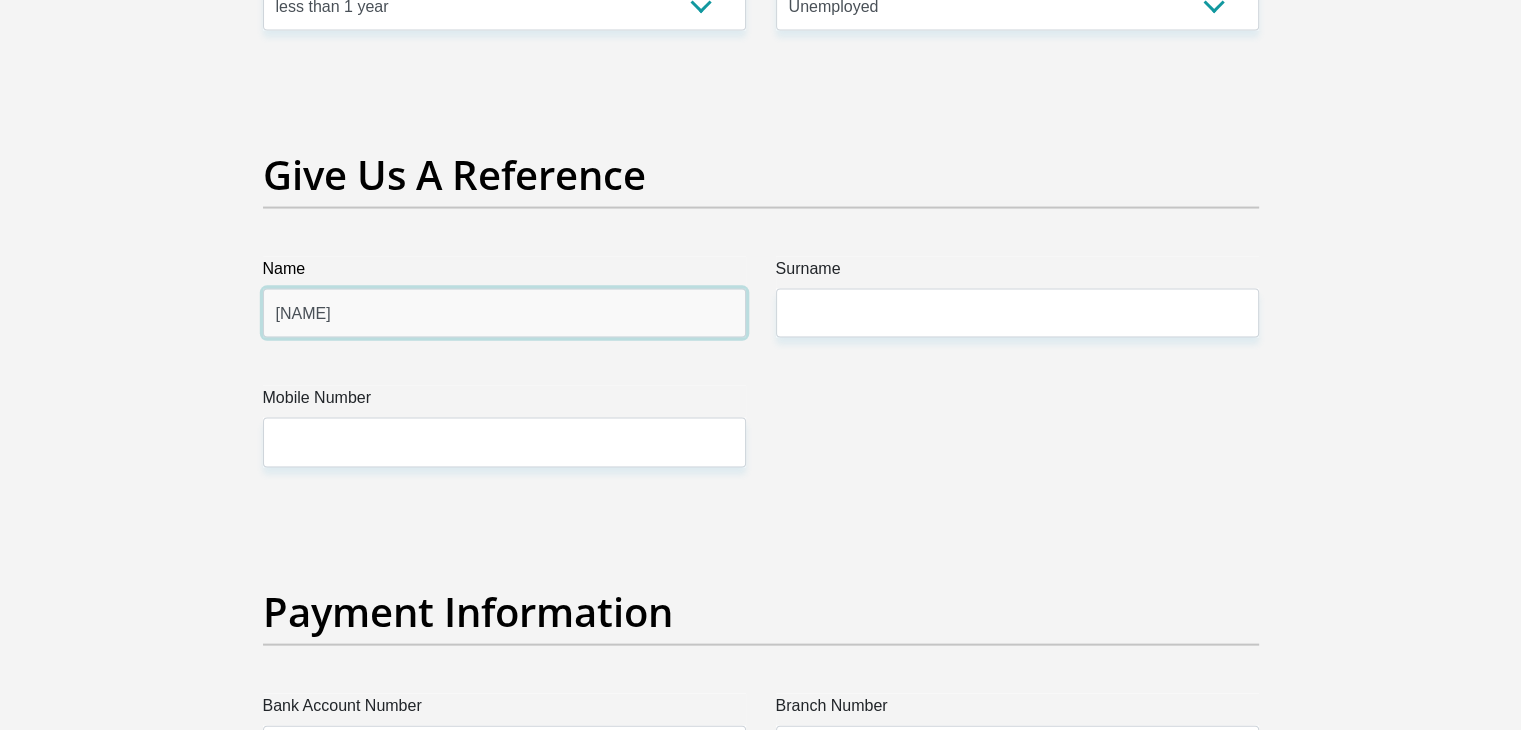 type on "[NAME]" 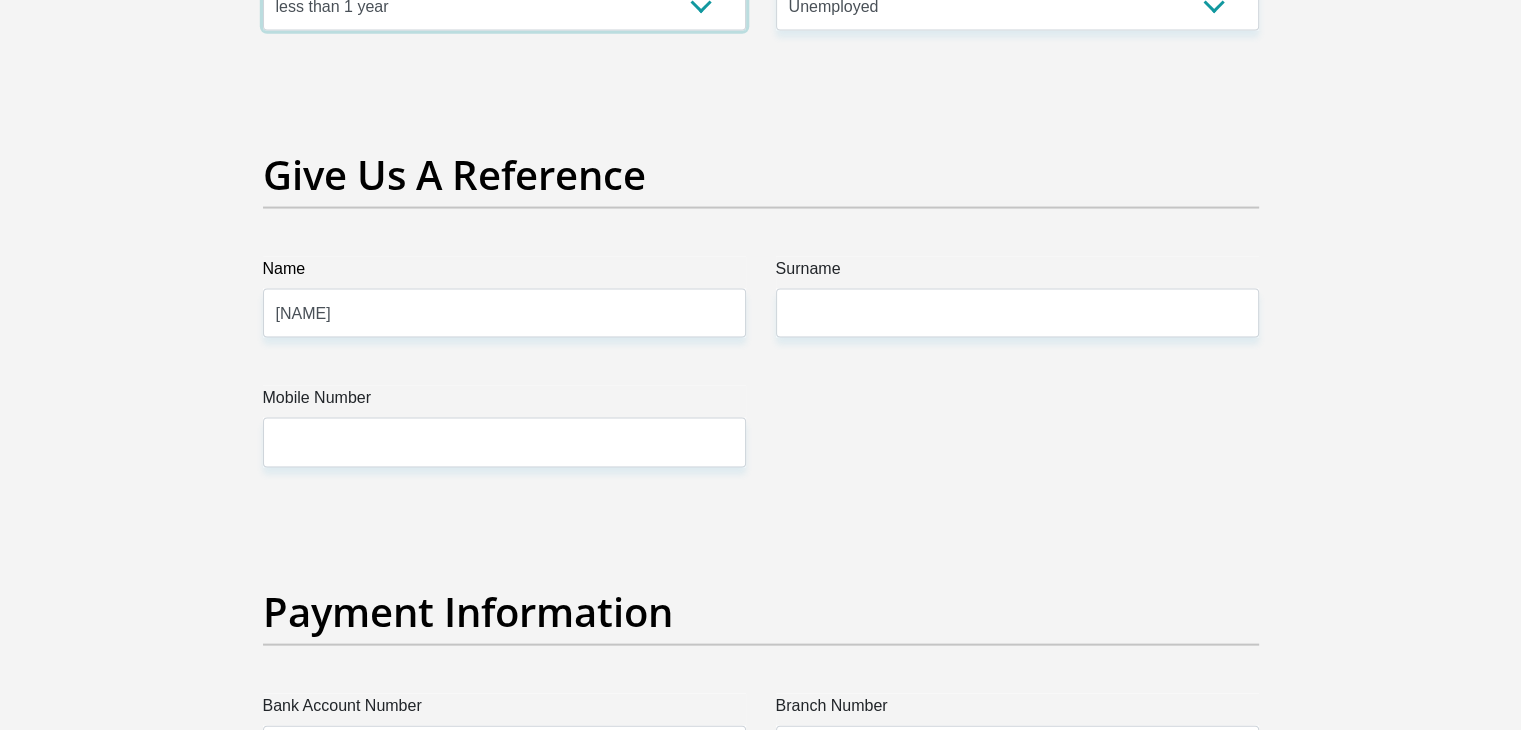 scroll, scrollTop: 4043, scrollLeft: 0, axis: vertical 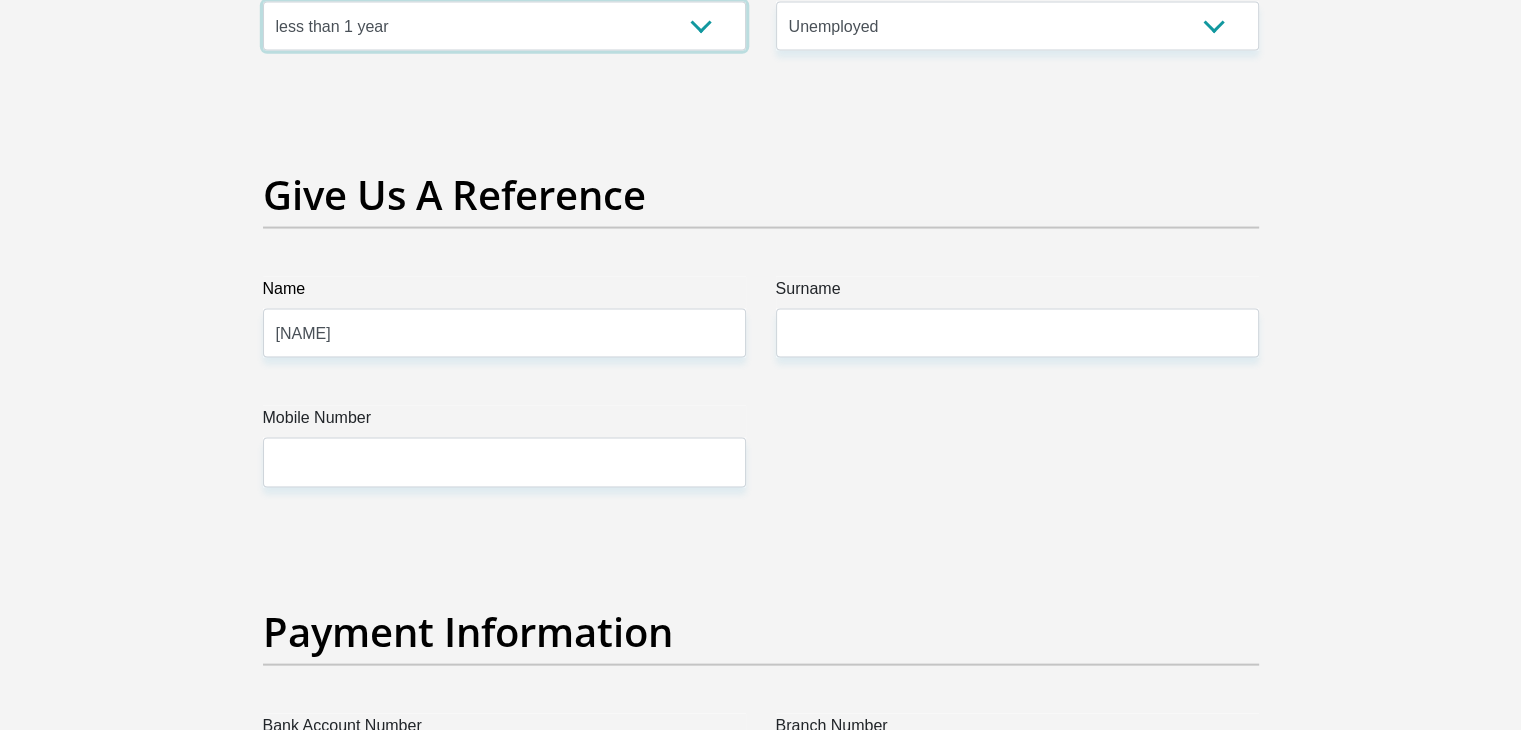 click on "less than 1 year
1-3 years
3-5 years
5+ years" at bounding box center [504, 26] 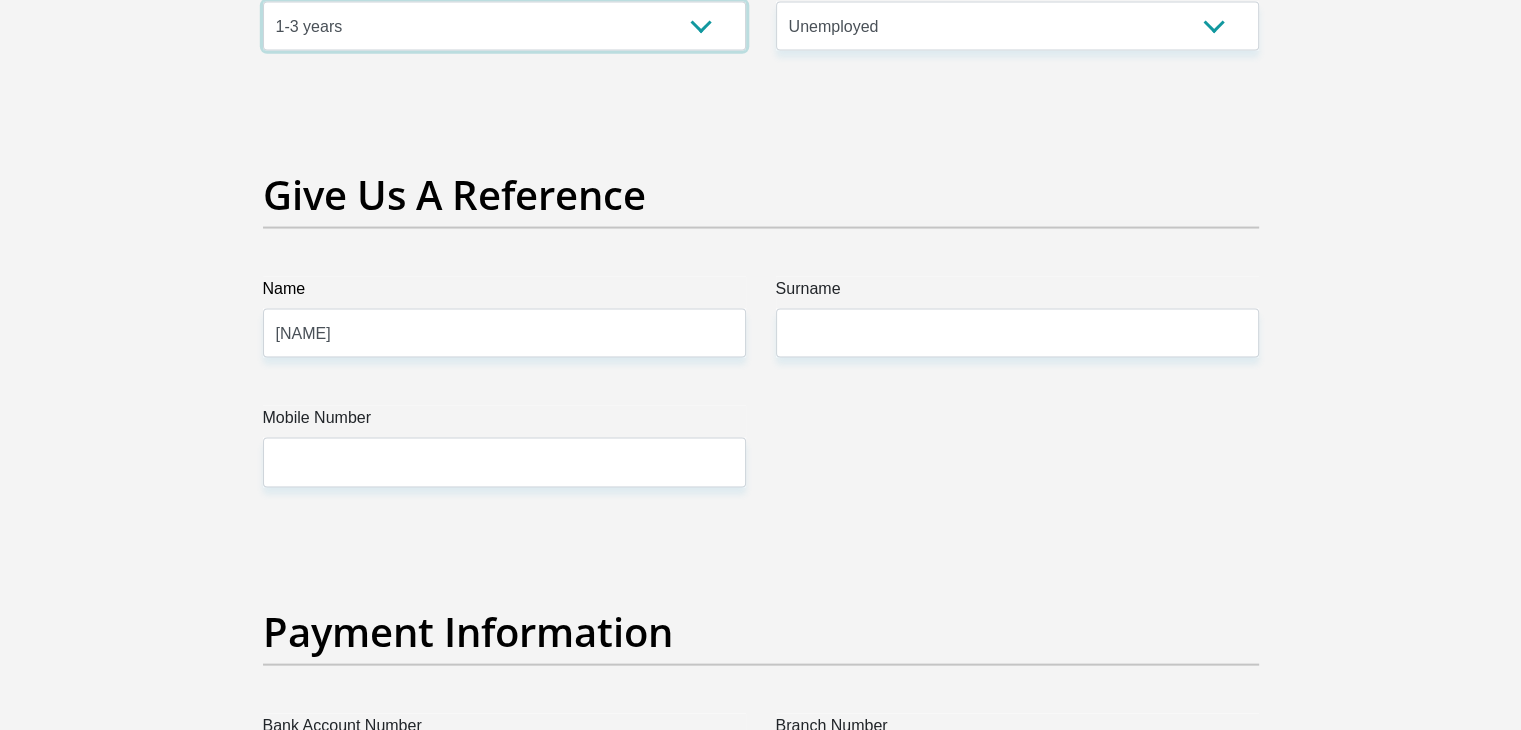 click on "less than 1 year
1-3 years
3-5 years
5+ years" at bounding box center (504, 26) 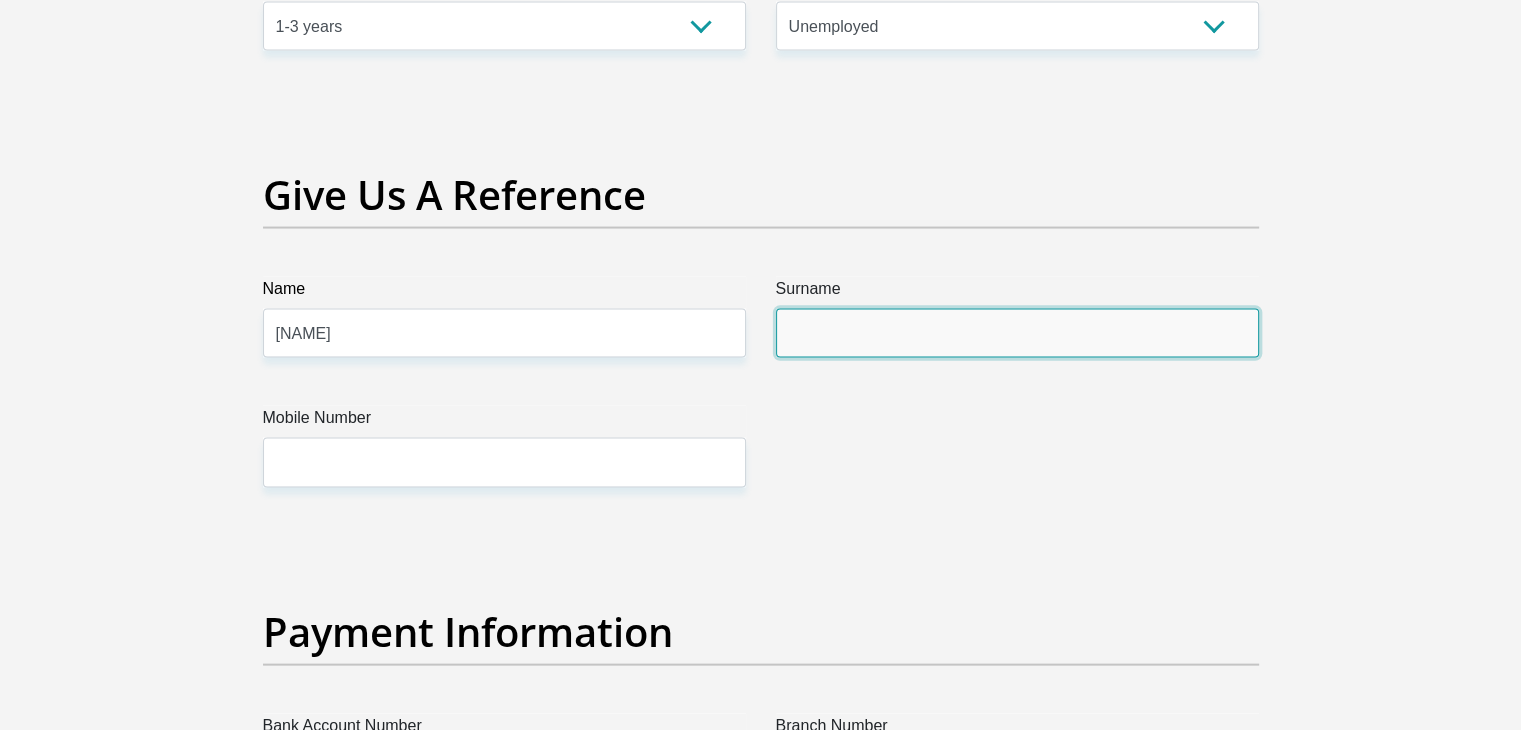 click on "Surname" at bounding box center (1017, 333) 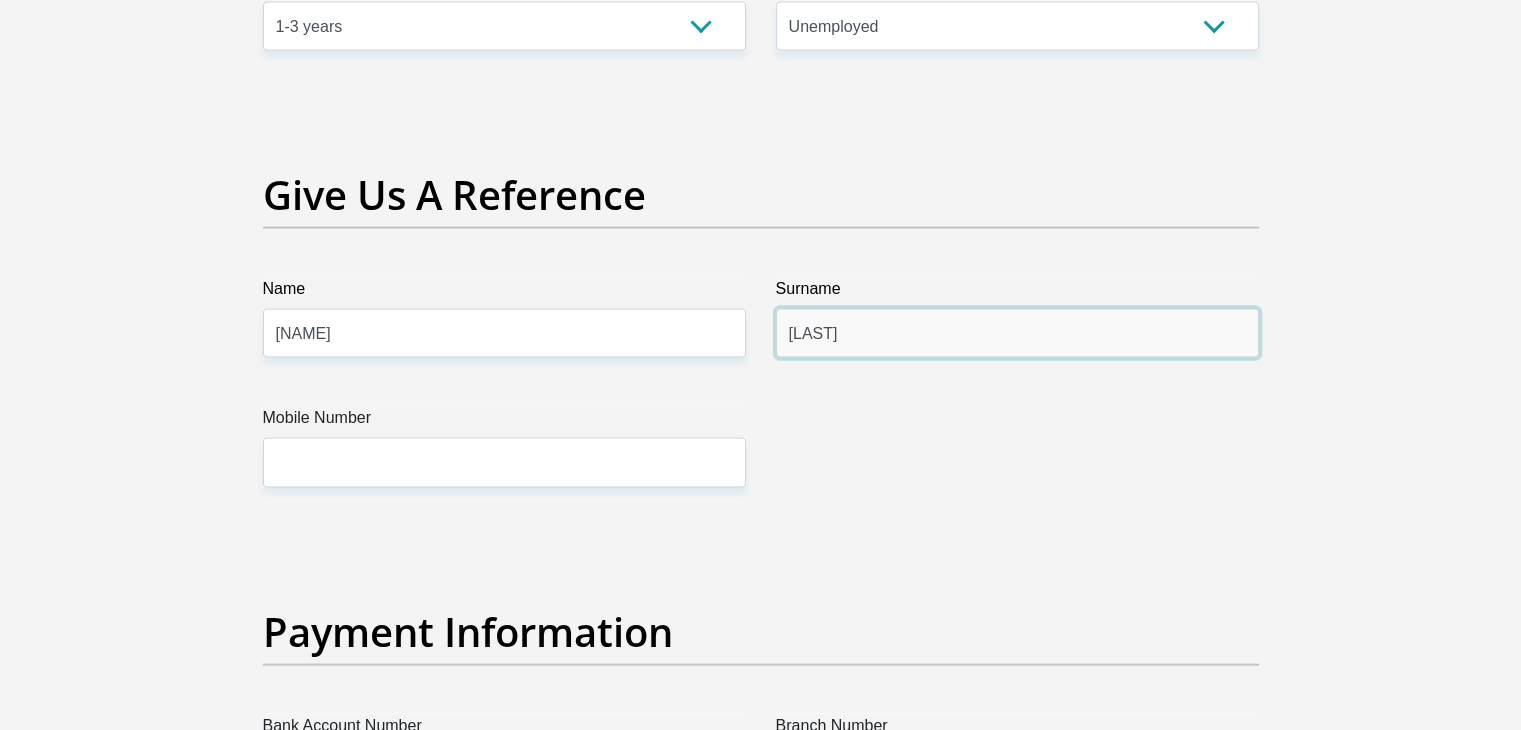 type on "[LAST]" 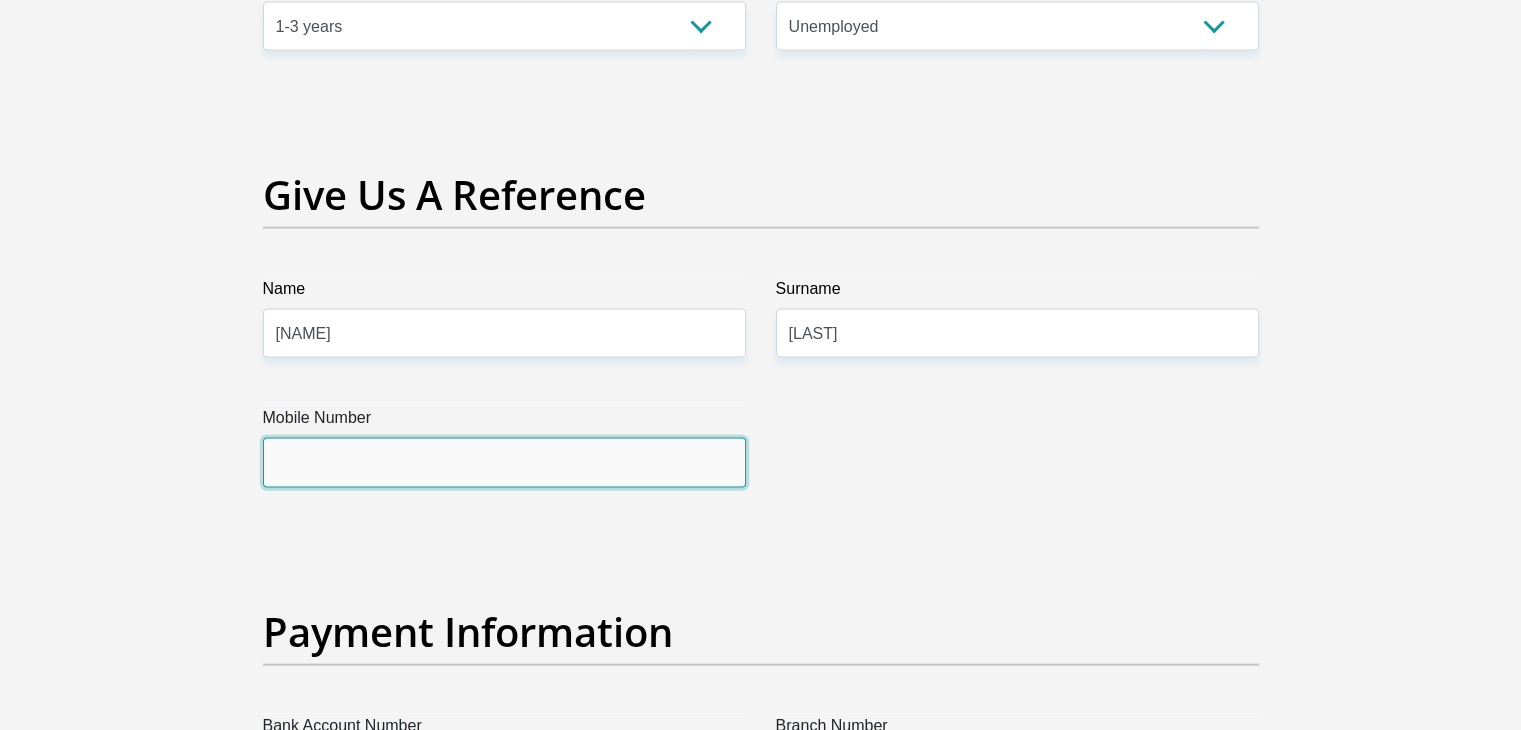 click on "Mobile Number" at bounding box center (504, 462) 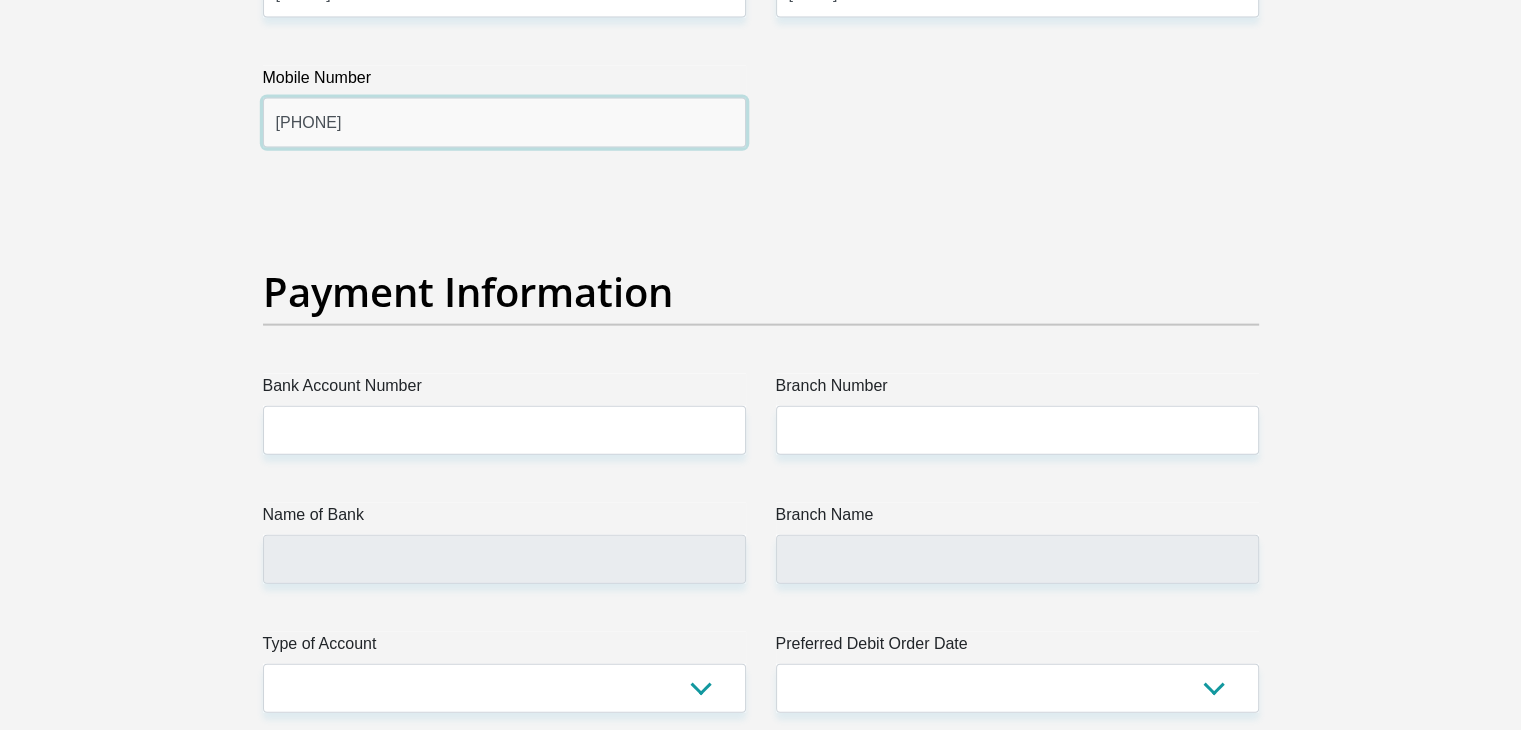 scroll, scrollTop: 4387, scrollLeft: 0, axis: vertical 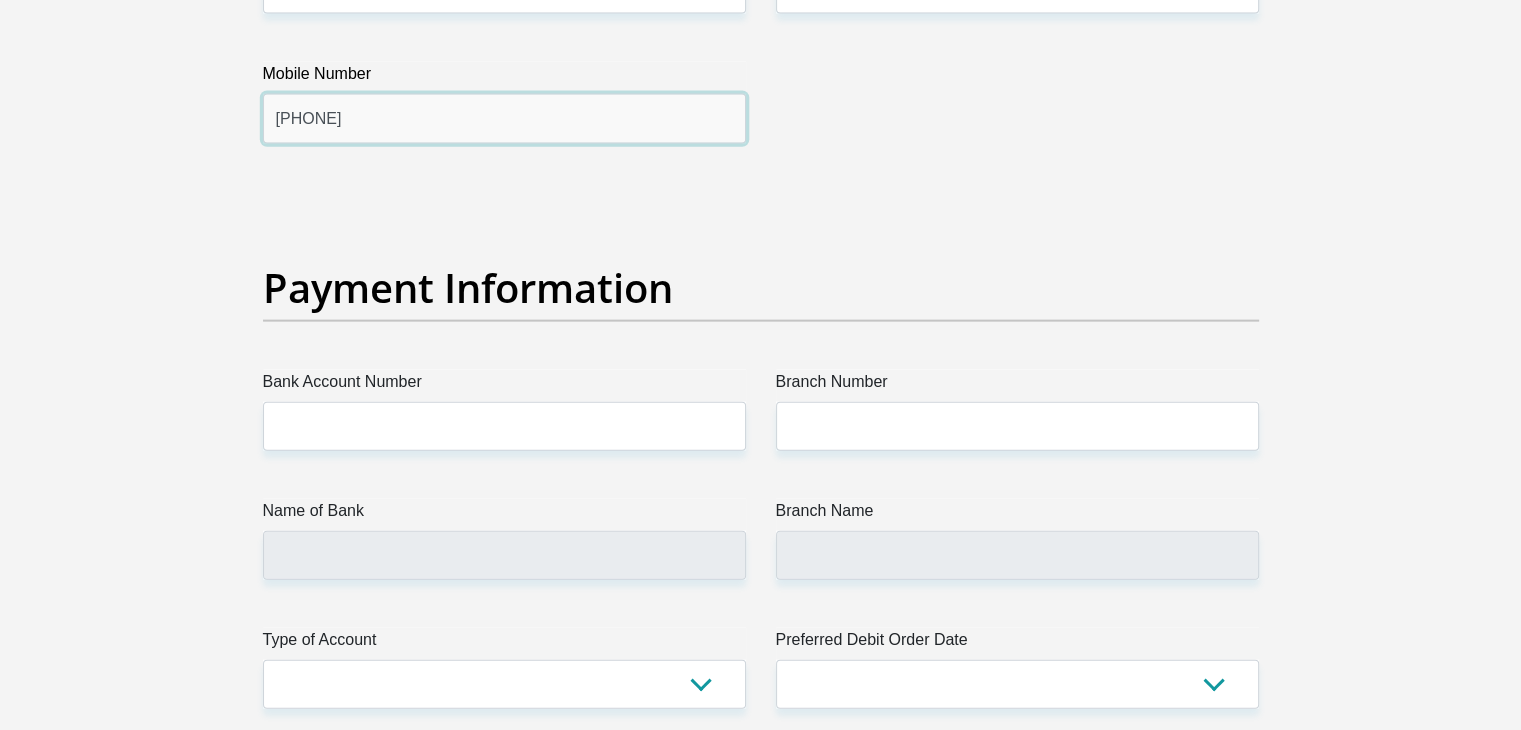 type on "[PHONE]" 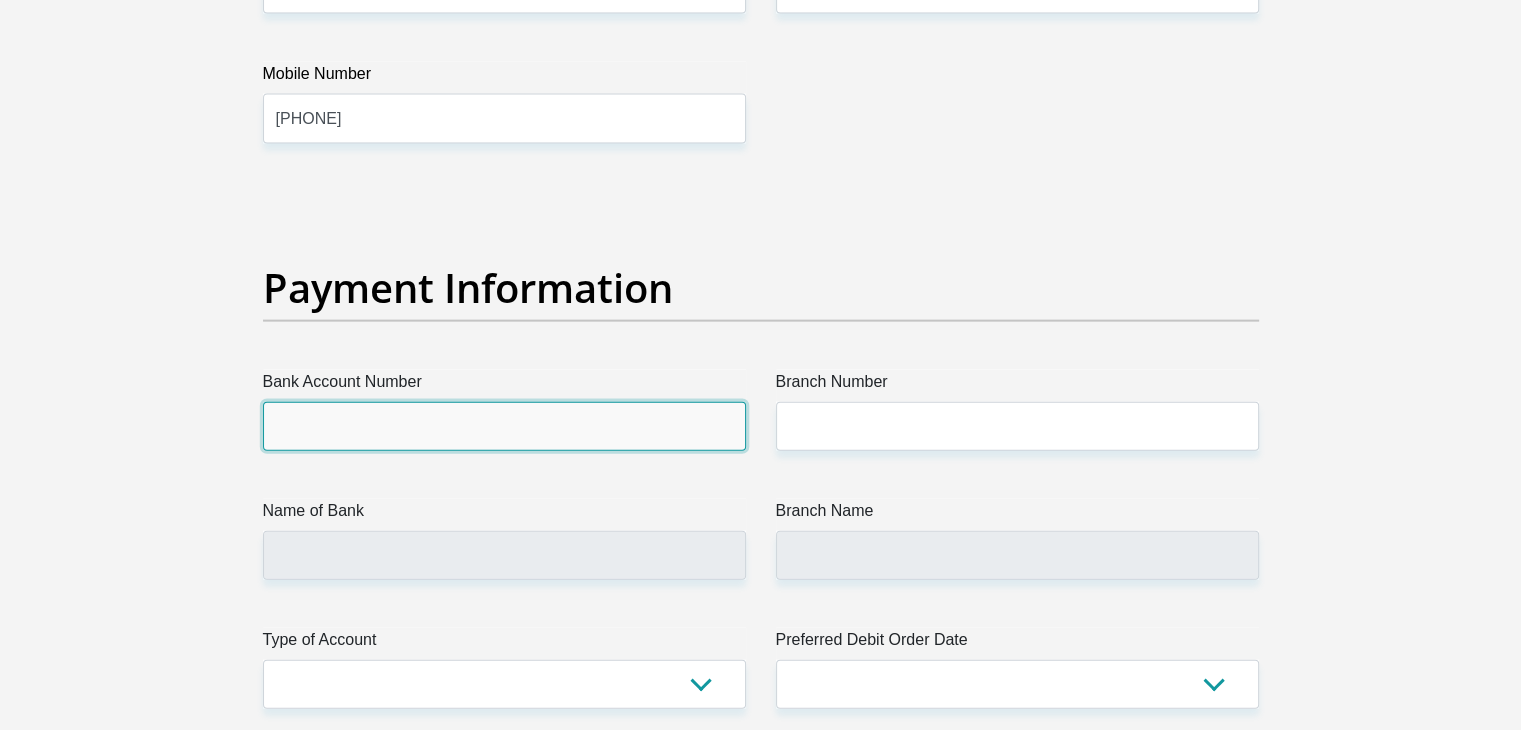 click on "Bank Account Number" at bounding box center (504, 426) 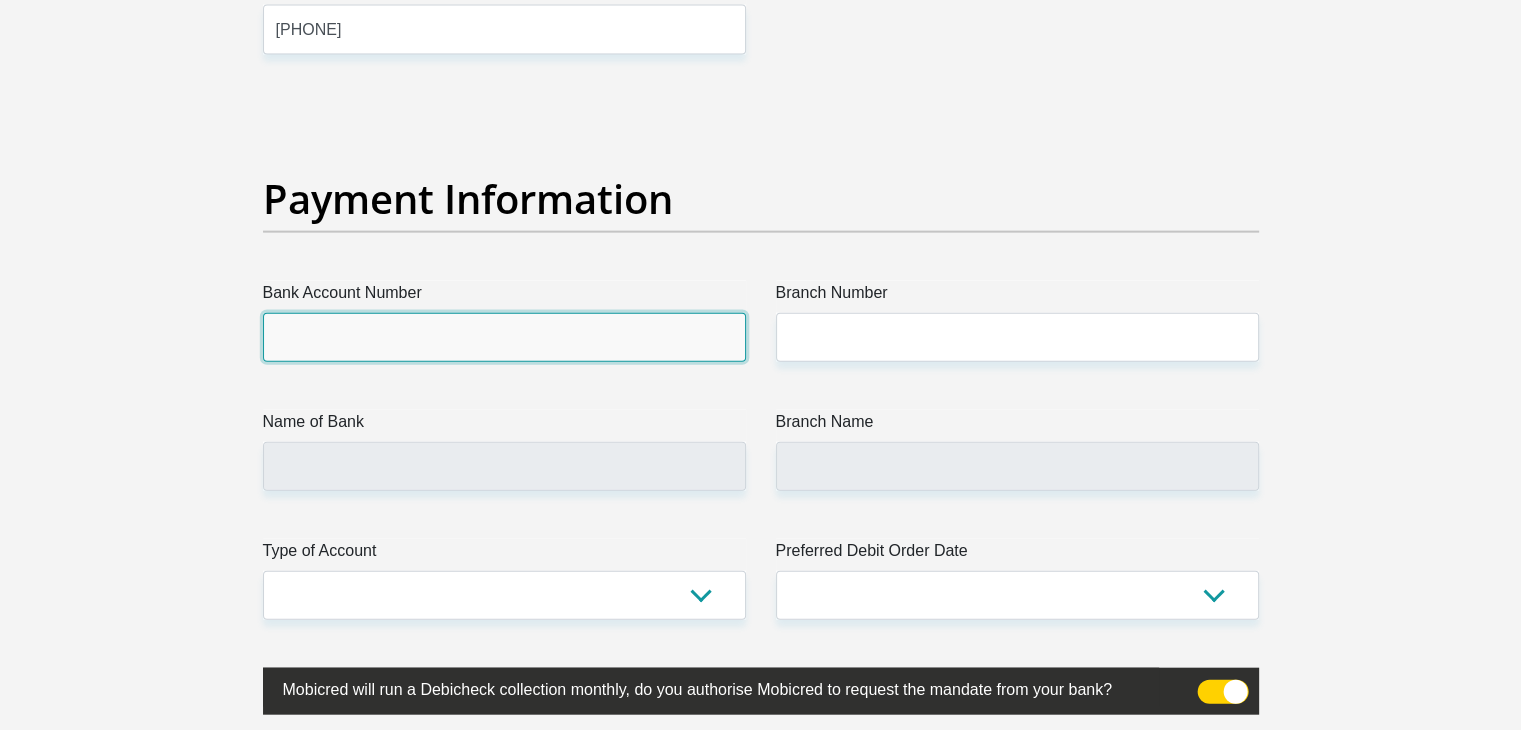 scroll, scrollTop: 4474, scrollLeft: 0, axis: vertical 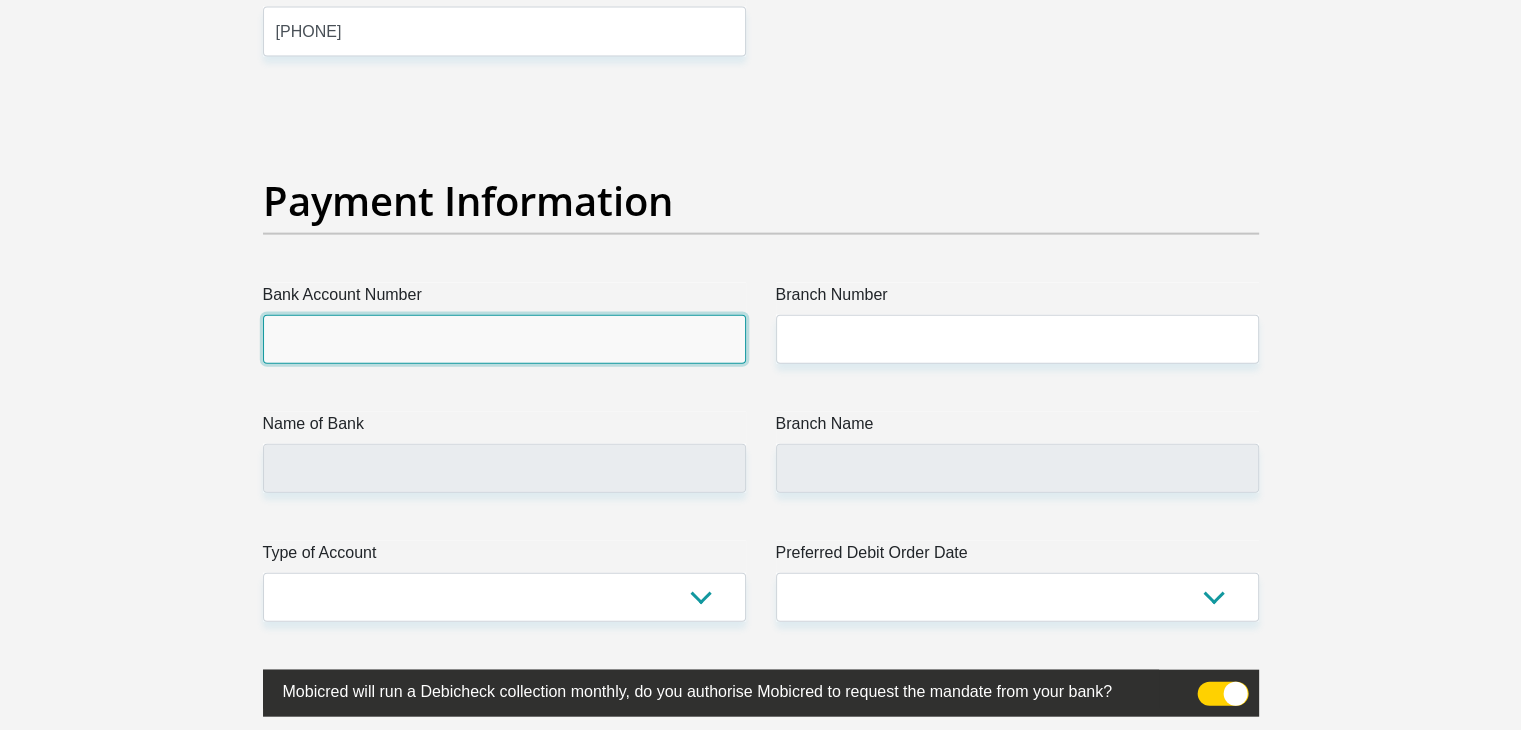 click on "Bank Account Number" at bounding box center (504, 339) 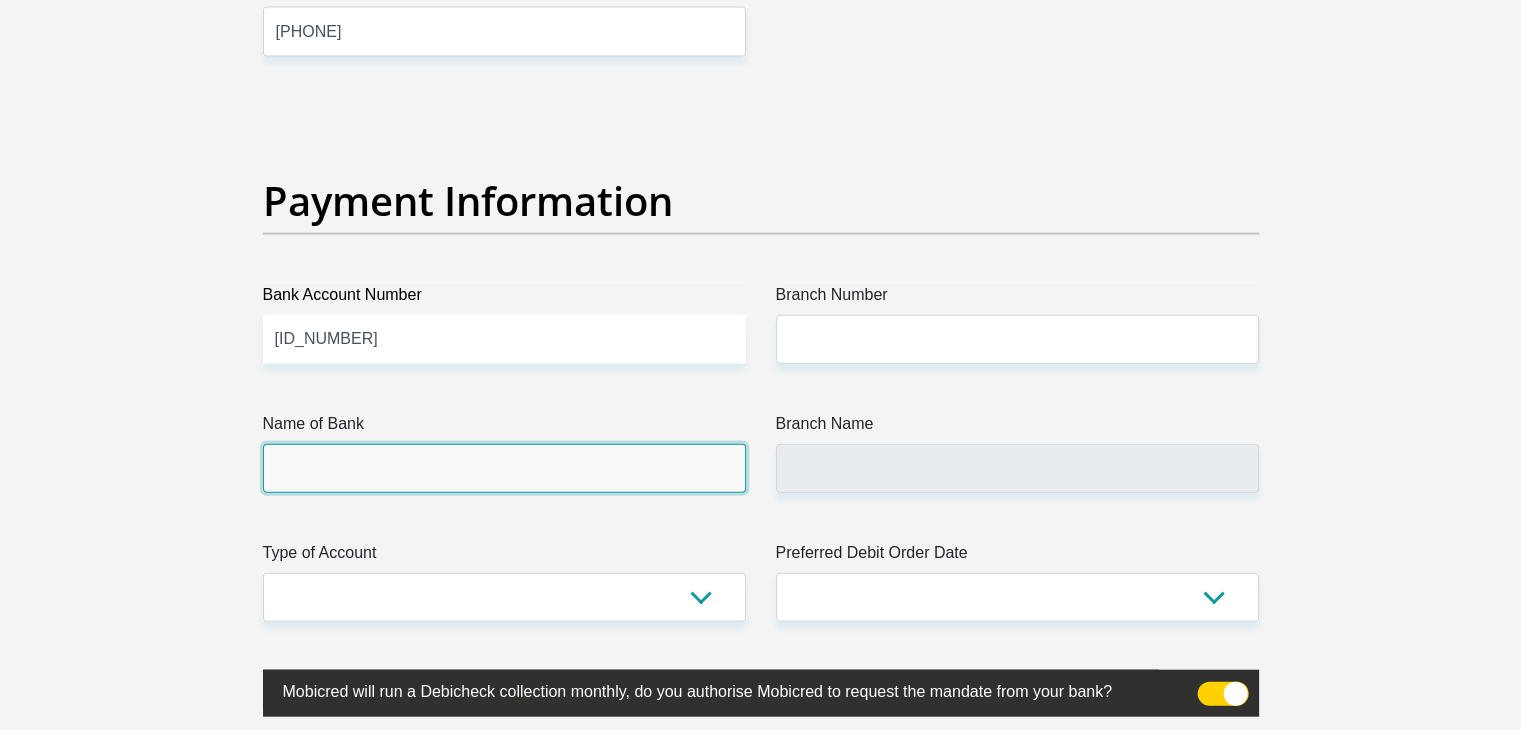 click on "Name of Bank" at bounding box center [504, 468] 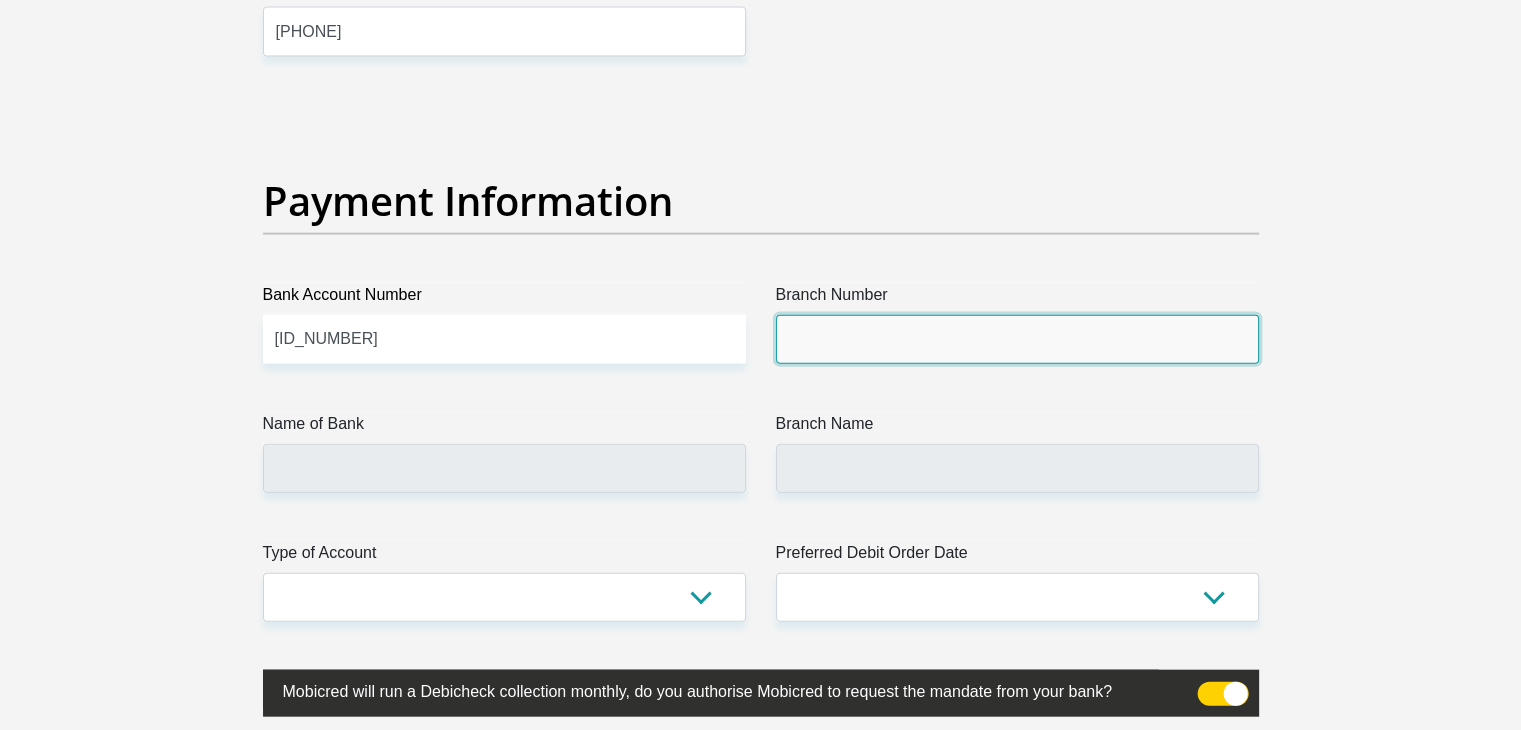 click on "Branch Number" at bounding box center (1017, 339) 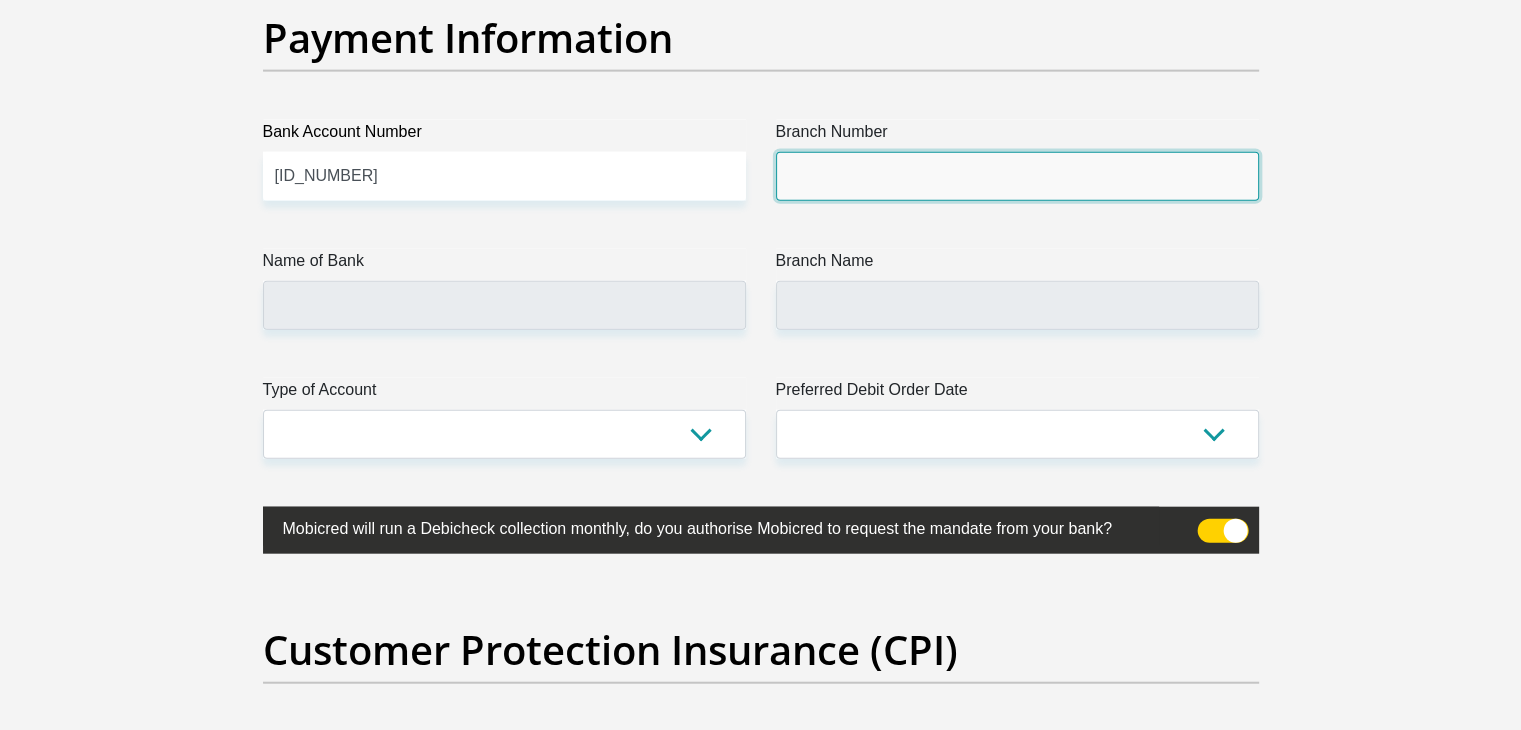scroll, scrollTop: 4644, scrollLeft: 0, axis: vertical 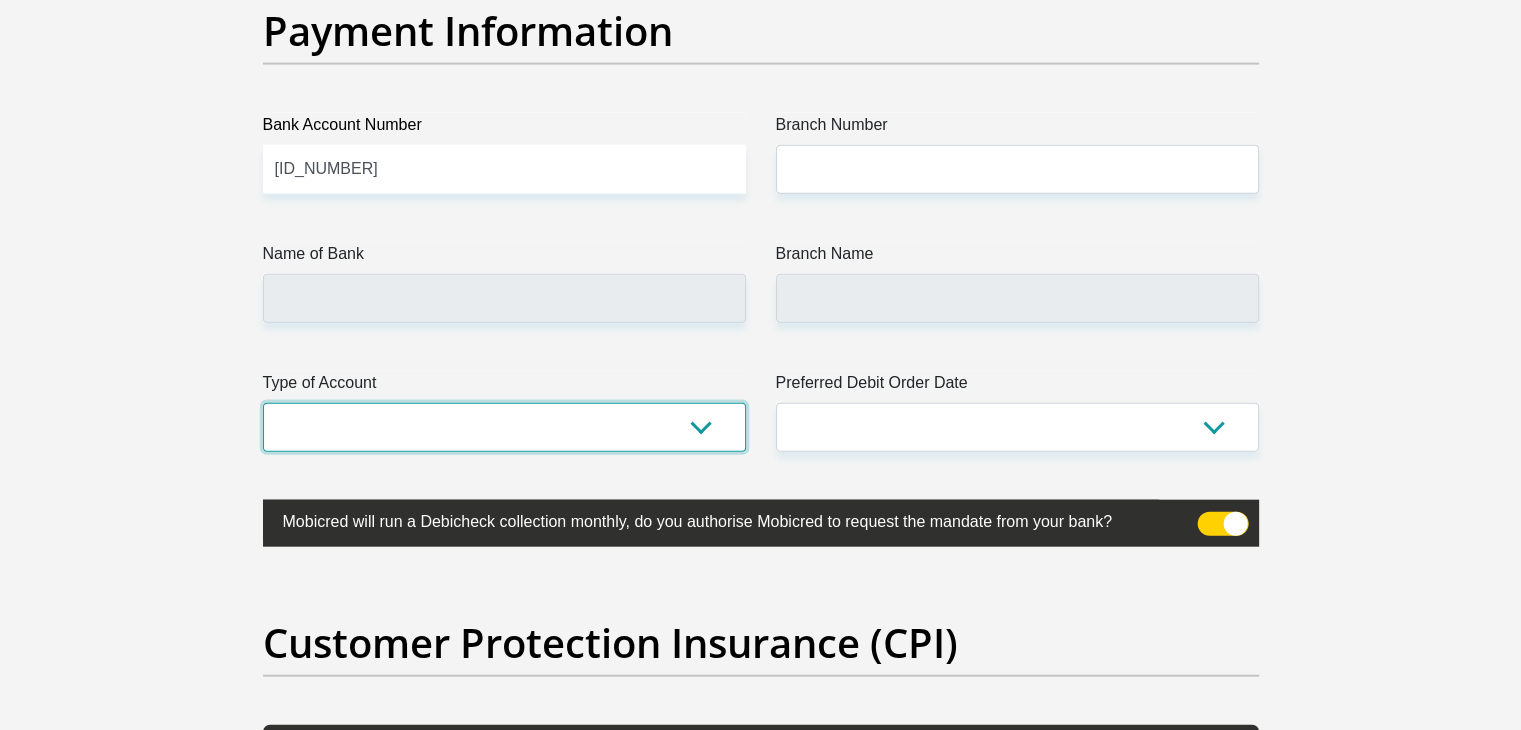 click on "Cheque
Savings" at bounding box center [504, 427] 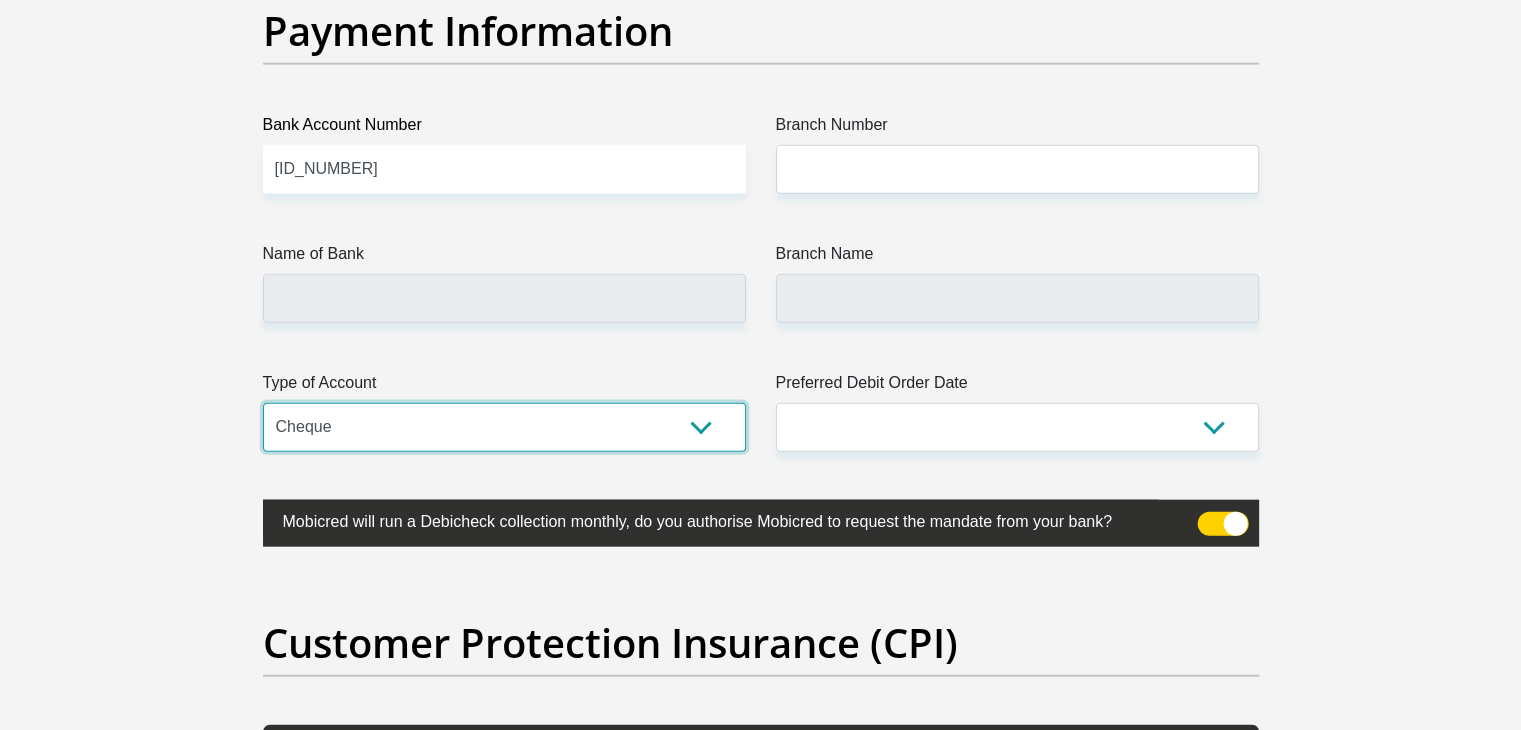 click on "Cheque
Savings" at bounding box center [504, 427] 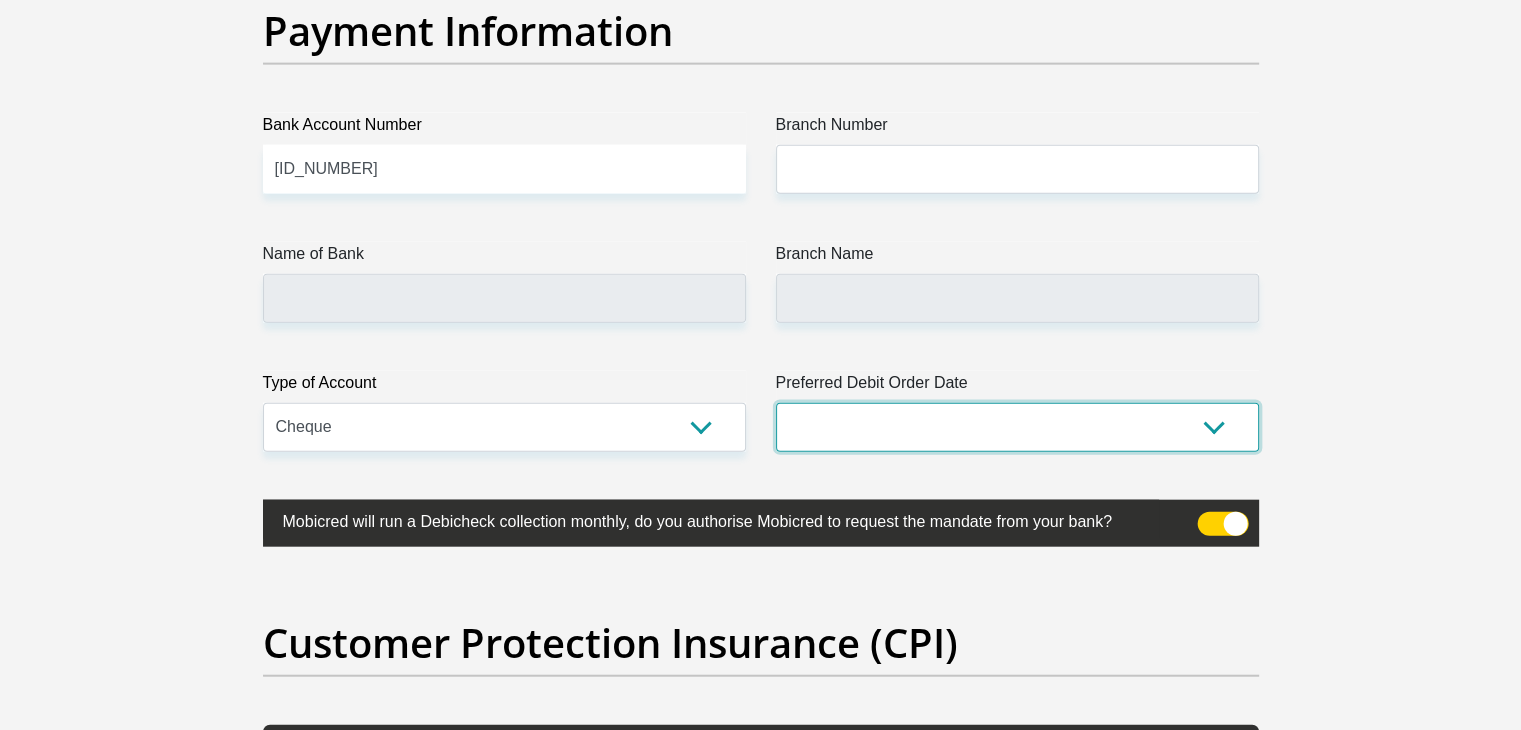 click on "1st
2nd
3rd
4th
5th
7th
18th
19th
20th
21st
22nd
23rd
24th
25th
26th
27th
28th
29th
30th" at bounding box center (1017, 427) 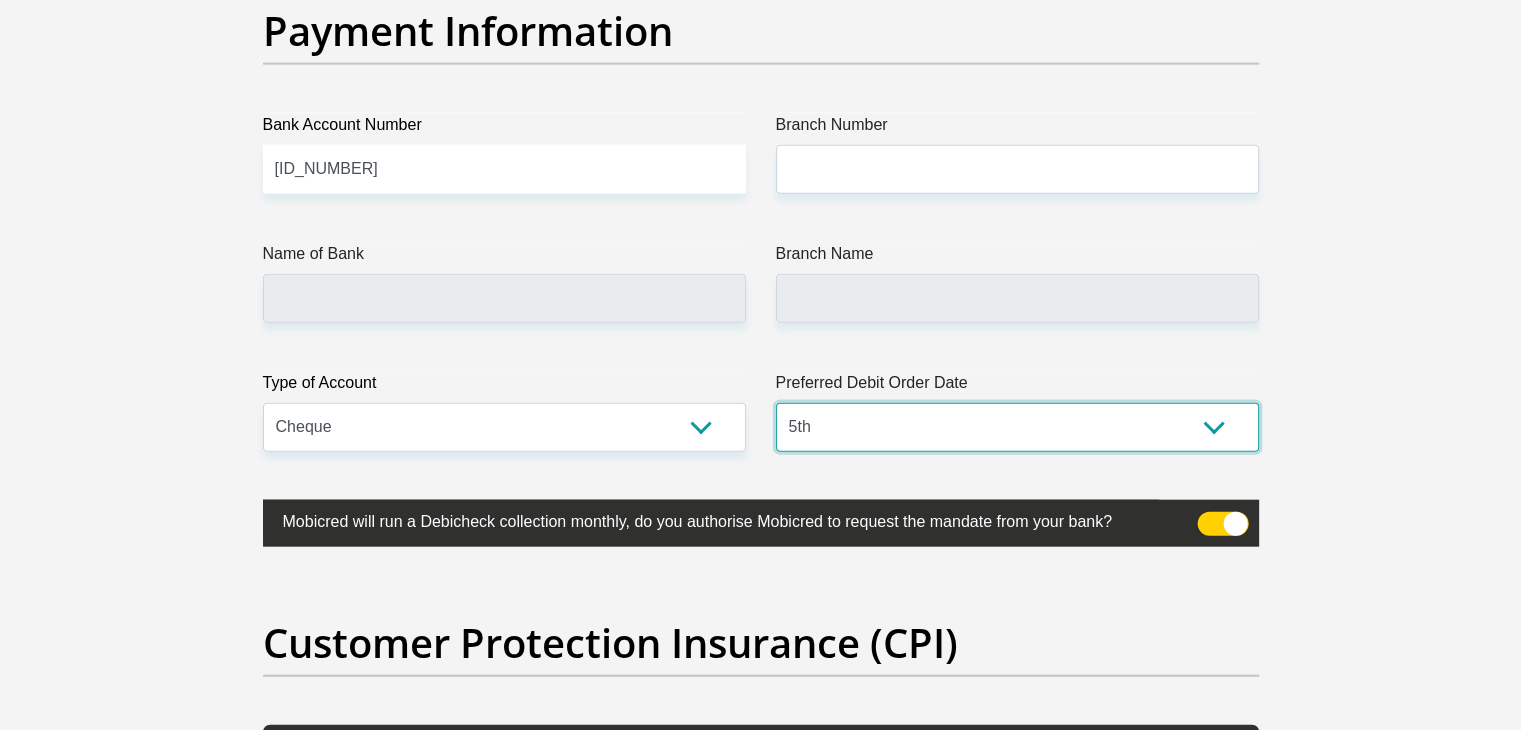 click on "1st
2nd
3rd
4th
5th
7th
18th
19th
20th
21st
22nd
23rd
24th
25th
26th
27th
28th
29th
30th" at bounding box center [1017, 427] 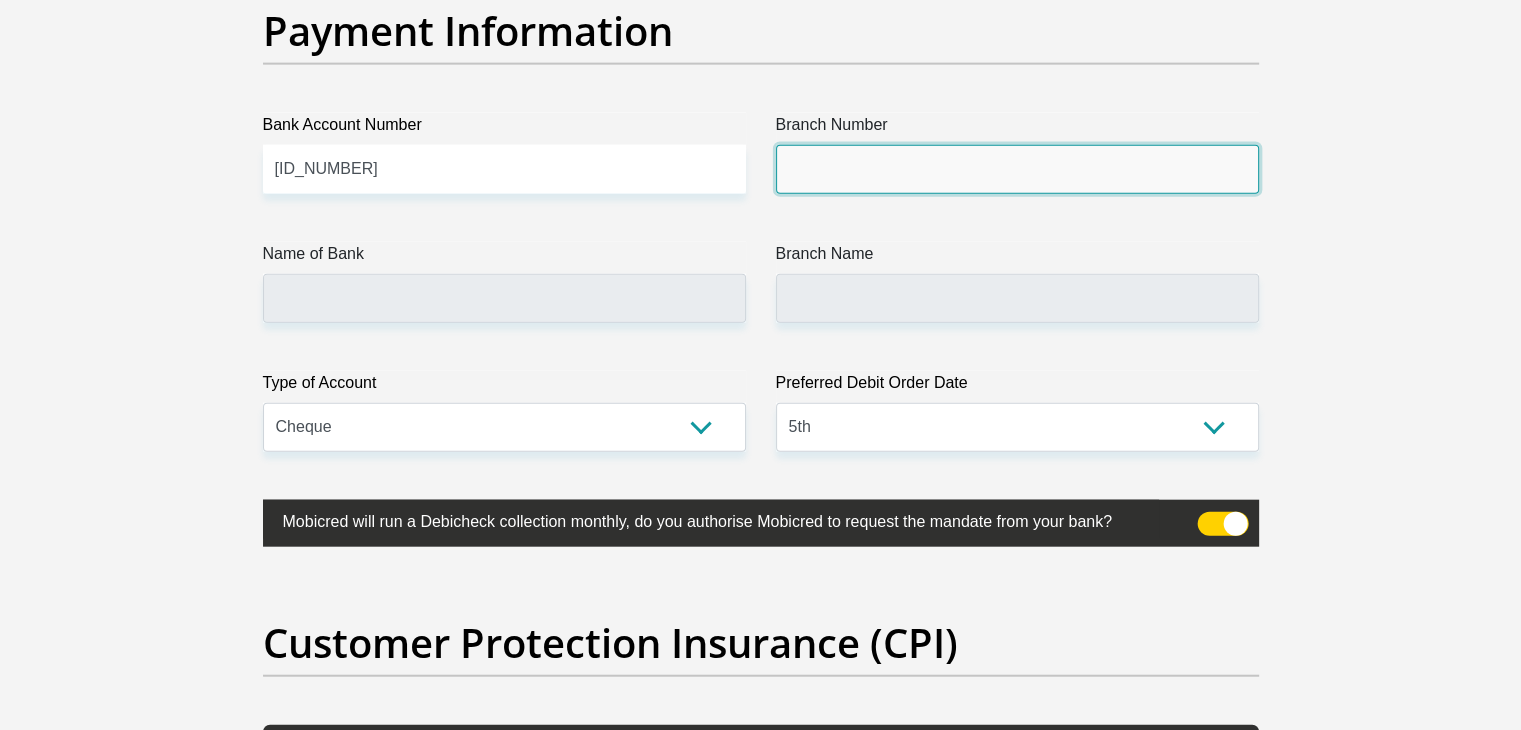 click on "Branch Number" at bounding box center (1017, 169) 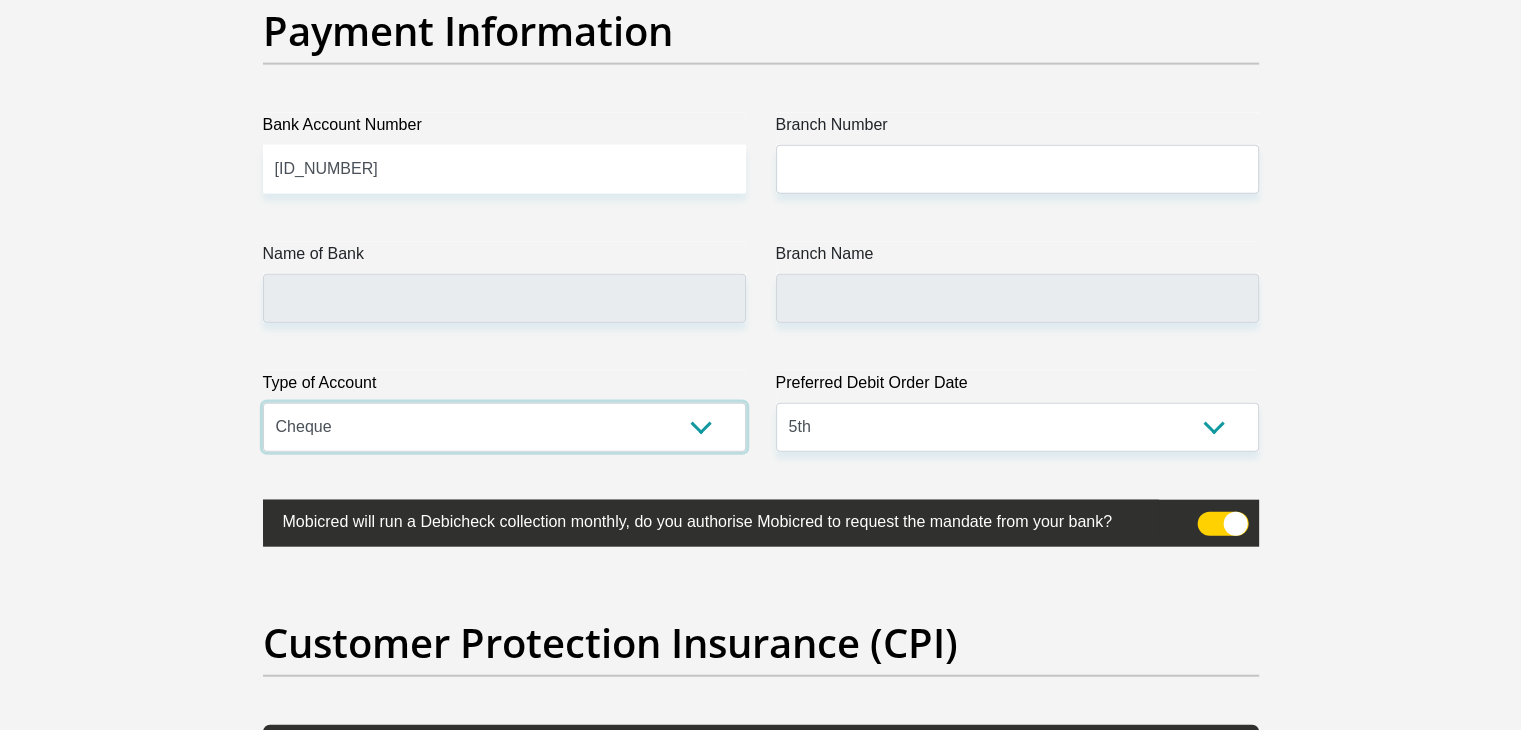 click on "Cheque
Savings" at bounding box center (504, 427) 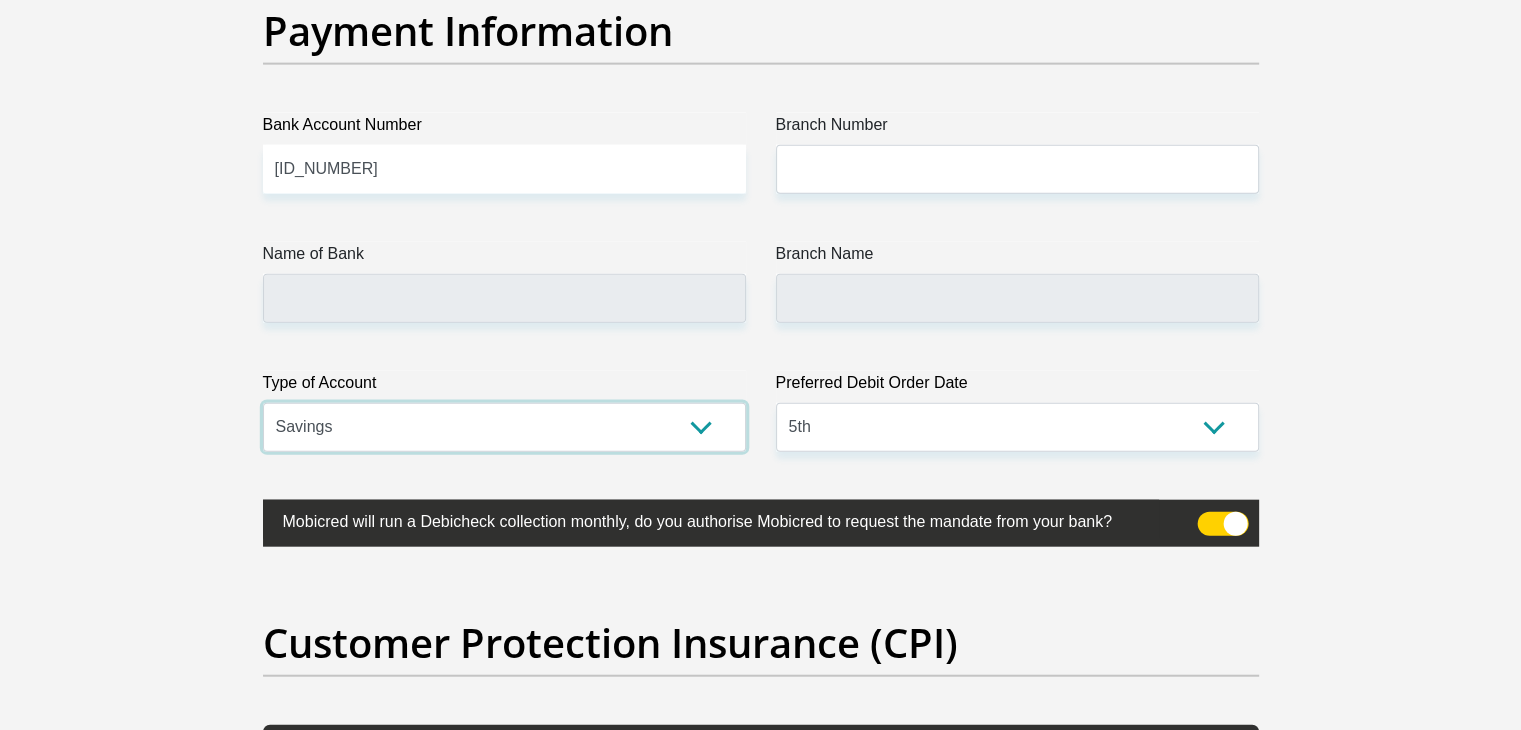 click on "Cheque
Savings" at bounding box center [504, 427] 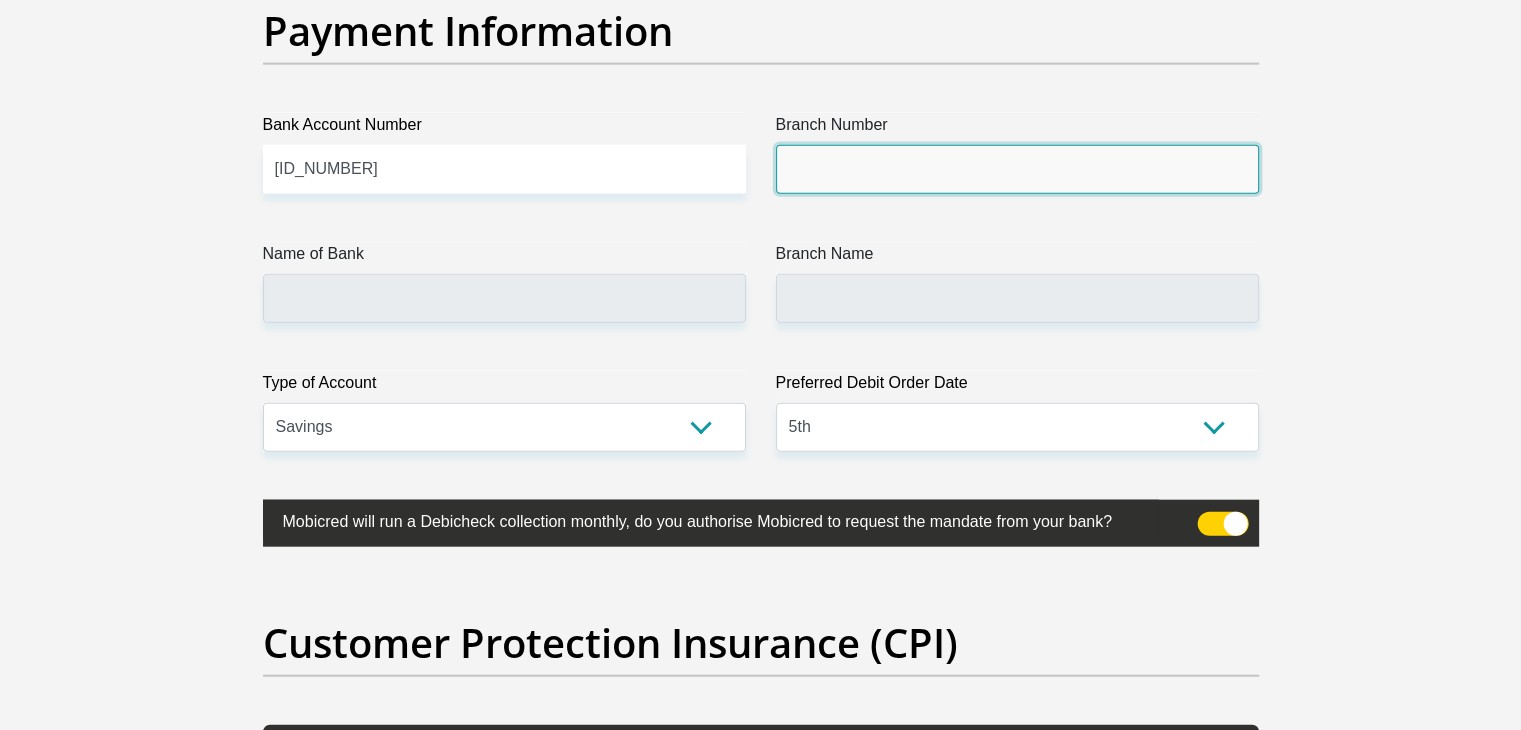 click on "Branch Number" at bounding box center [1017, 169] 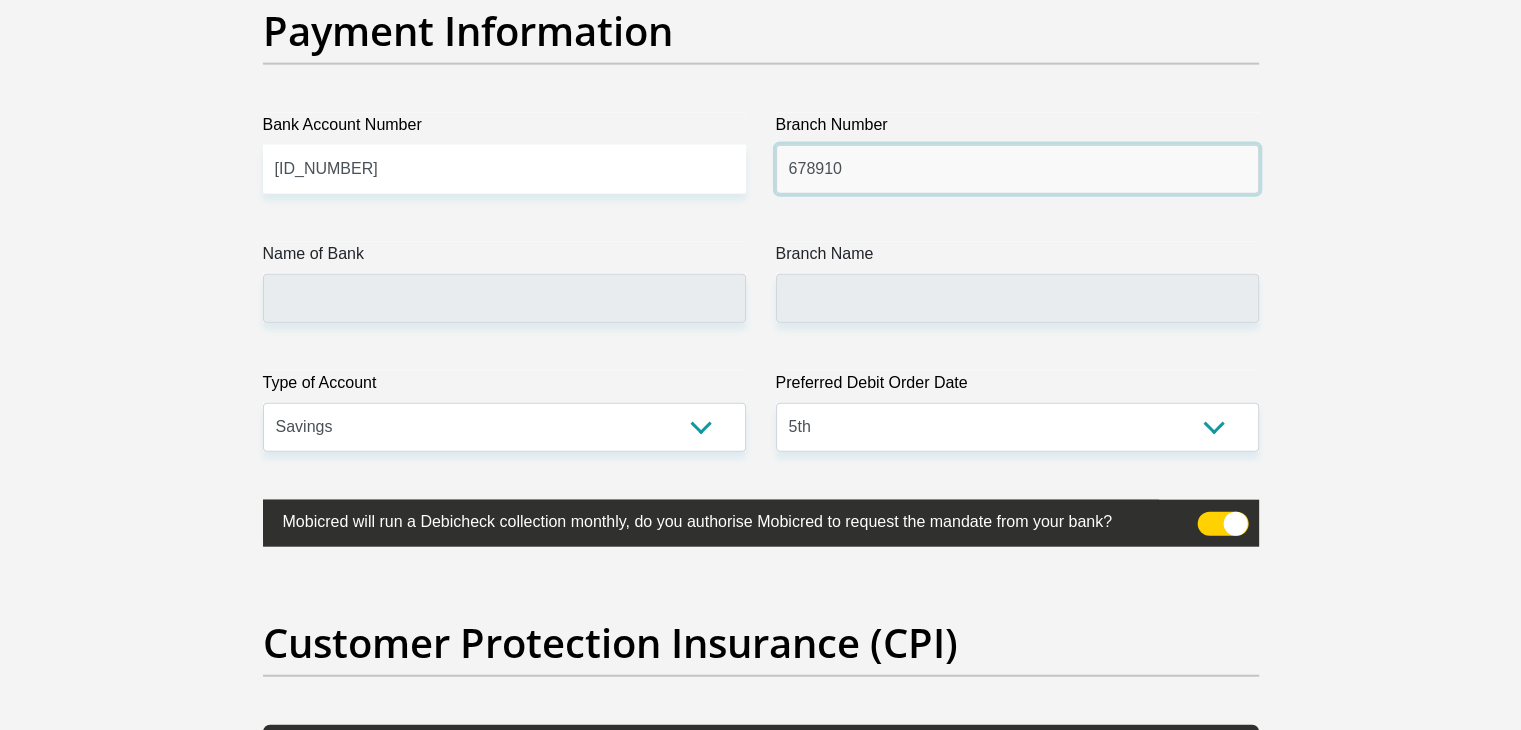 type on "678910" 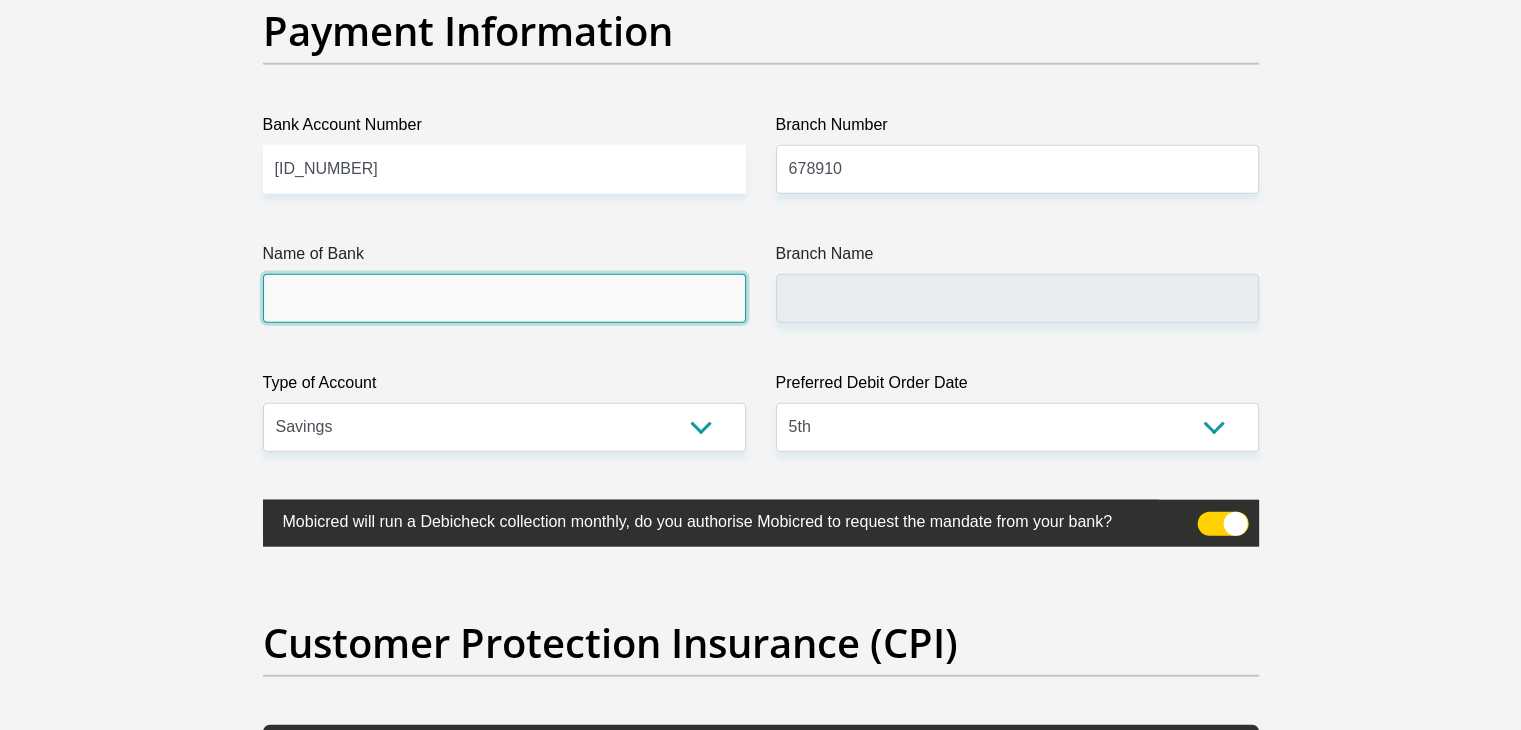 click on "Name of Bank" at bounding box center [504, 298] 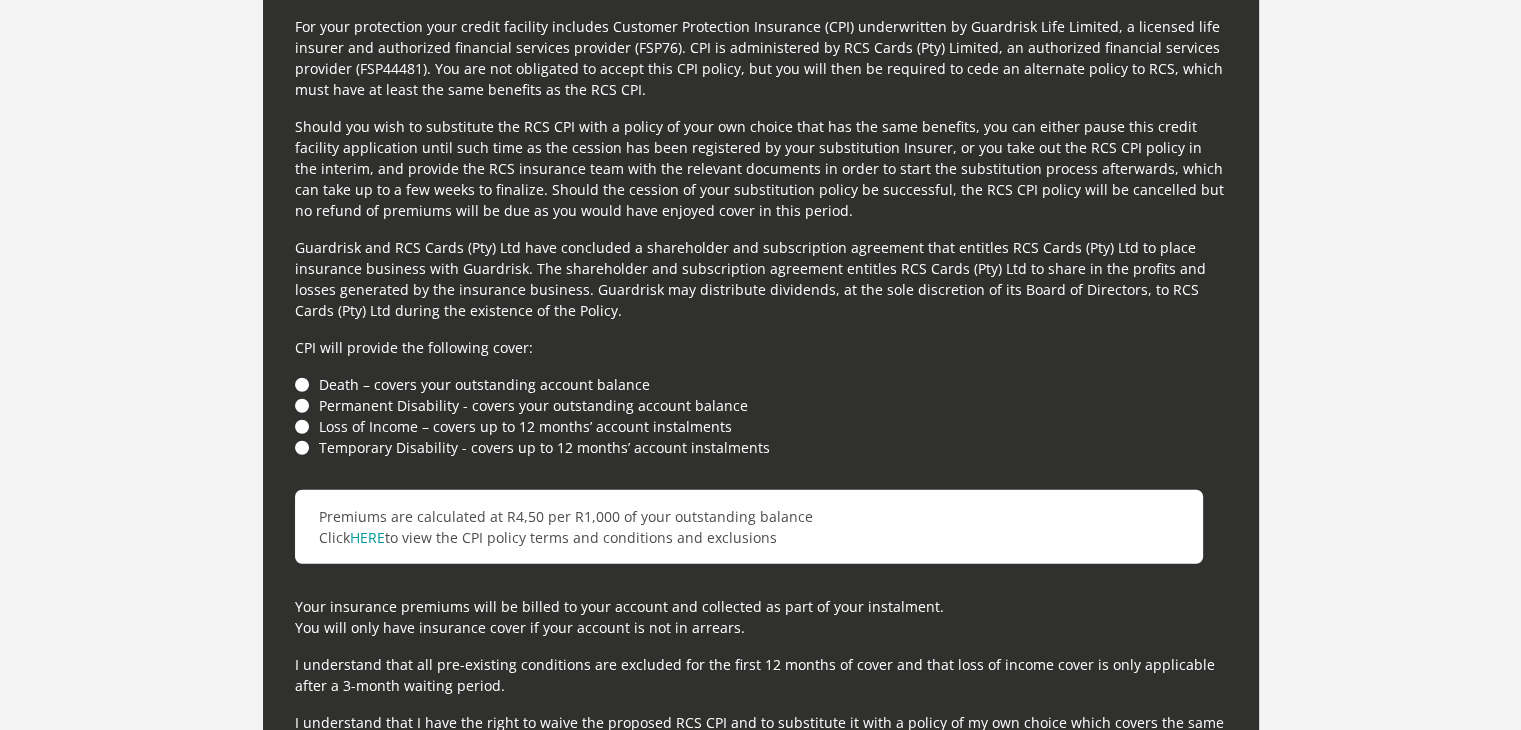 scroll, scrollTop: 5412, scrollLeft: 0, axis: vertical 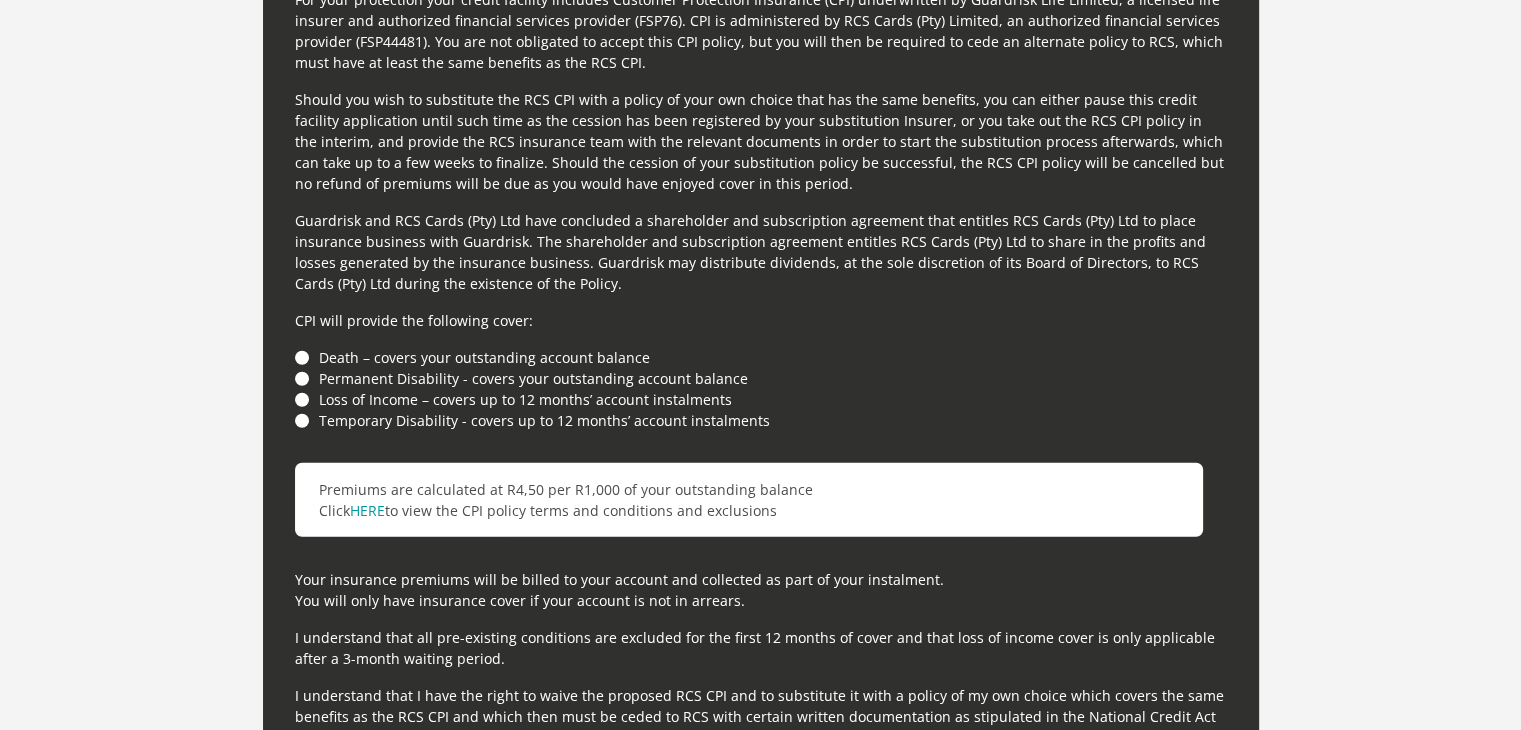 click on "Death – covers your outstanding account balance" at bounding box center [761, 357] 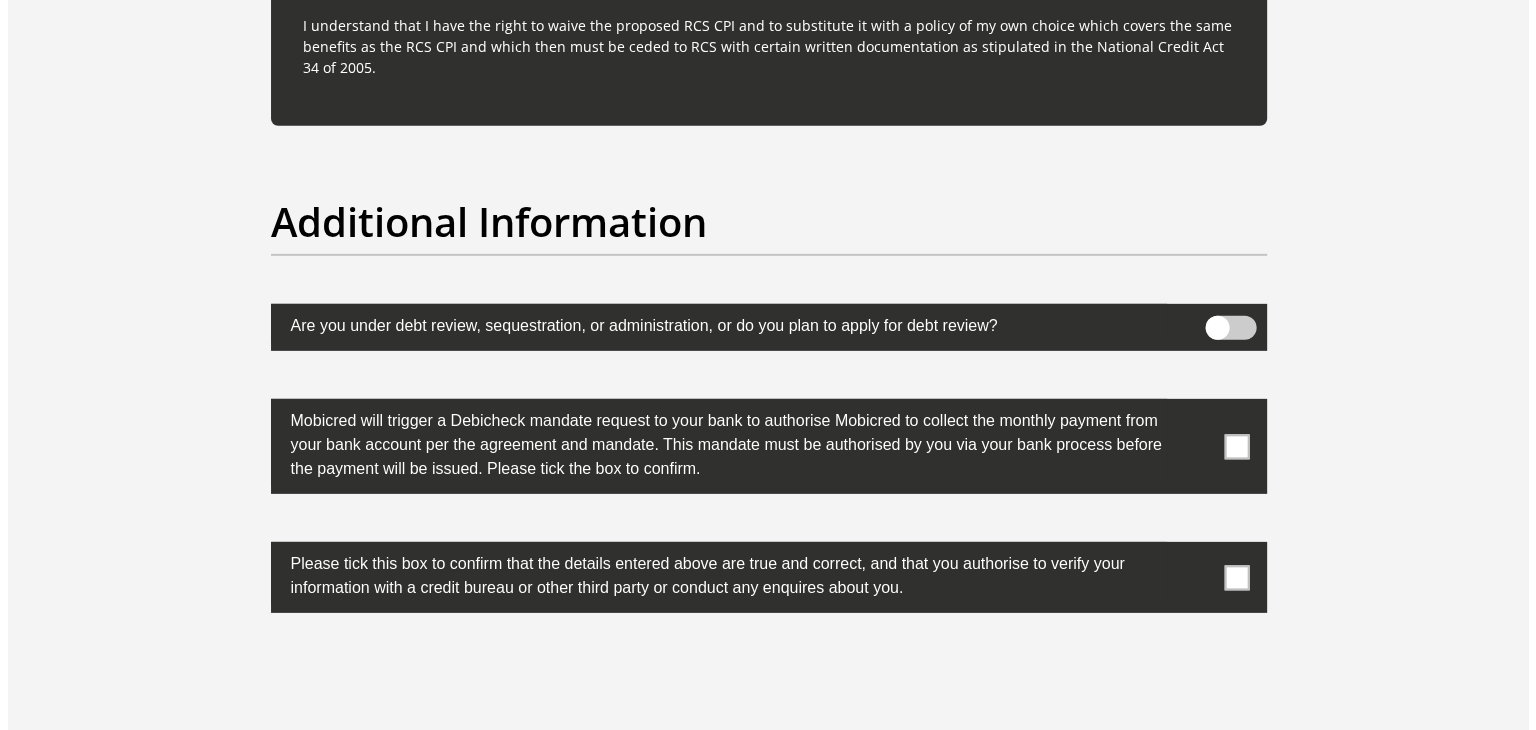 scroll, scrollTop: 6084, scrollLeft: 0, axis: vertical 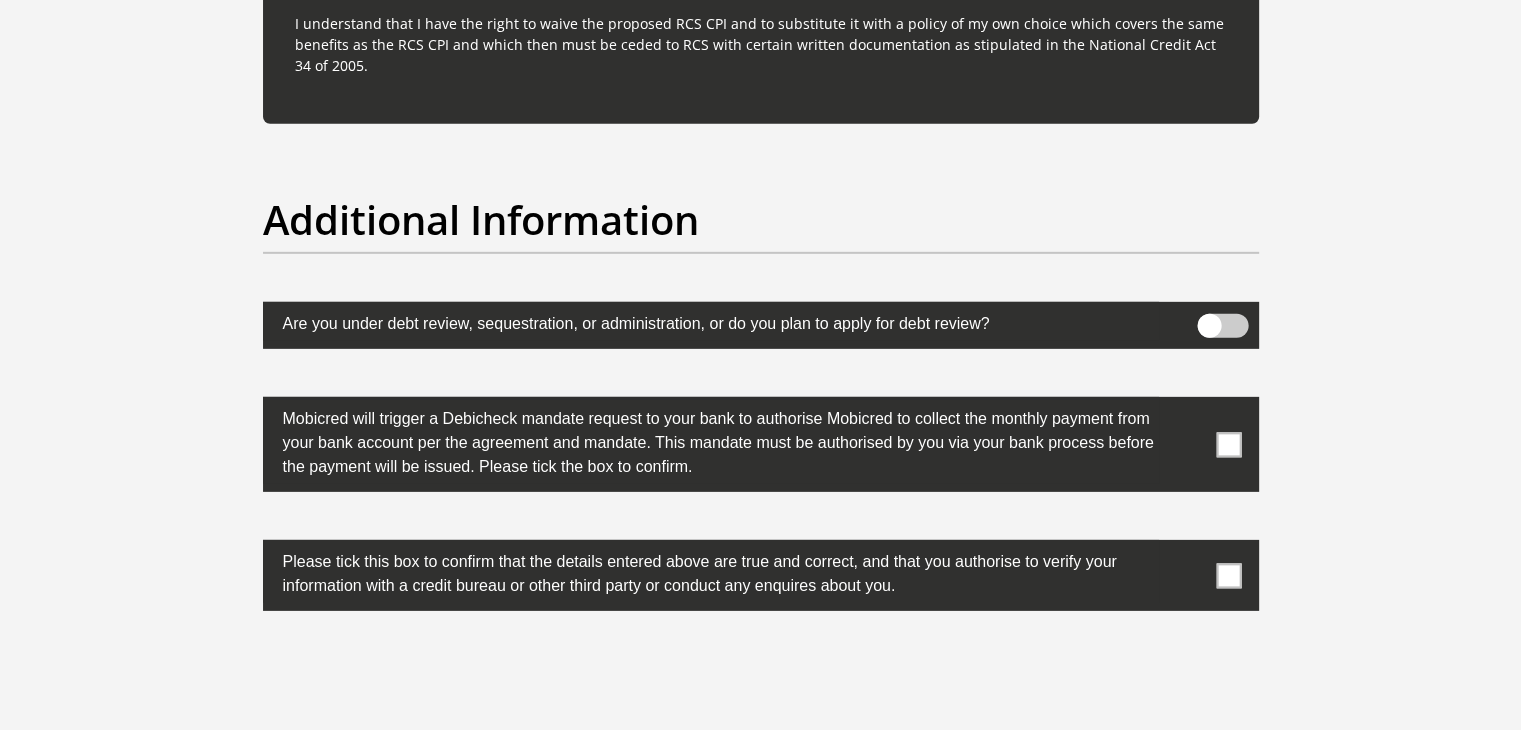 click on "Are you under debt review, sequestration, or administration,
or do you plan to apply for debt review?" at bounding box center (711, 321) 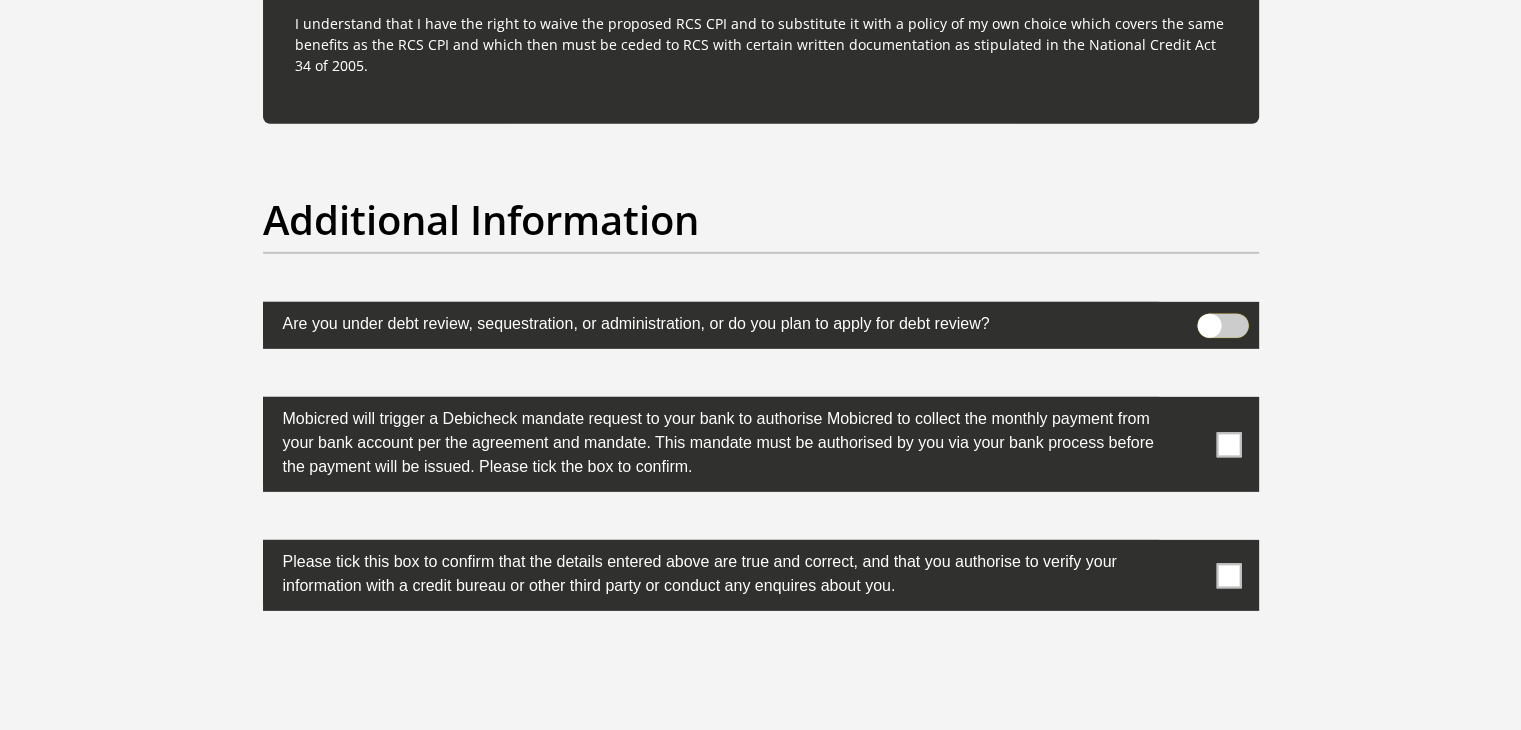 click at bounding box center (1209, 319) 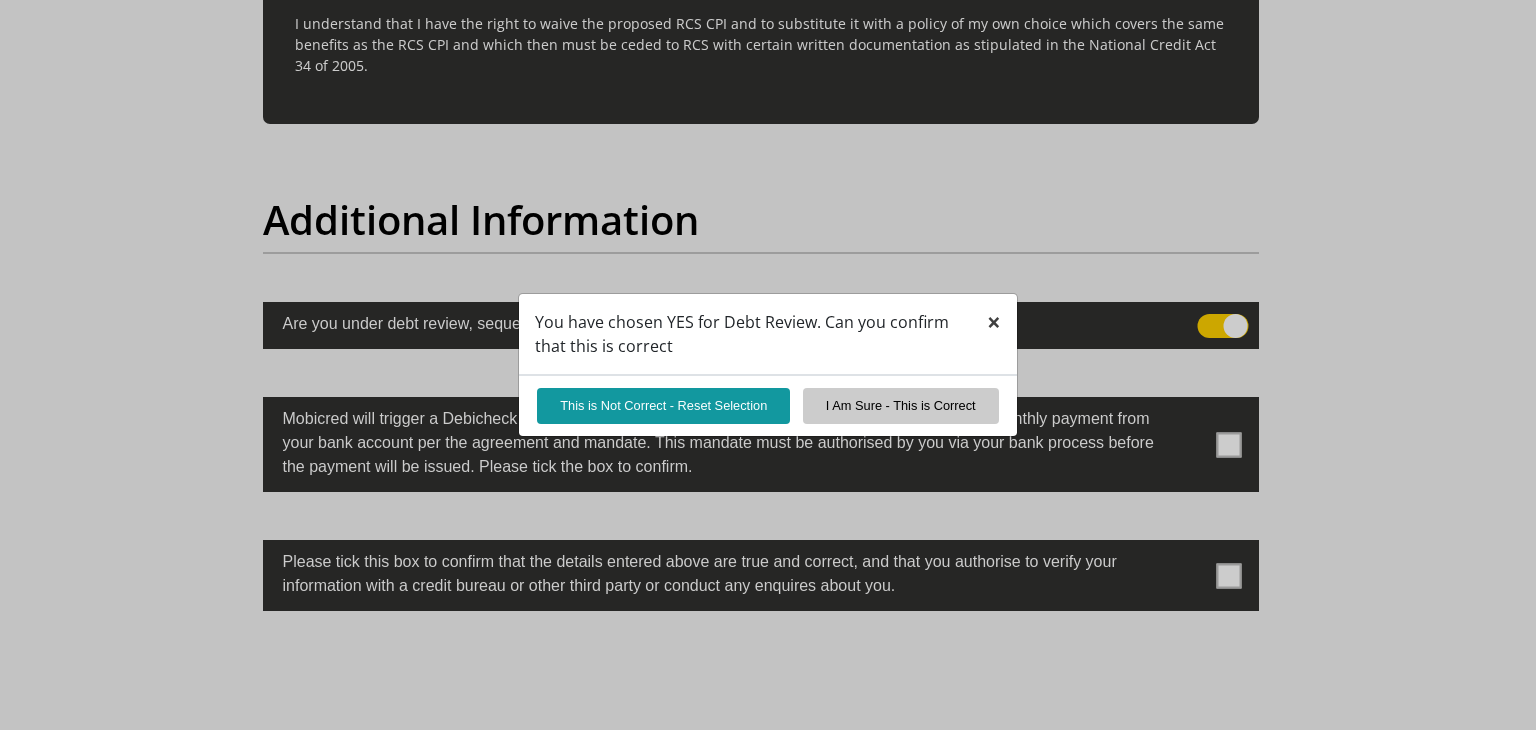click on "×" at bounding box center [994, 321] 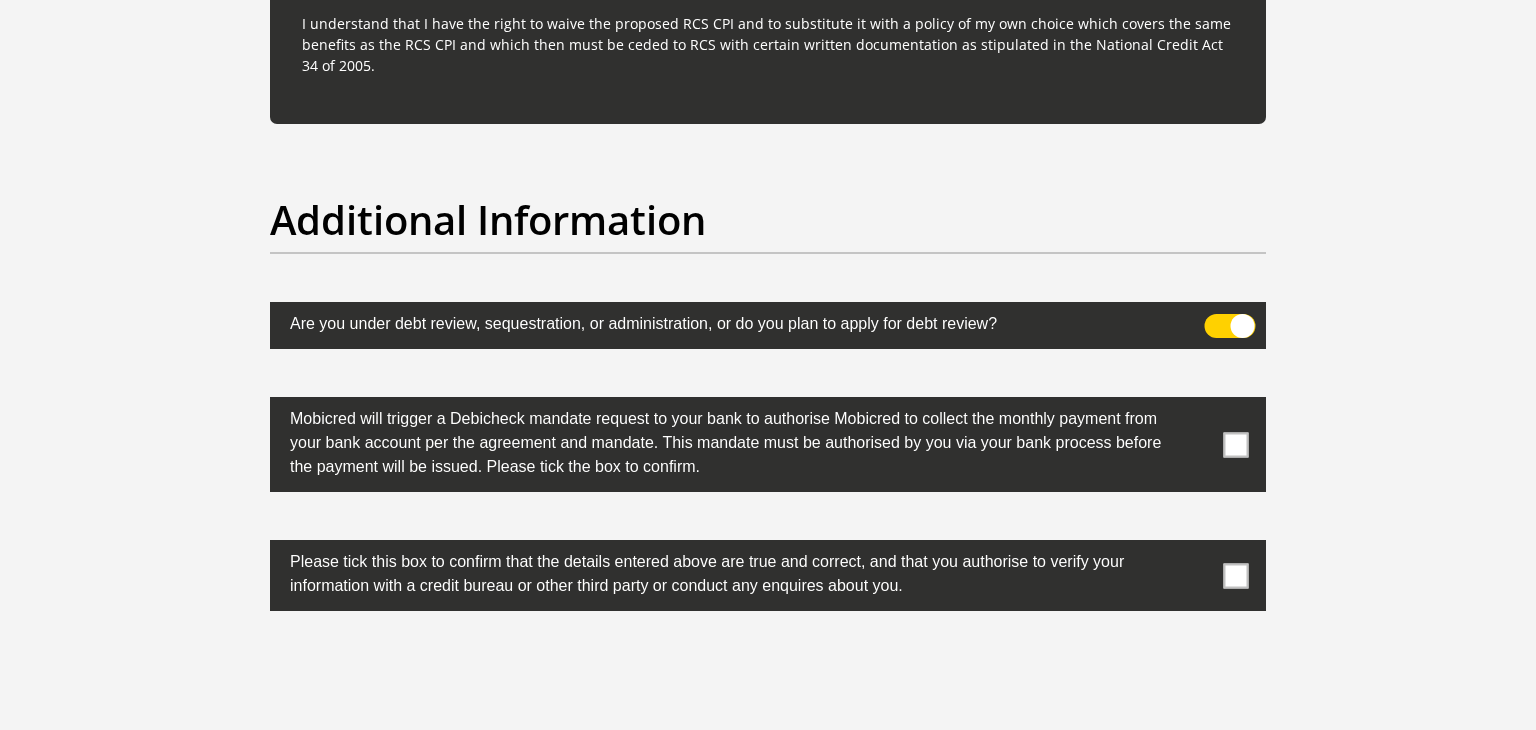 click at bounding box center (1230, 326) 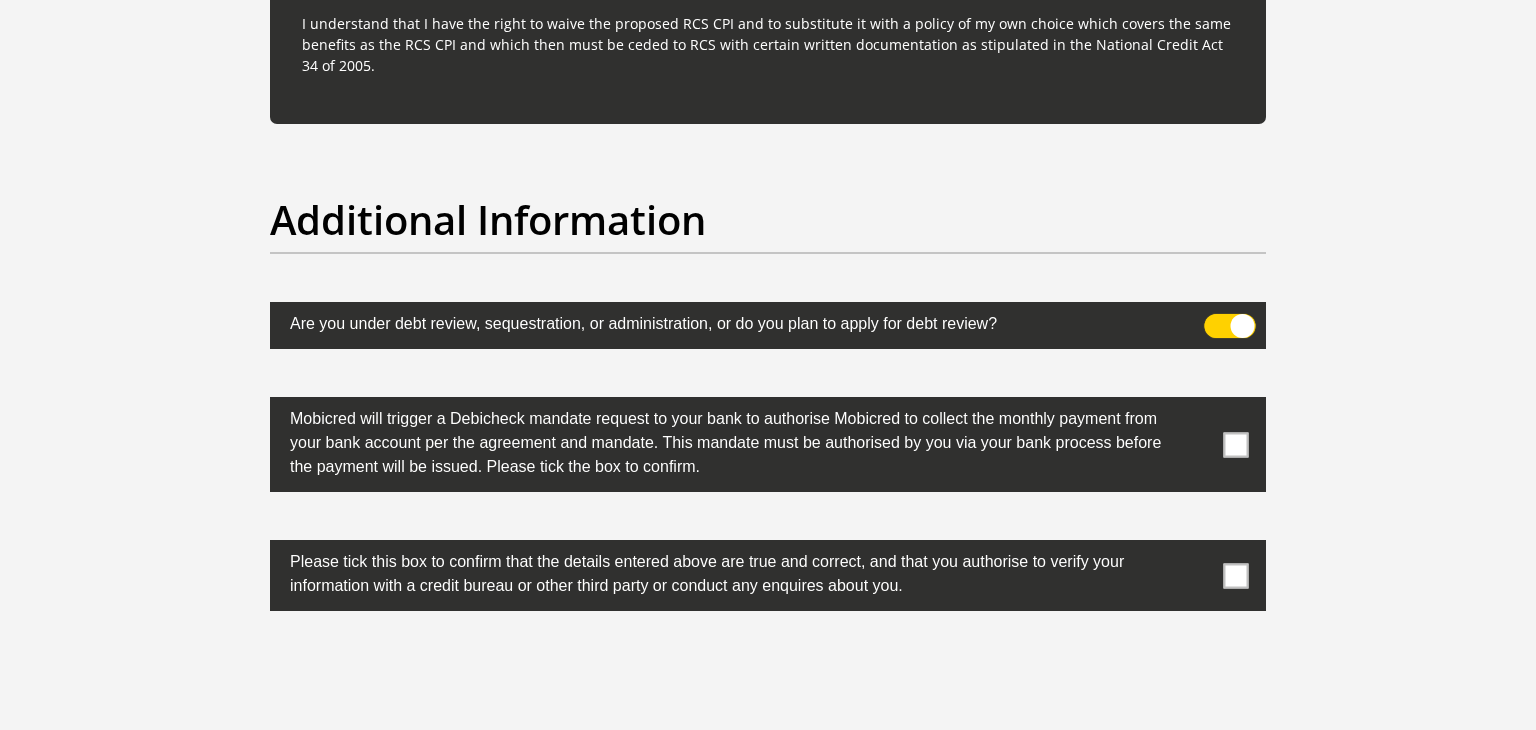 click at bounding box center (1216, 319) 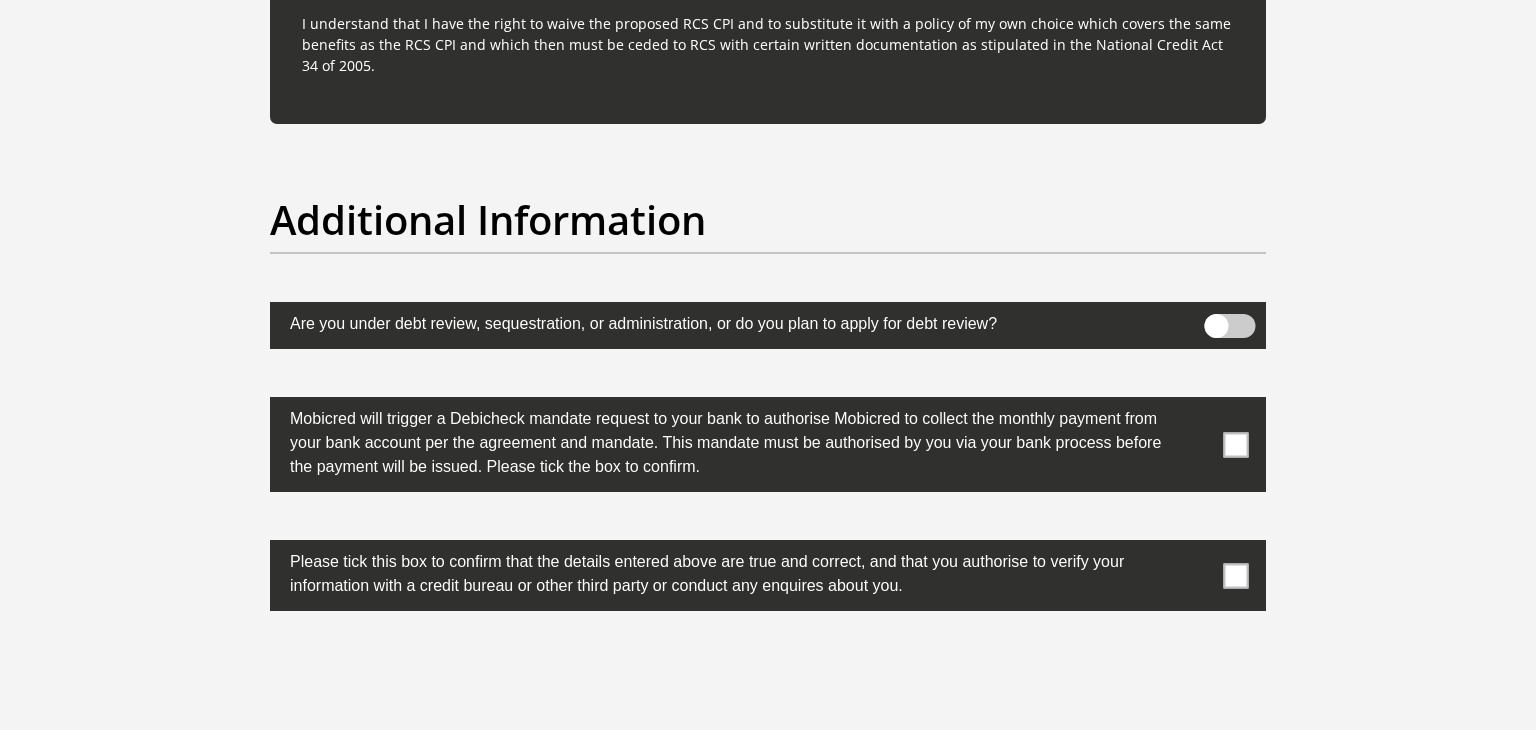 click at bounding box center (1230, 326) 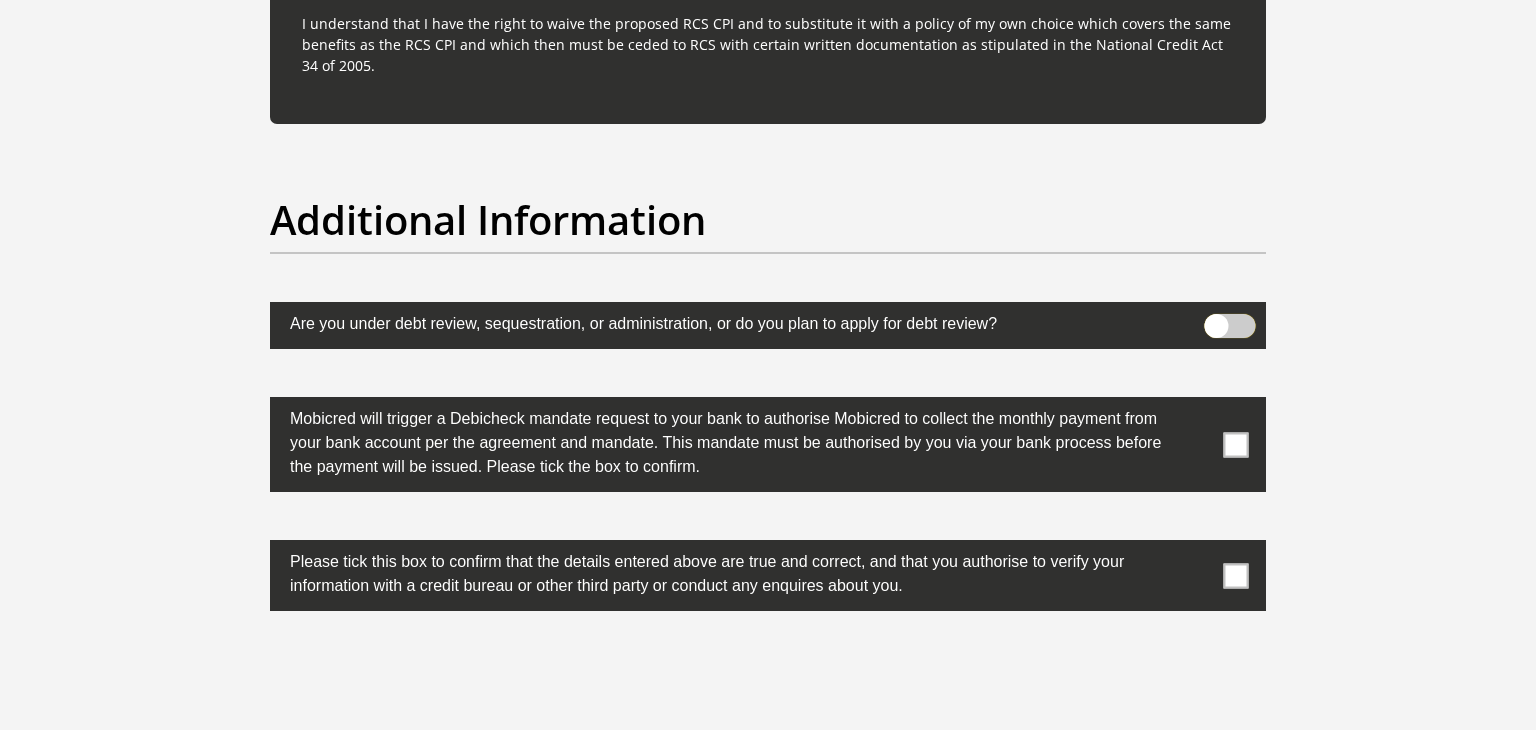 click at bounding box center [1216, 319] 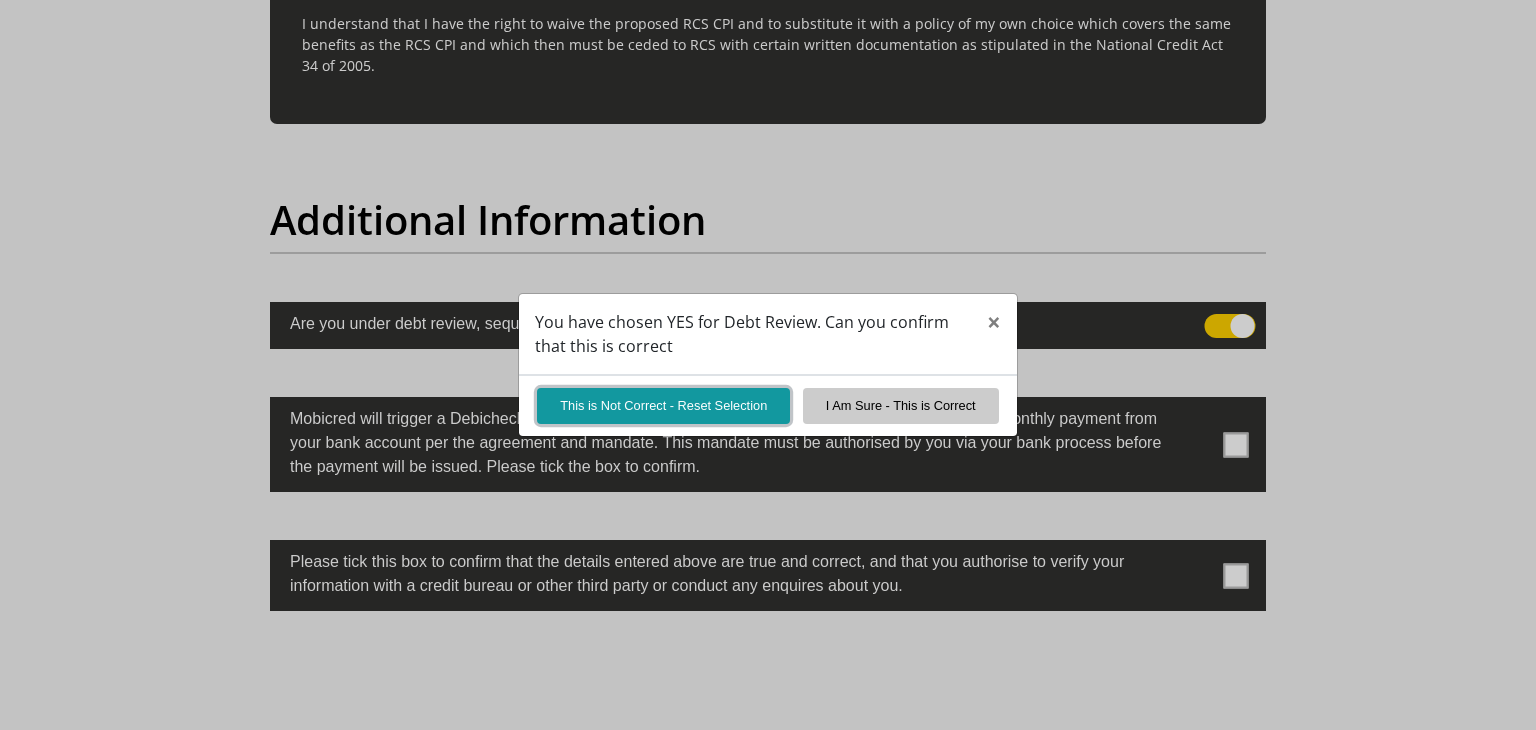 click on "This is Not Correct - Reset Selection" at bounding box center (663, 405) 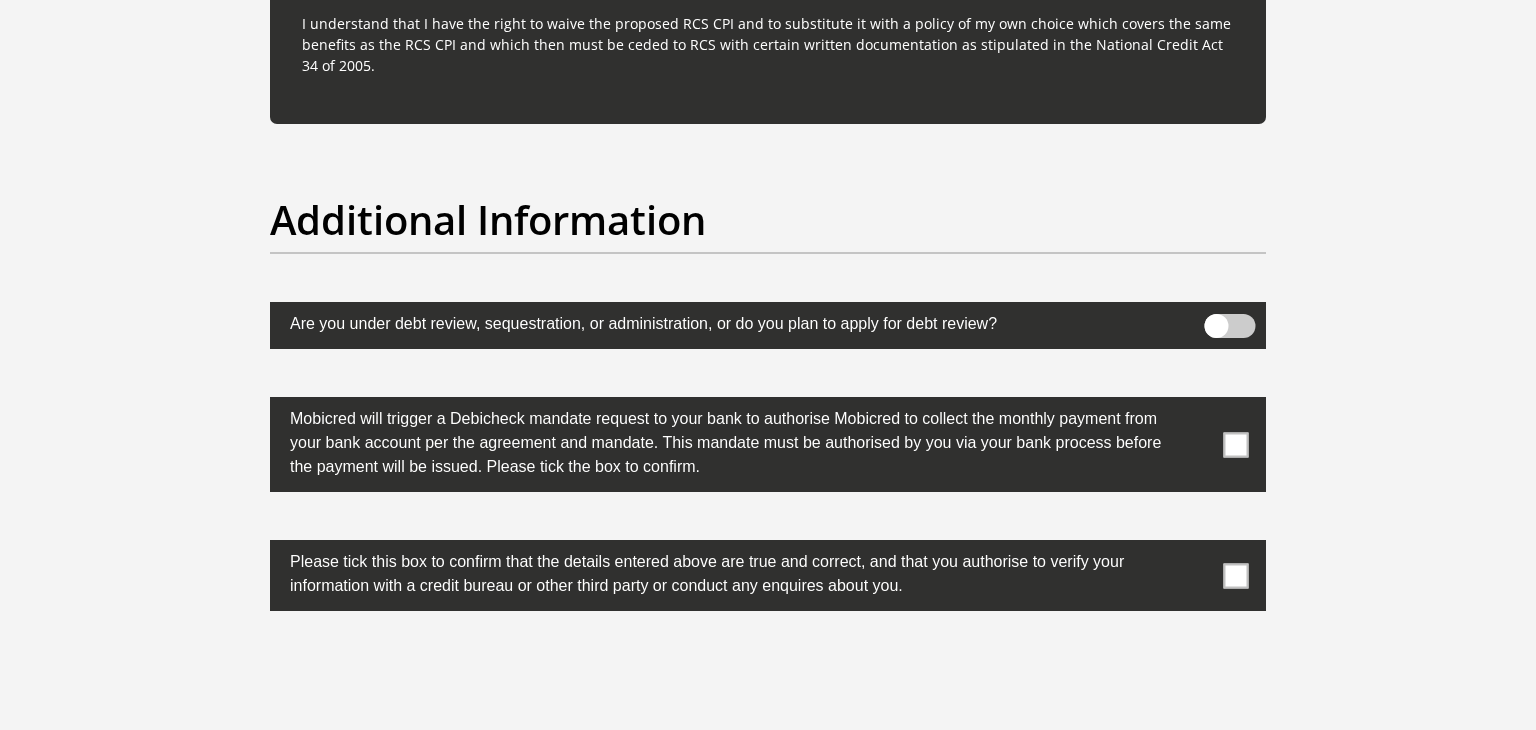 click at bounding box center (1236, 444) 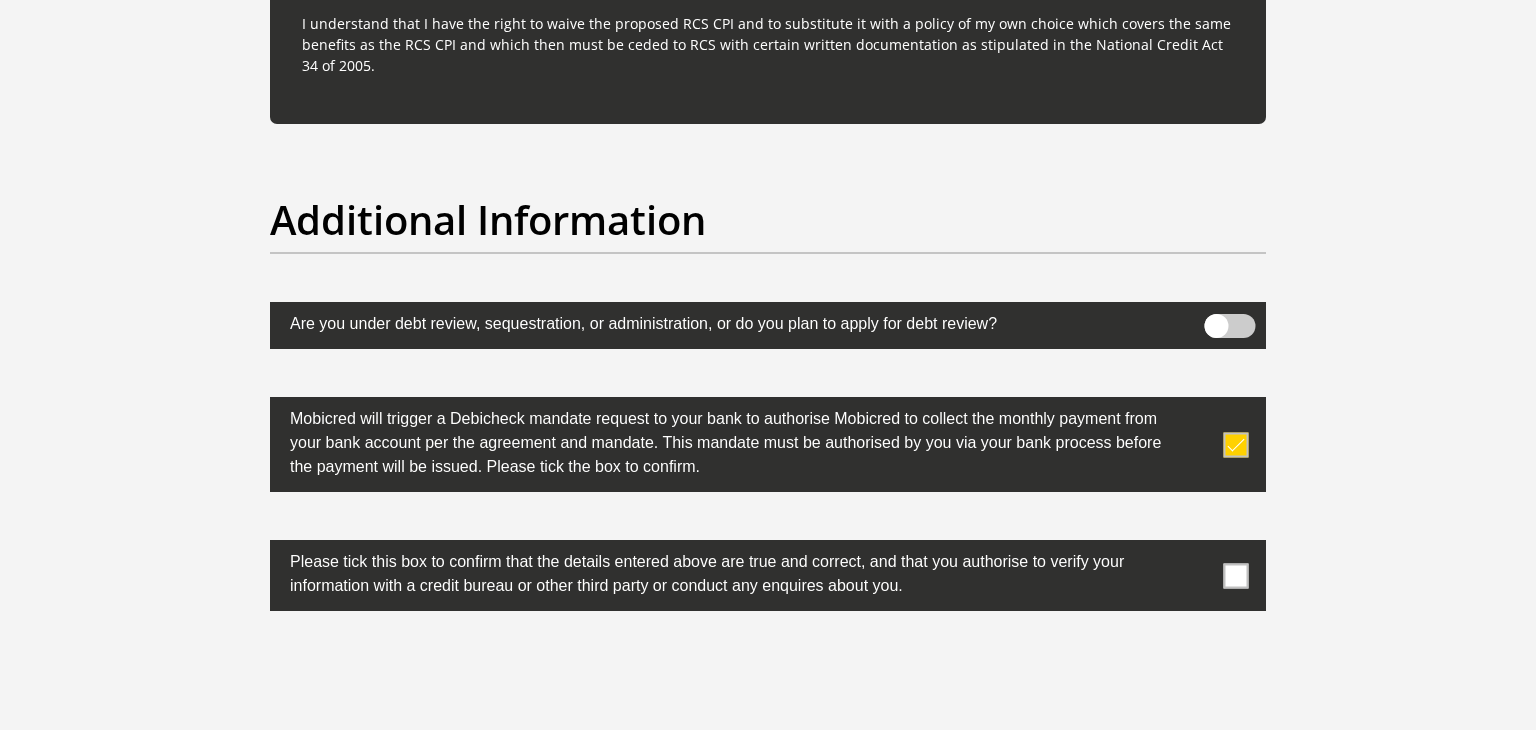 click at bounding box center (1236, 575) 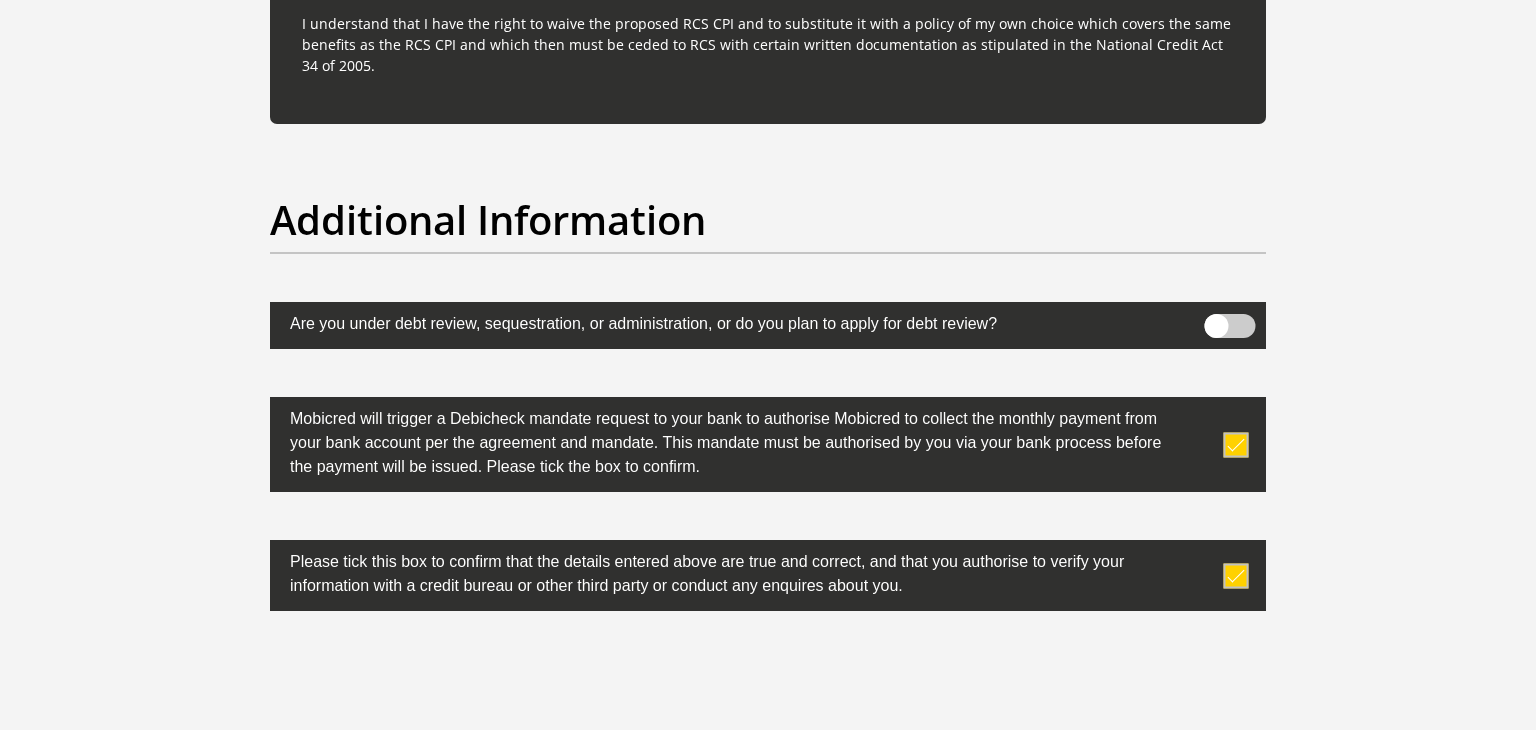 click at bounding box center (768, 325) 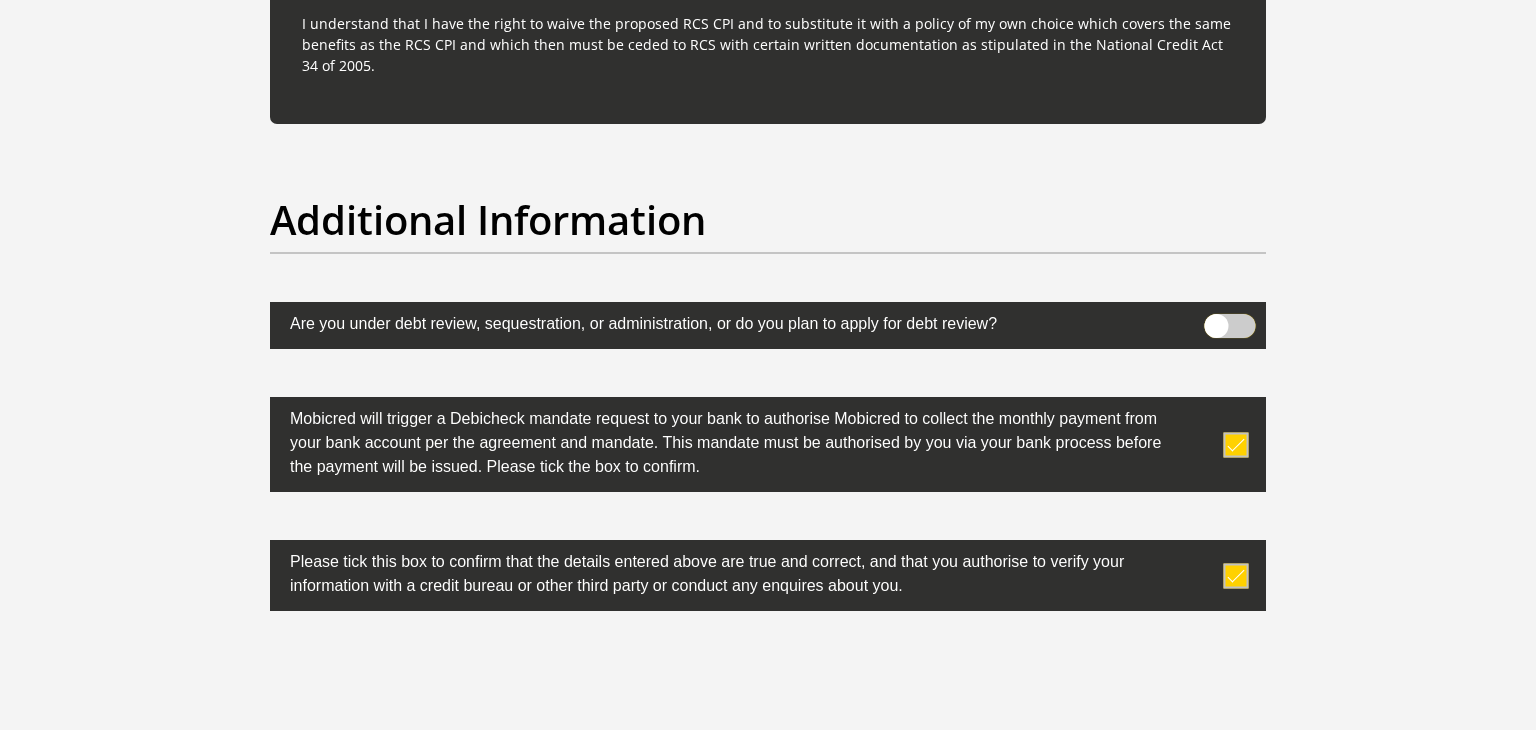 click at bounding box center [1216, 319] 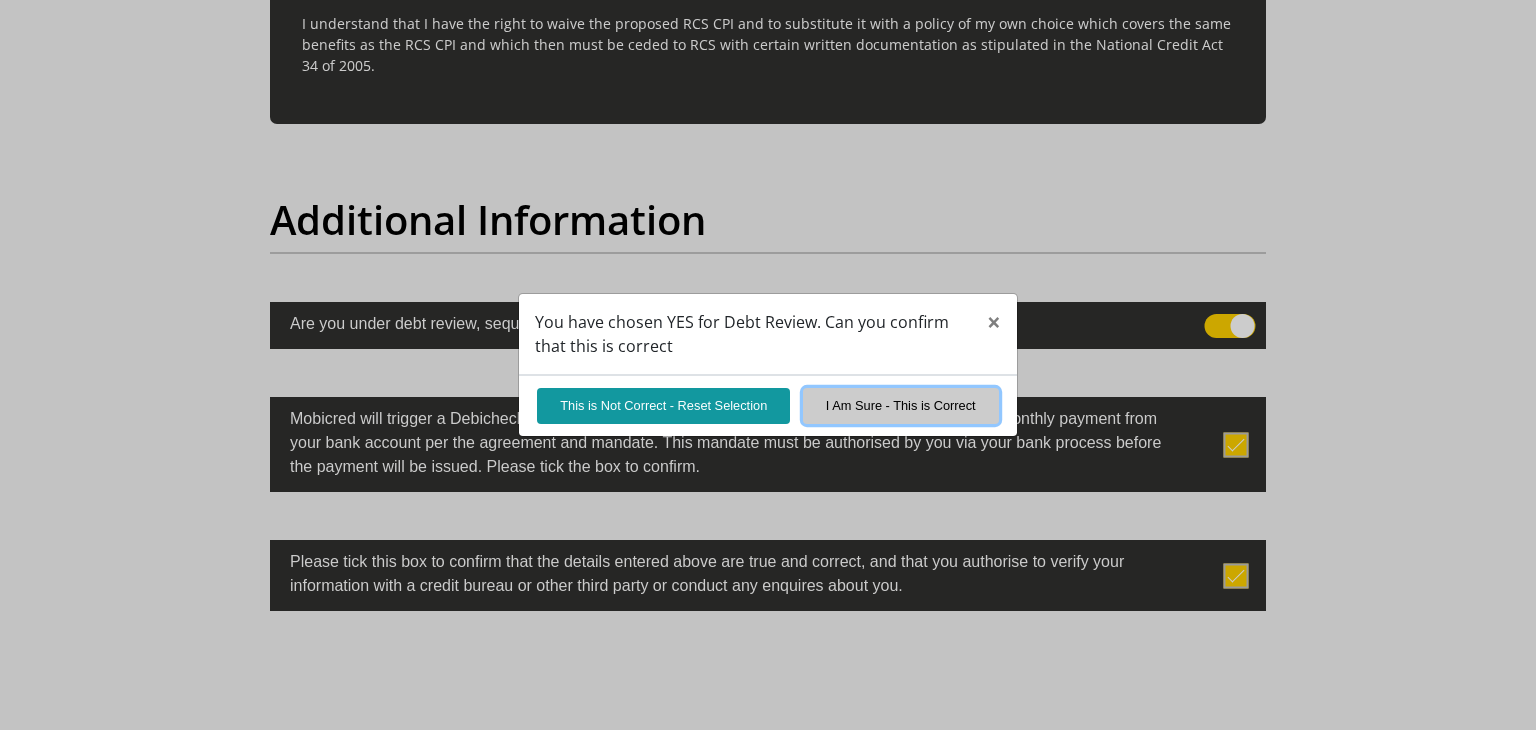 click on "I Am Sure - This is Correct" at bounding box center (901, 405) 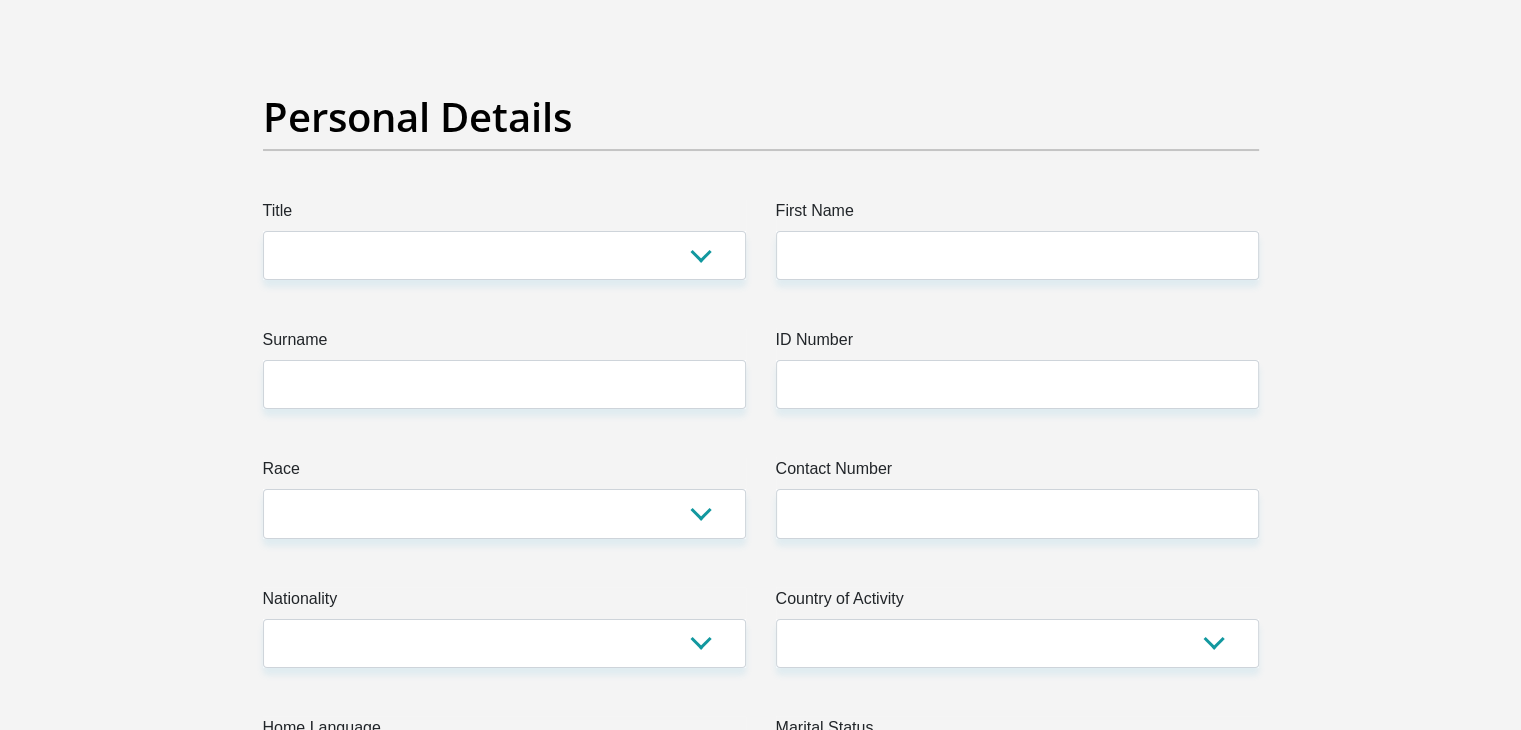 scroll, scrollTop: 0, scrollLeft: 0, axis: both 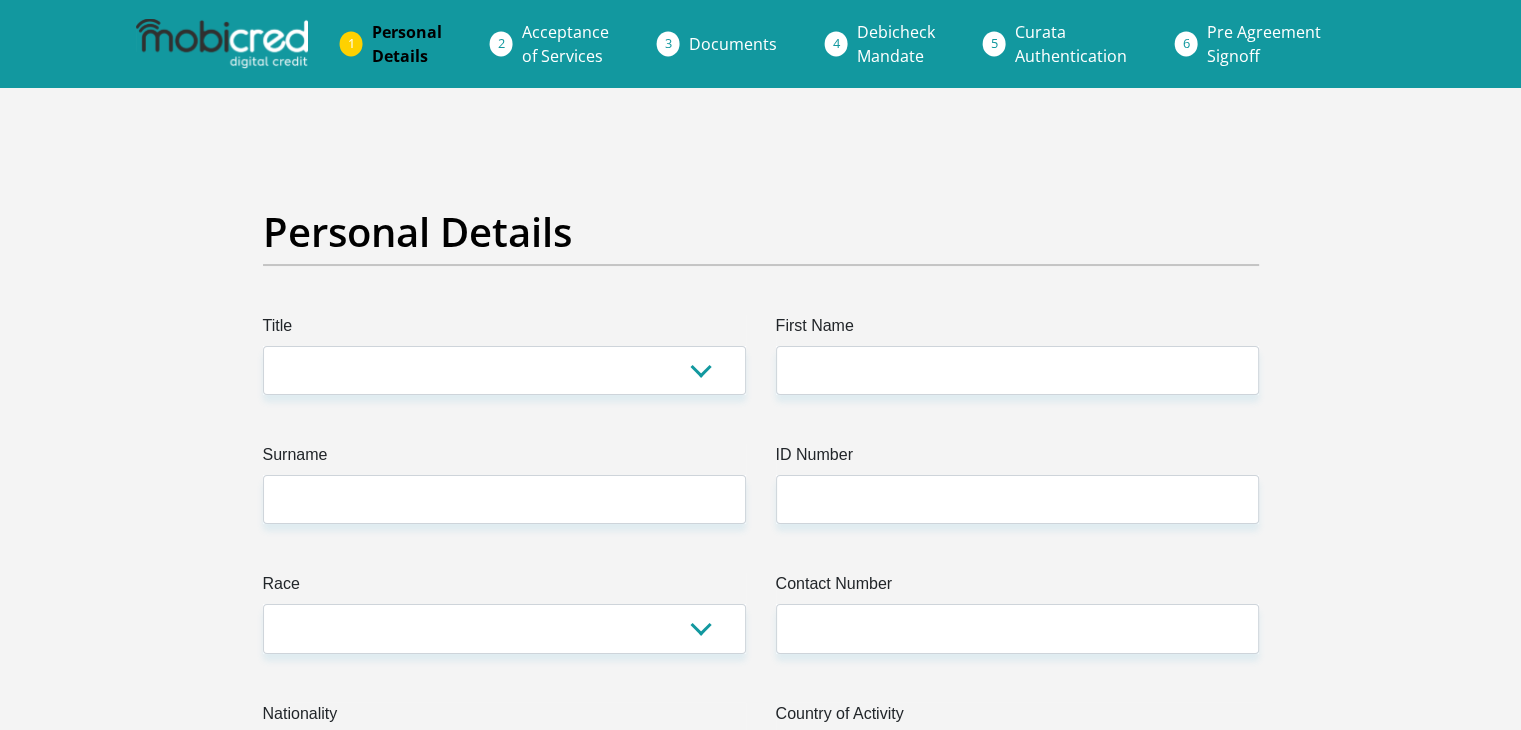 click on "Acceptance  of Services" at bounding box center (565, 44) 